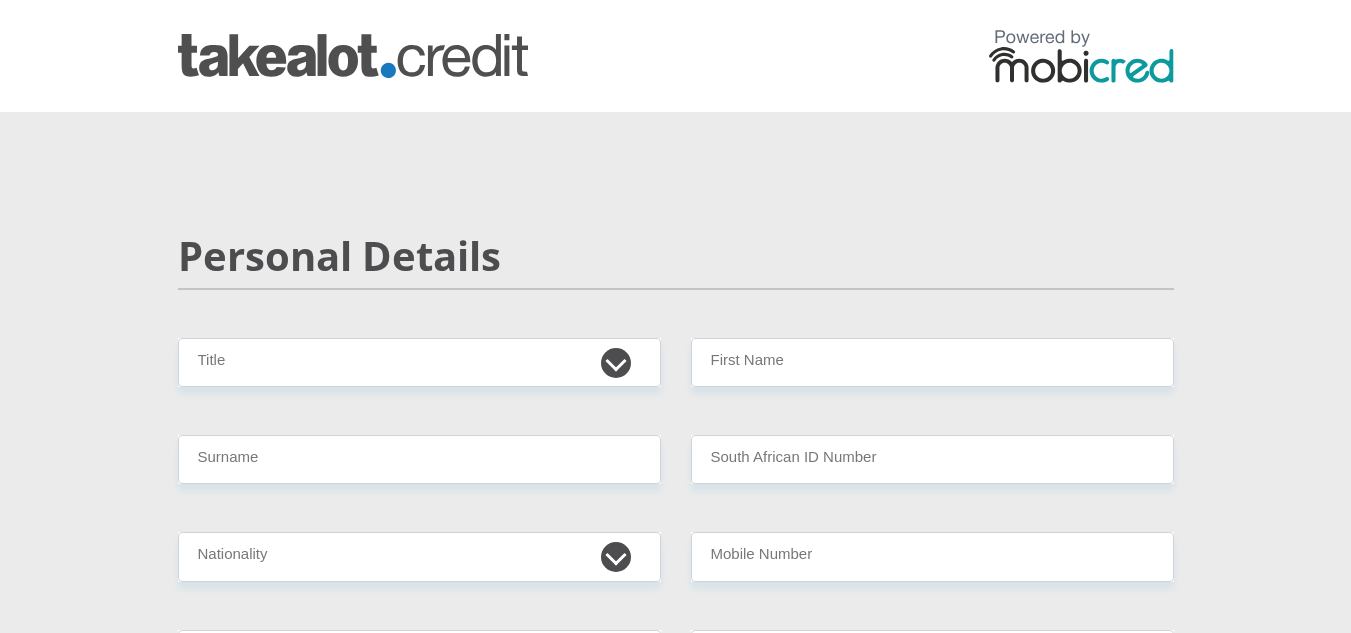scroll, scrollTop: 0, scrollLeft: 0, axis: both 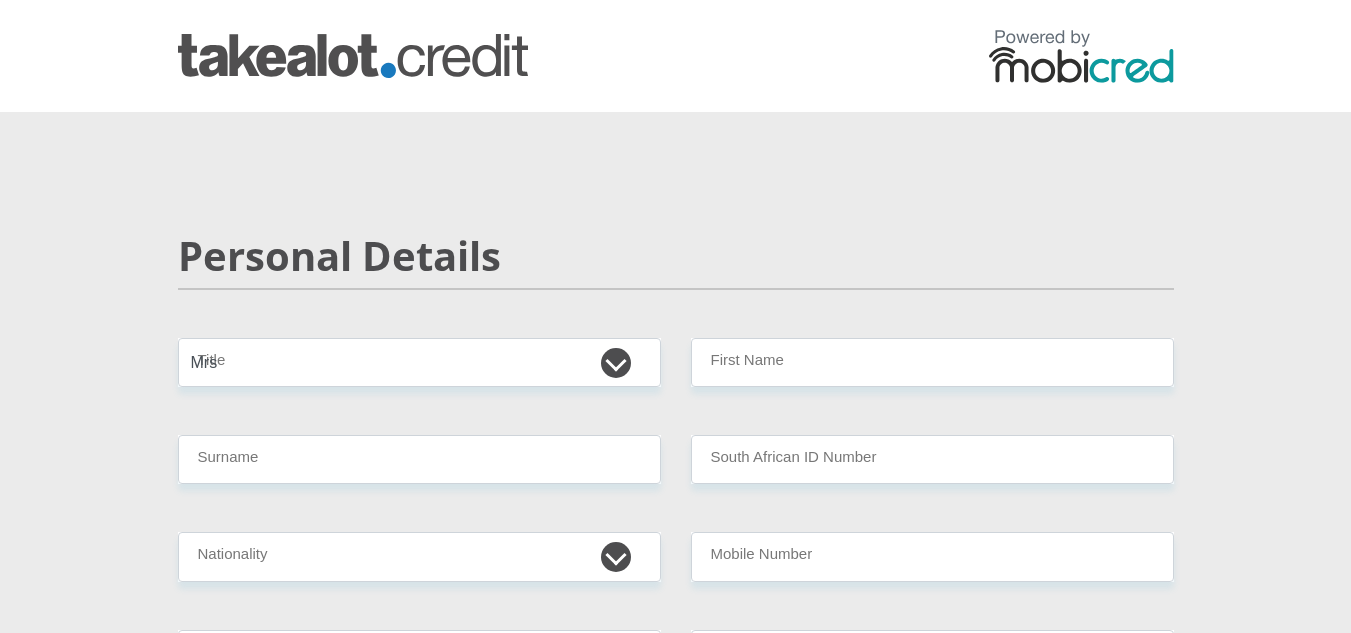click on "Mr
Ms
Mrs
Dr
Other" at bounding box center (419, 362) 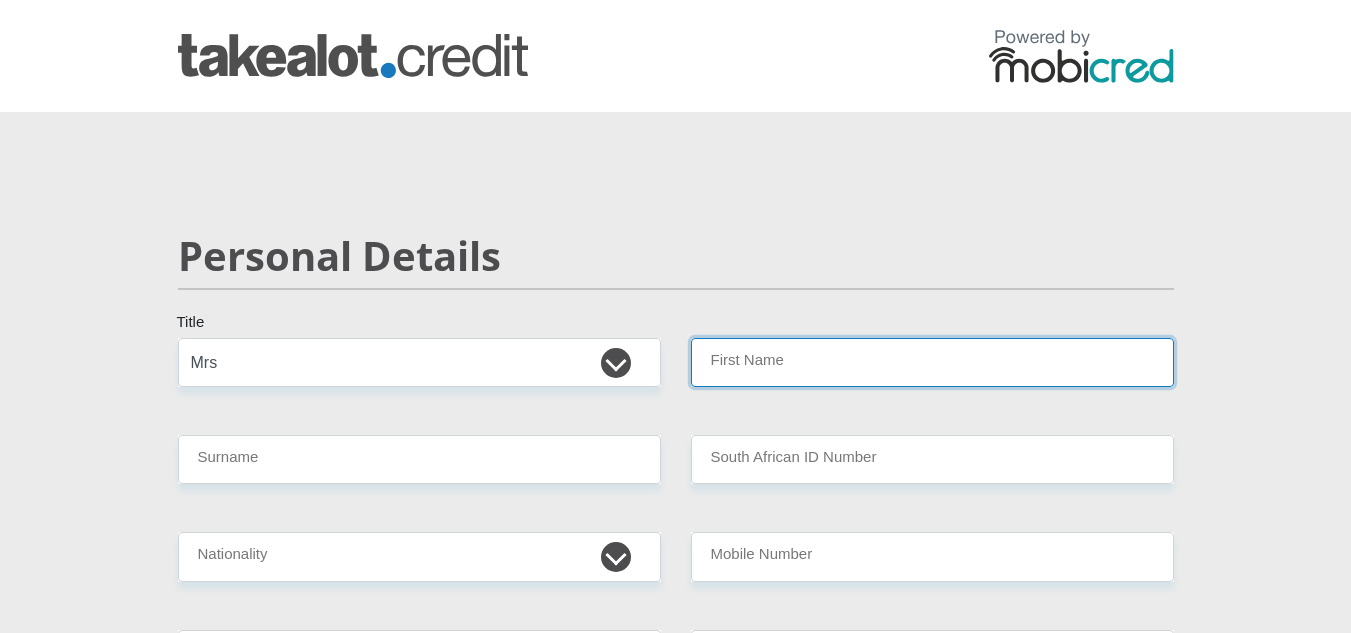 click on "First Name" at bounding box center [932, 362] 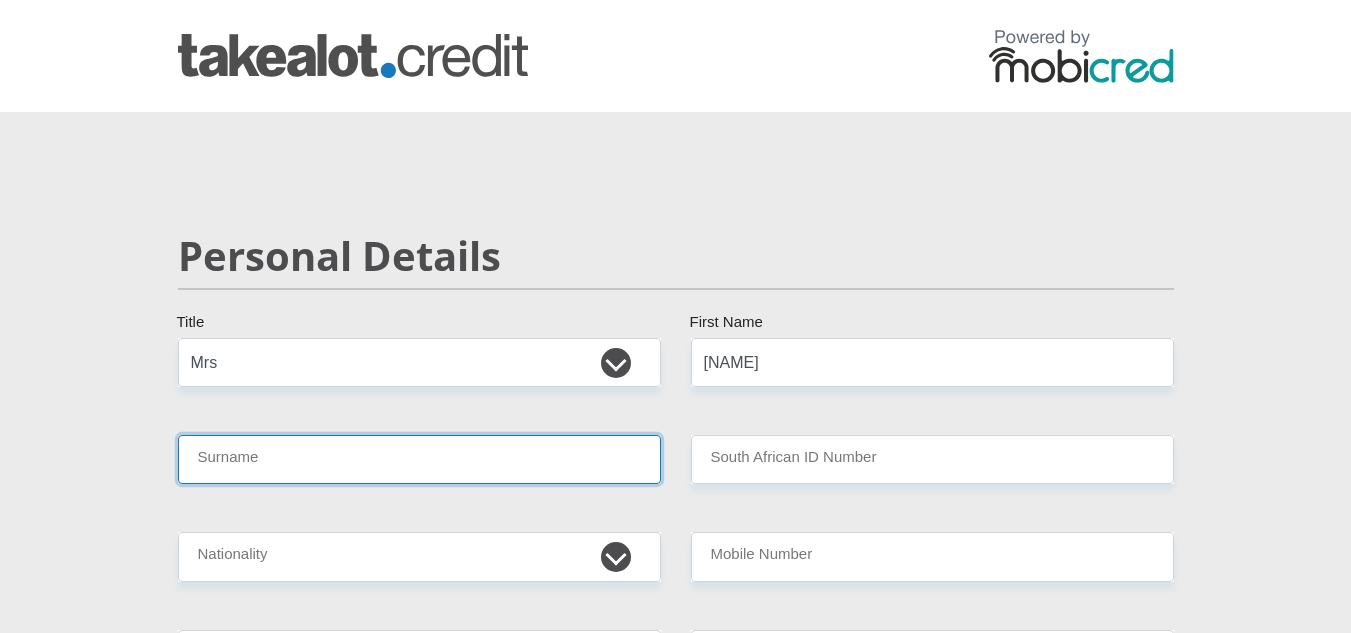 type on "[LAST]" 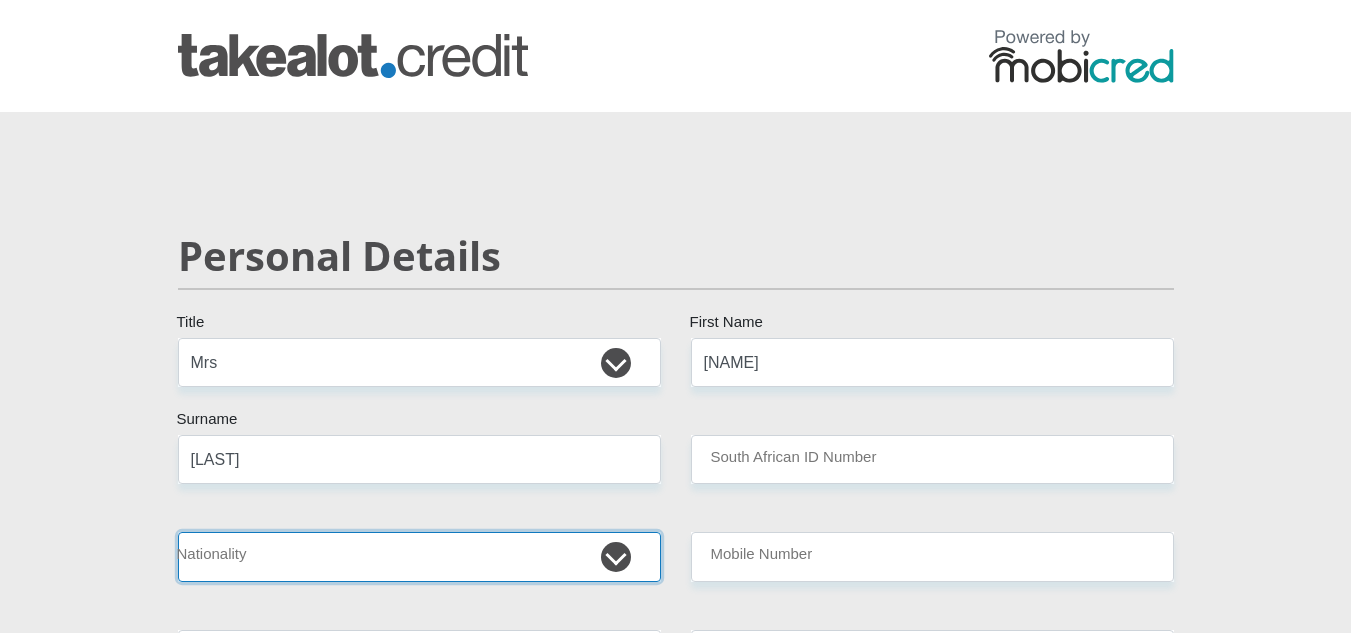 select on "ZAF" 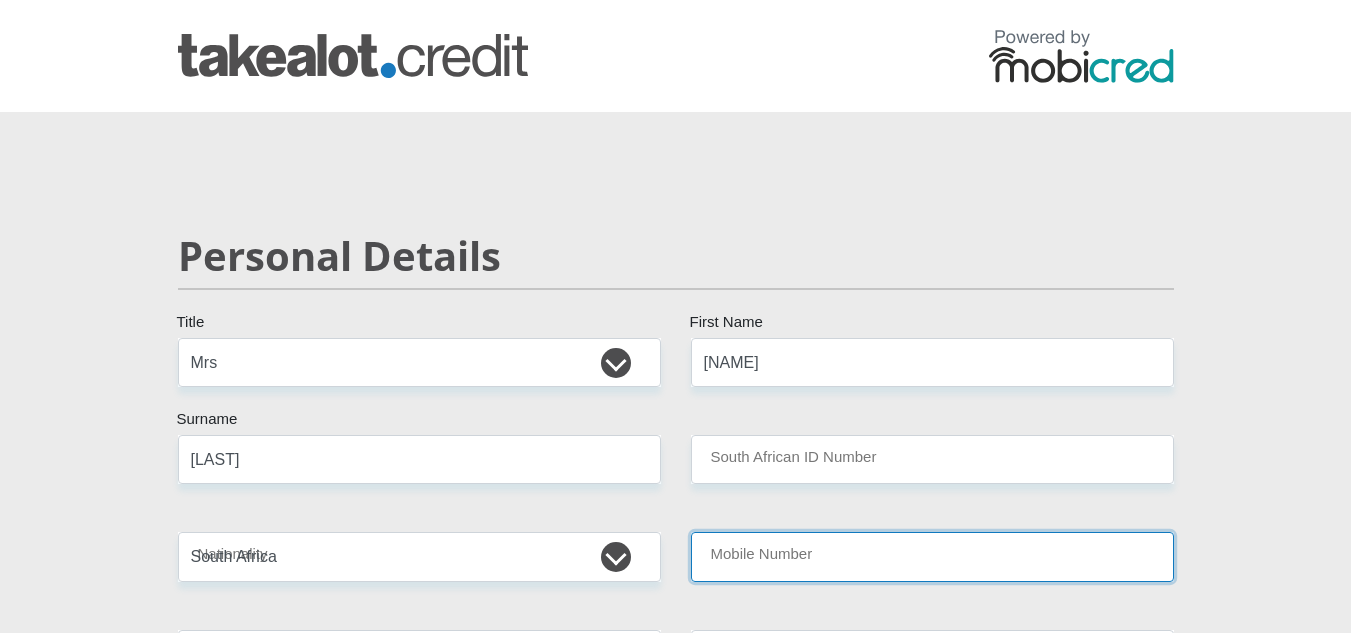 type on "[PHONE]" 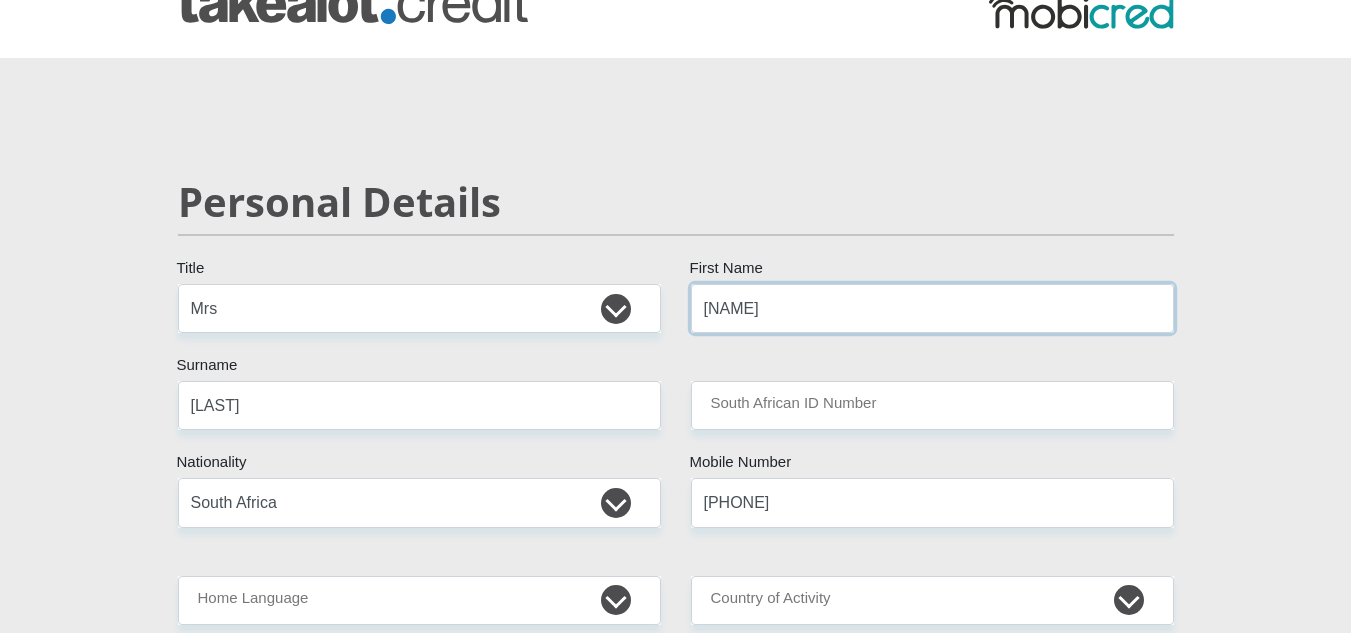 scroll, scrollTop: 100, scrollLeft: 0, axis: vertical 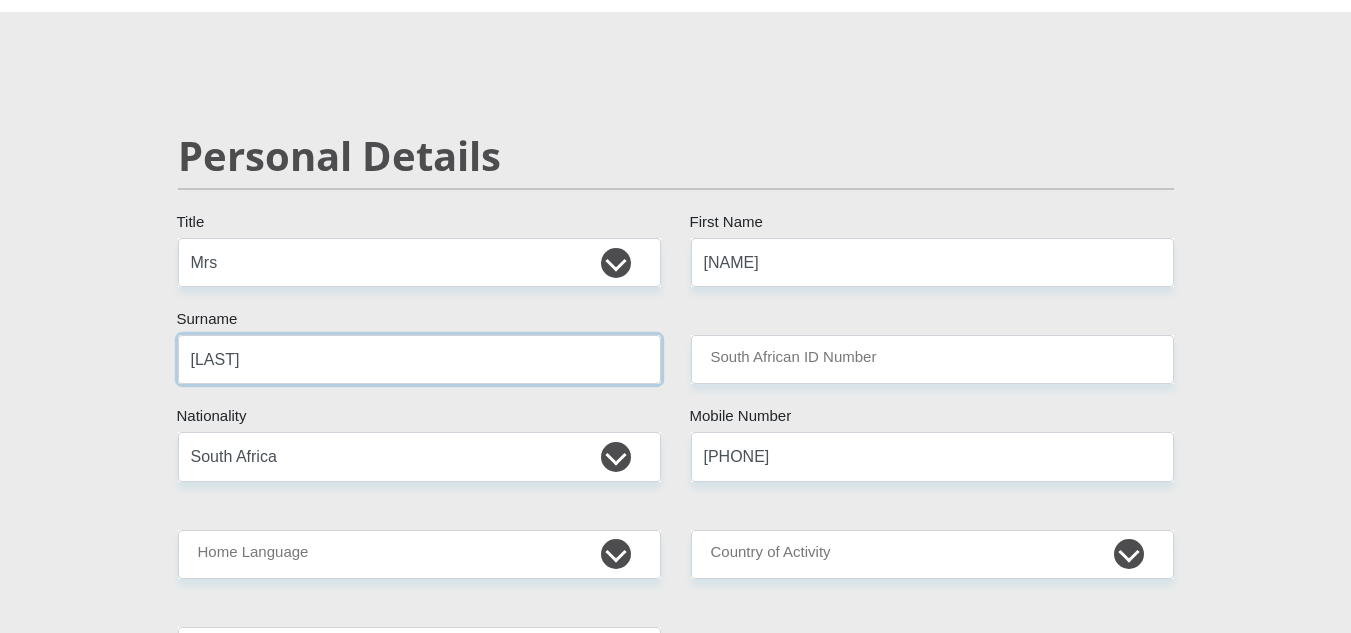 drag, startPoint x: 336, startPoint y: 363, endPoint x: 213, endPoint y: 434, distance: 142.02112 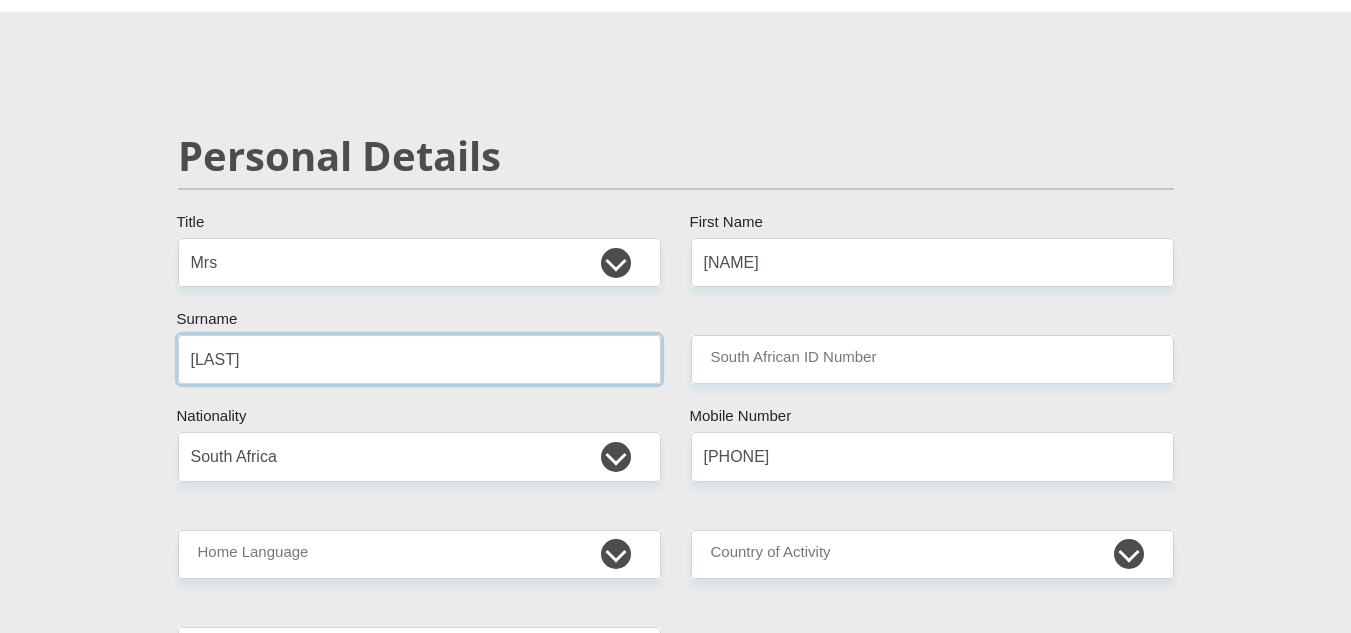 type on "[LAST]" 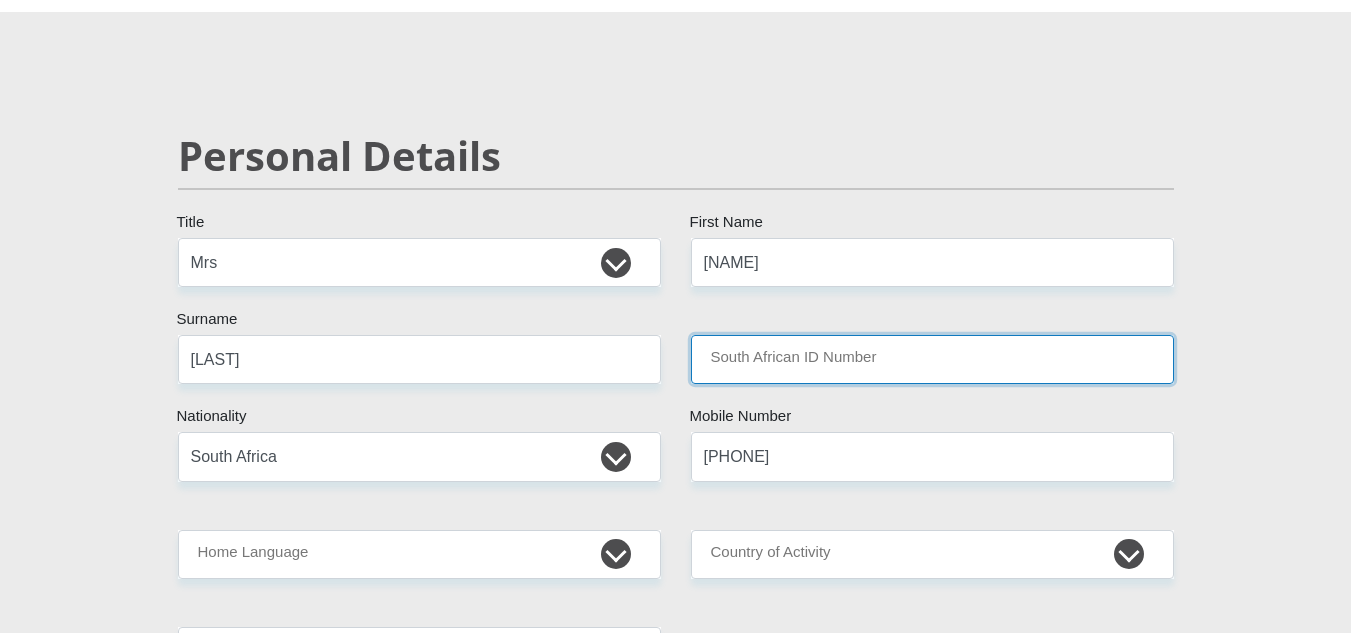 click on "South African ID Number" at bounding box center [932, 359] 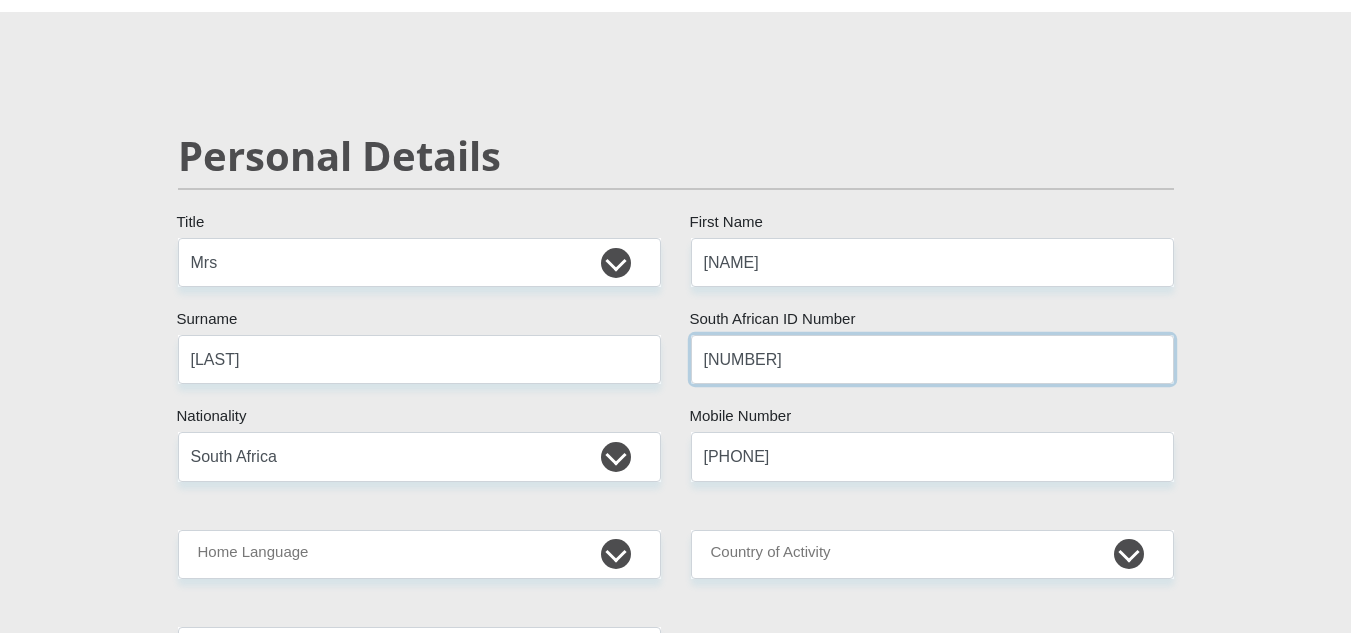 type on "[NUMBER]" 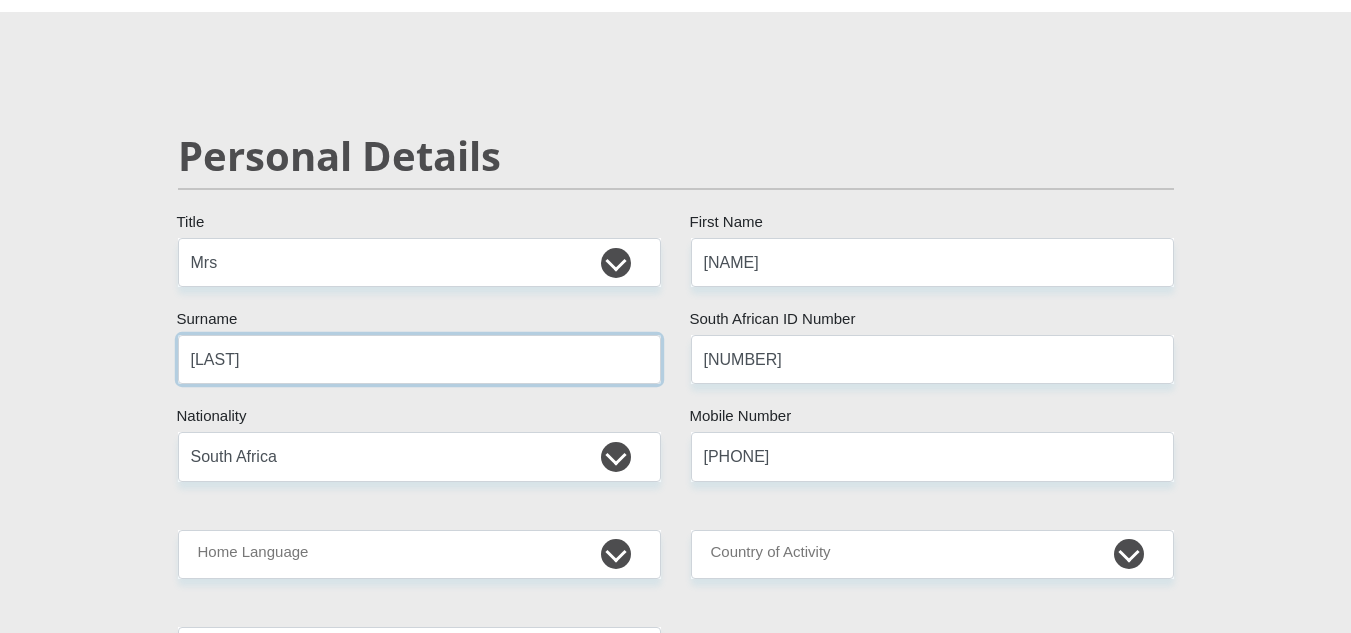click on "[LAST]" at bounding box center (419, 359) 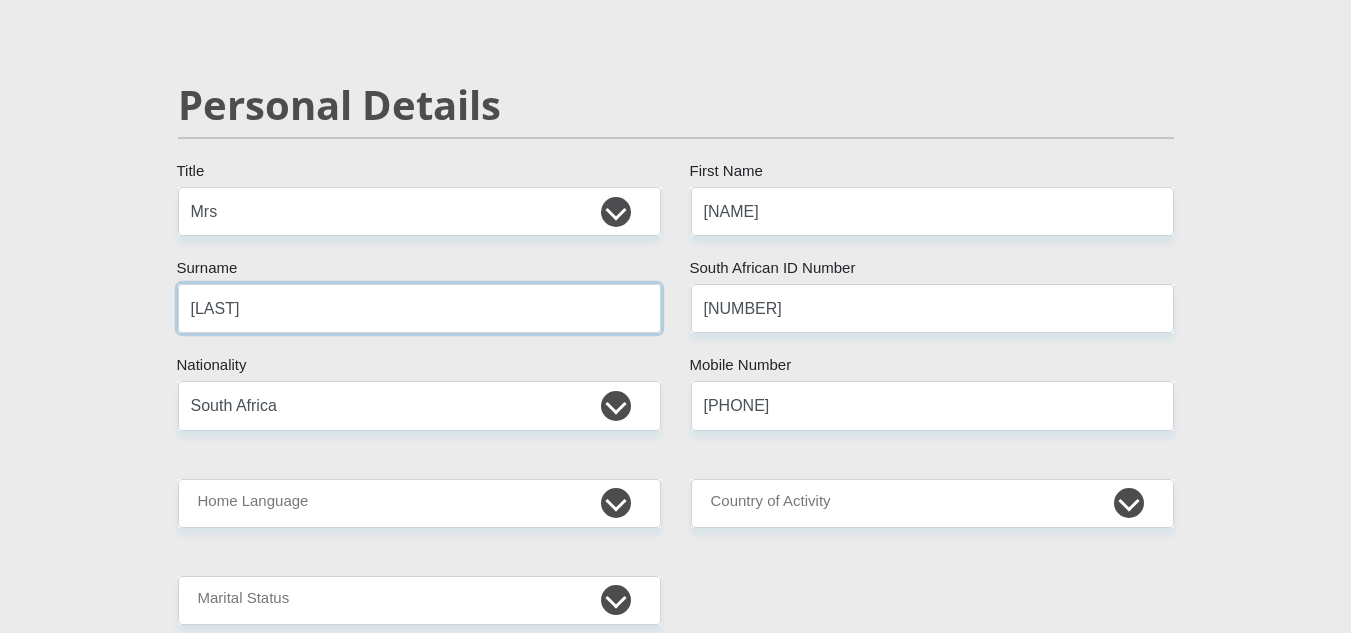 scroll, scrollTop: 200, scrollLeft: 0, axis: vertical 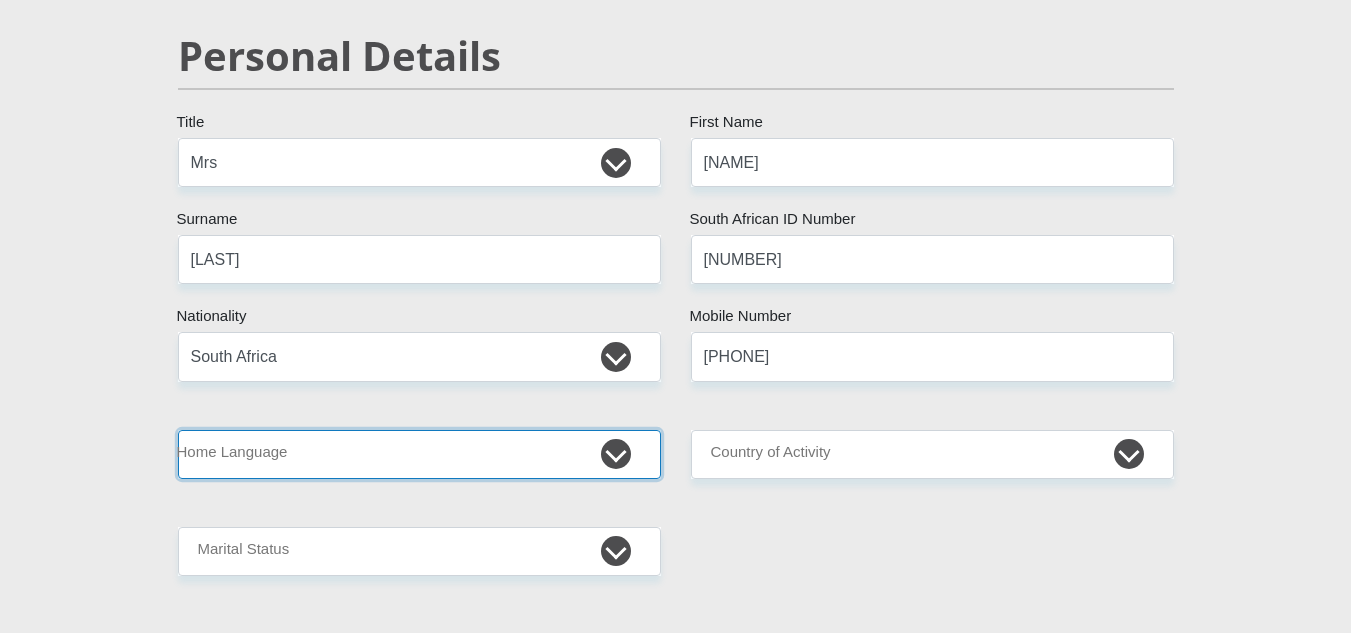 click on "Afrikaans
English
Sepedi
South Ndebele
Southern Sotho
Swati
Tsonga
Tswana
Venda
Xhosa
Zulu
Other" at bounding box center (419, 454) 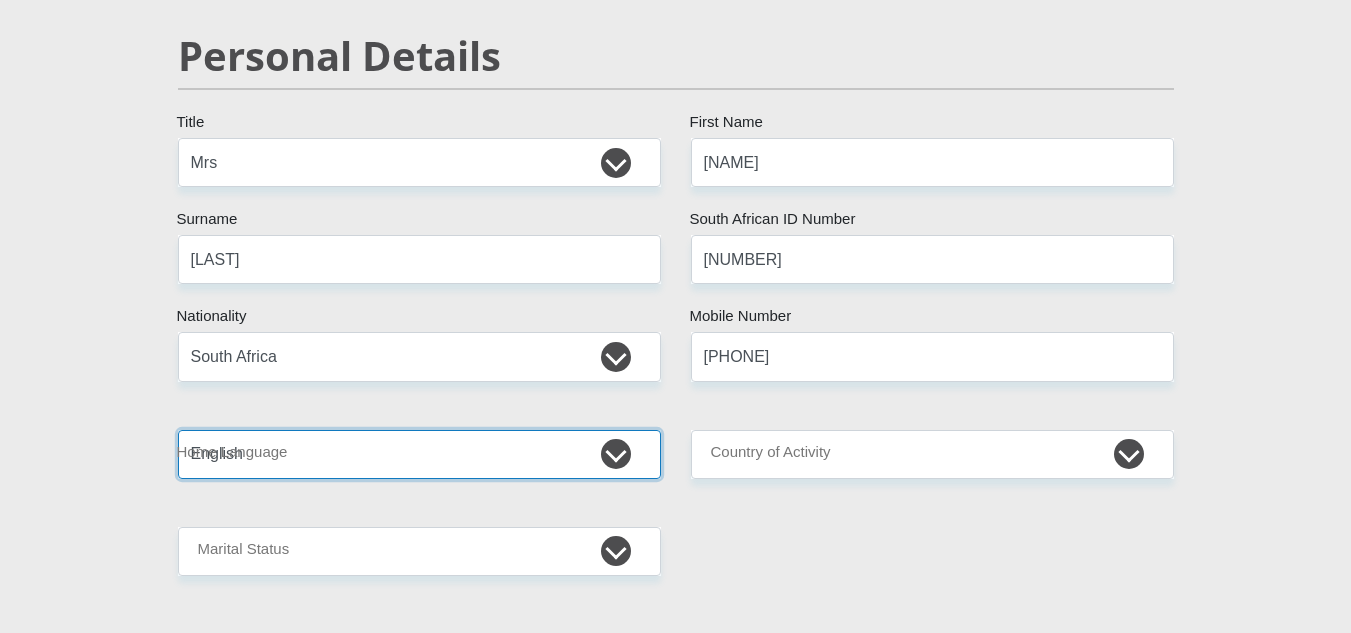 click on "Afrikaans
English
Sepedi
South Ndebele
Southern Sotho
Swati
Tsonga
Tswana
Venda
Xhosa
Zulu
Other" at bounding box center [419, 454] 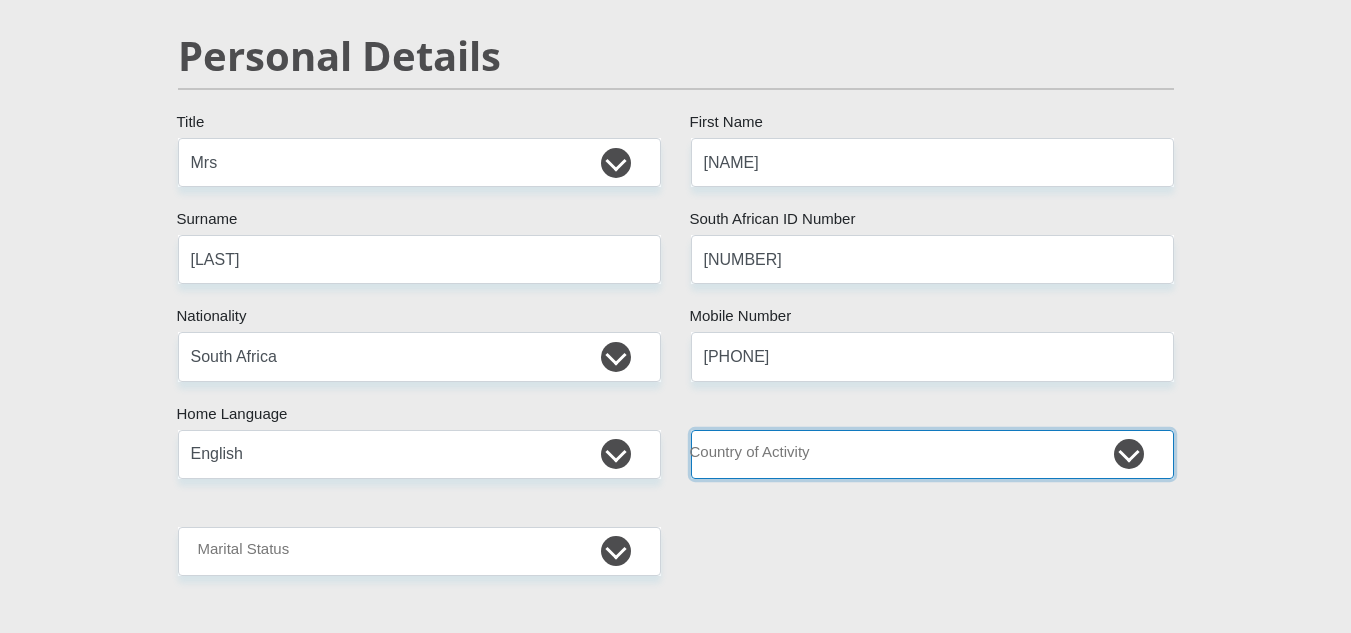 click on "South Africa
Afghanistan
Aland Islands
Albania
Algeria
America Samoa
American Virgin Islands
Andorra
Angola
Anguilla
Antarctica
Antigua and Barbuda
Argentina
Armenia
Aruba
Ascension Island
Australia
Austria
Azerbaijan
Chad" at bounding box center [932, 454] 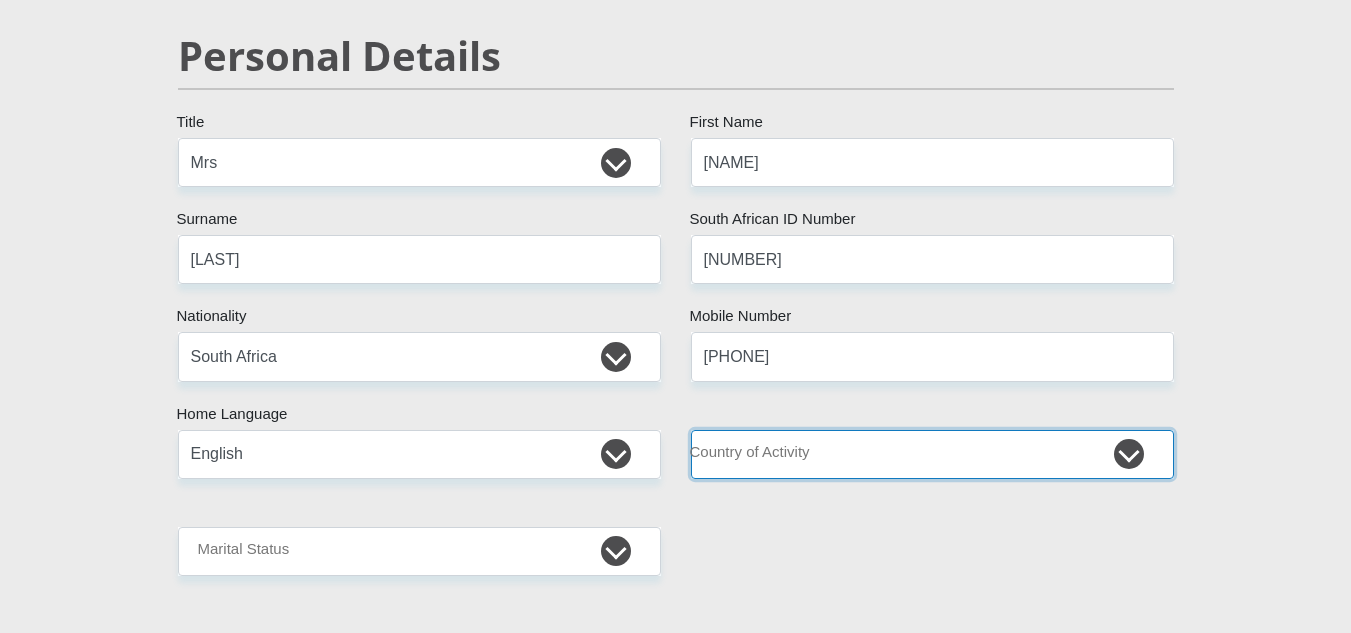 select on "ZAF" 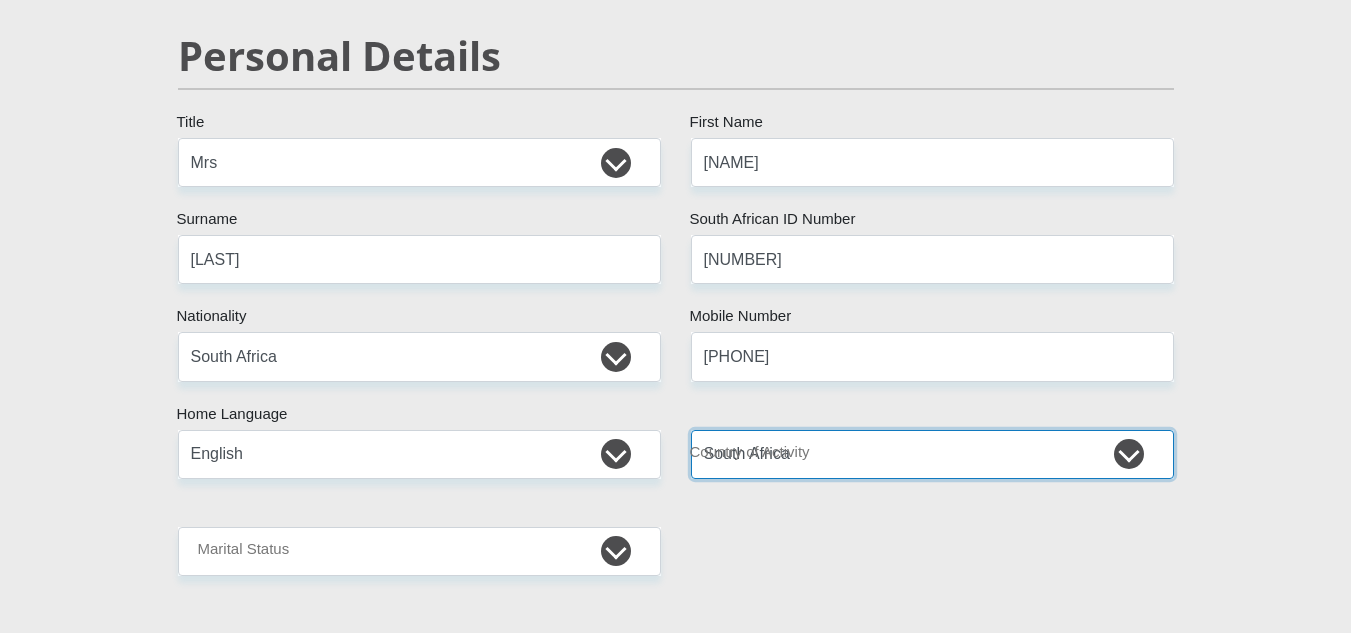 click on "South Africa
Afghanistan
Aland Islands
Albania
Algeria
America Samoa
American Virgin Islands
Andorra
Angola
Anguilla
Antarctica
Antigua and Barbuda
Argentina
Armenia
Aruba
Ascension Island
Australia
Austria
Azerbaijan
Chad" at bounding box center [932, 454] 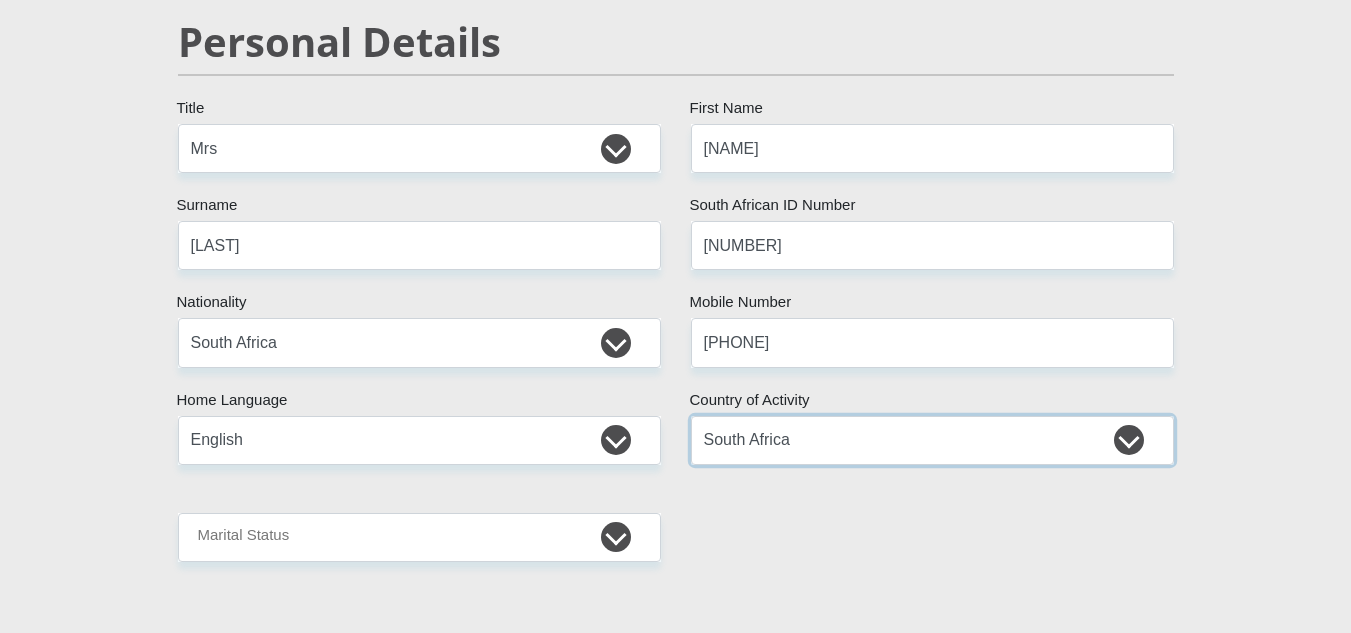 scroll, scrollTop: 300, scrollLeft: 0, axis: vertical 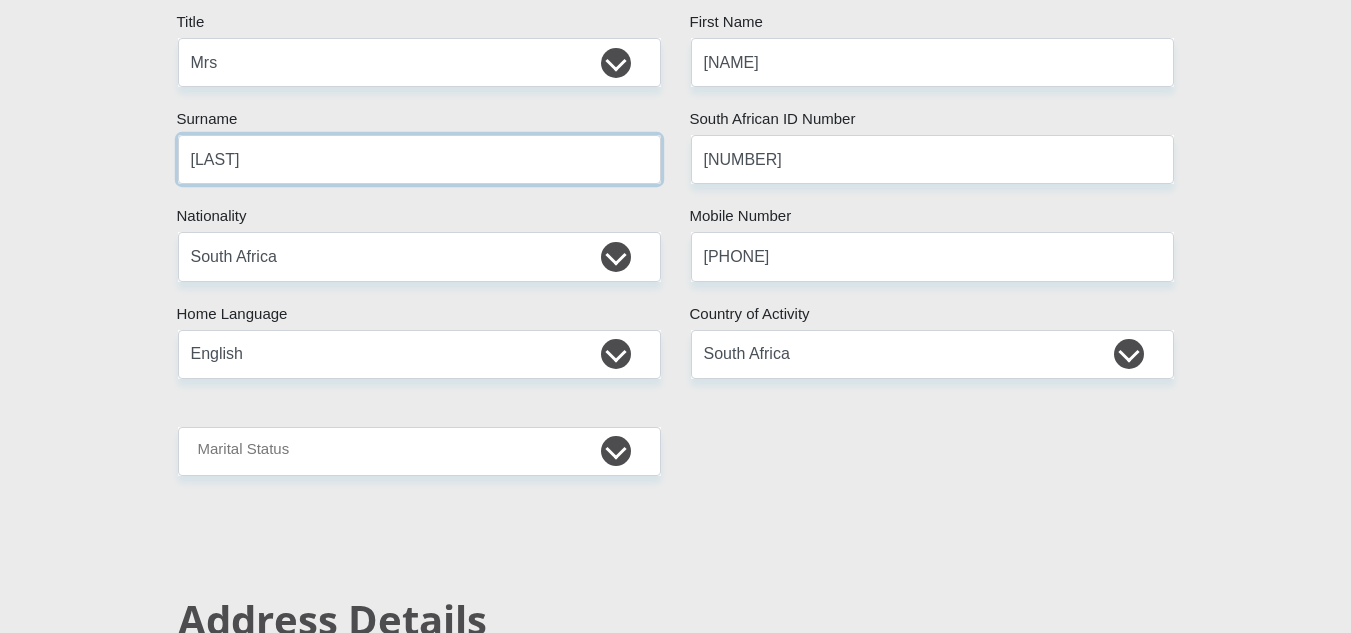 click on "[LAST]" at bounding box center (419, 159) 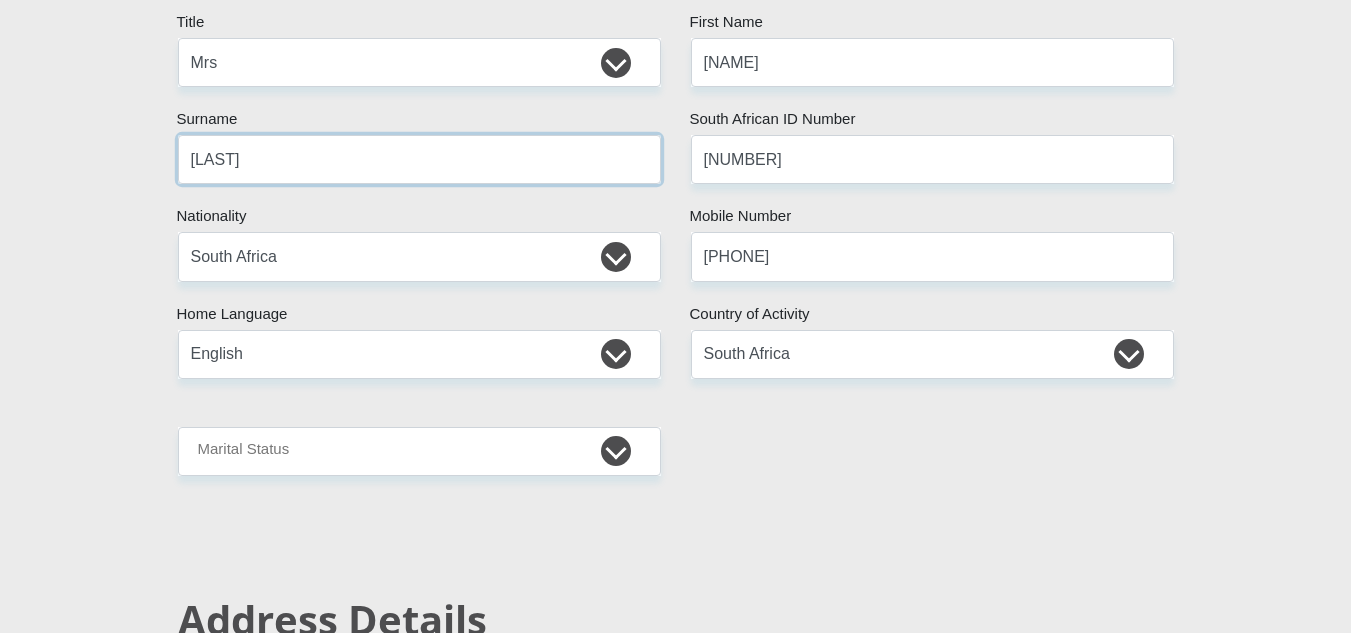 click on "[LAST]" at bounding box center [419, 159] 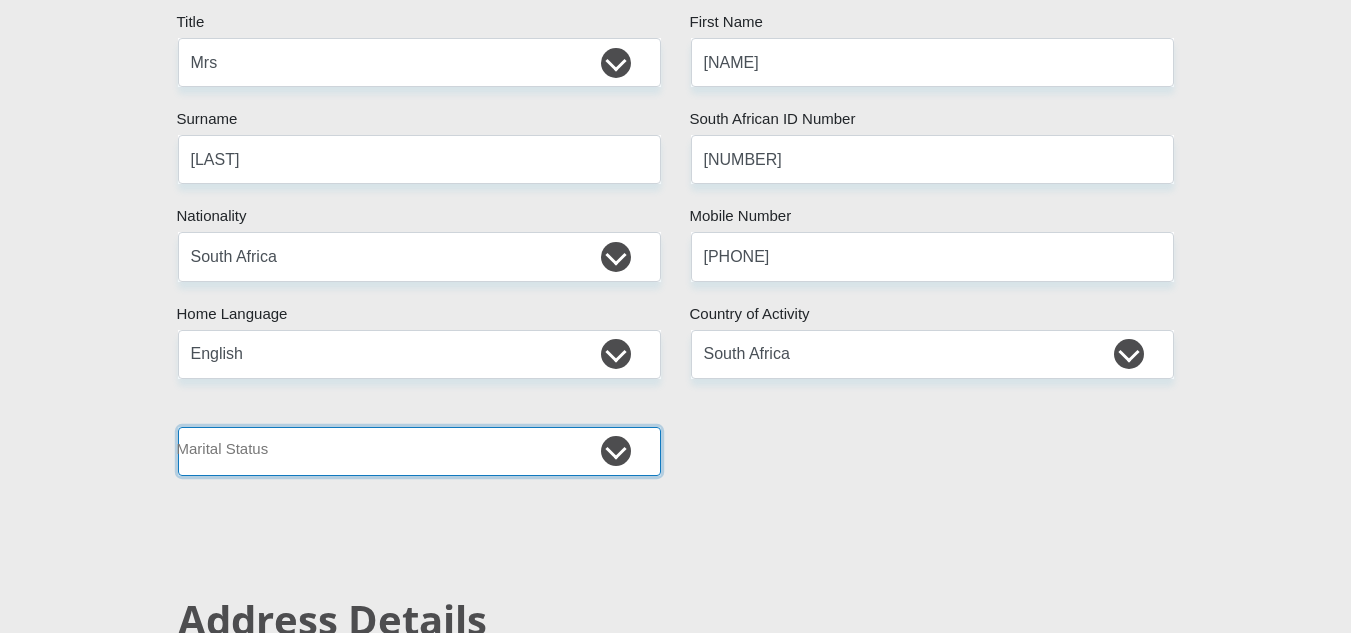 click on "Married ANC
Single
Divorced
Widowed
Married COP or Customary Law" at bounding box center [419, 451] 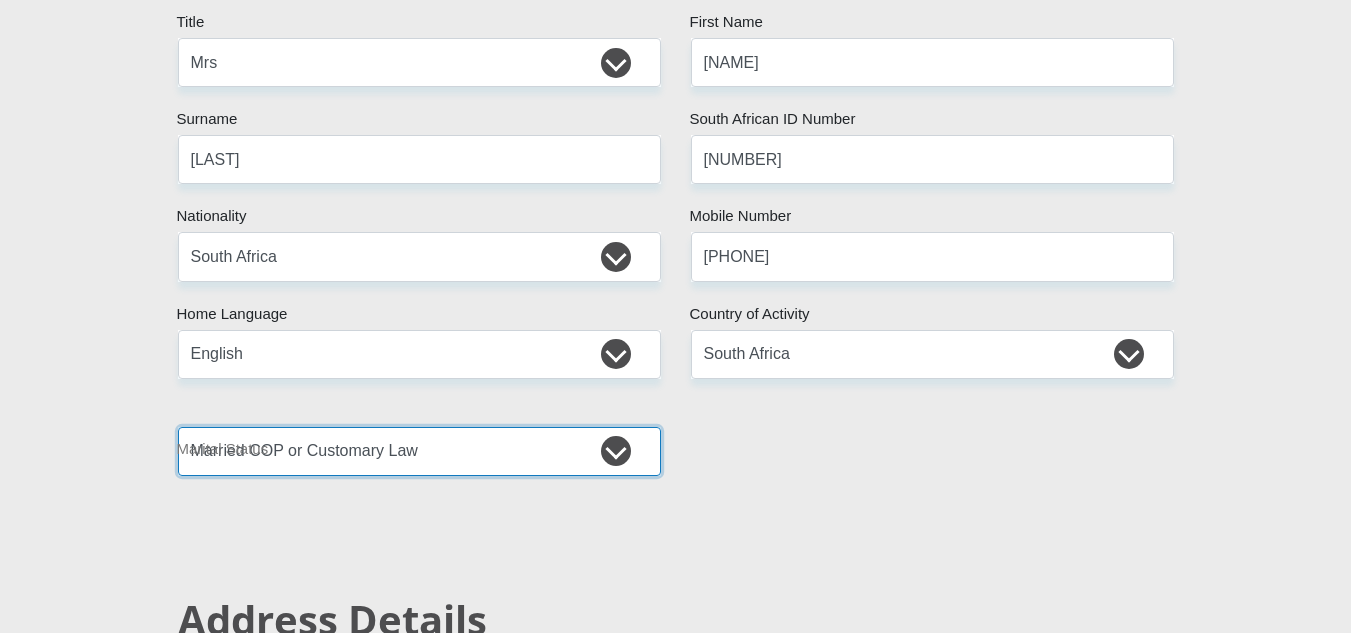 click on "Married ANC
Single
Divorced
Widowed
Married COP or Customary Law" at bounding box center [419, 451] 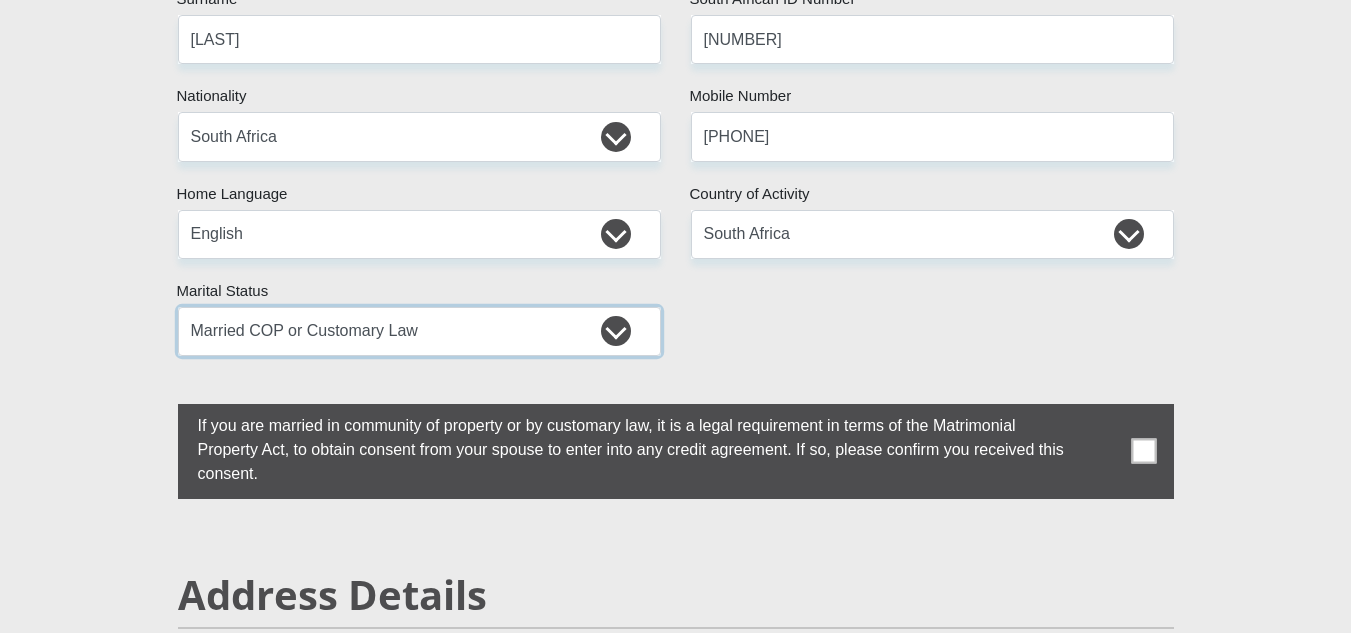 scroll, scrollTop: 500, scrollLeft: 0, axis: vertical 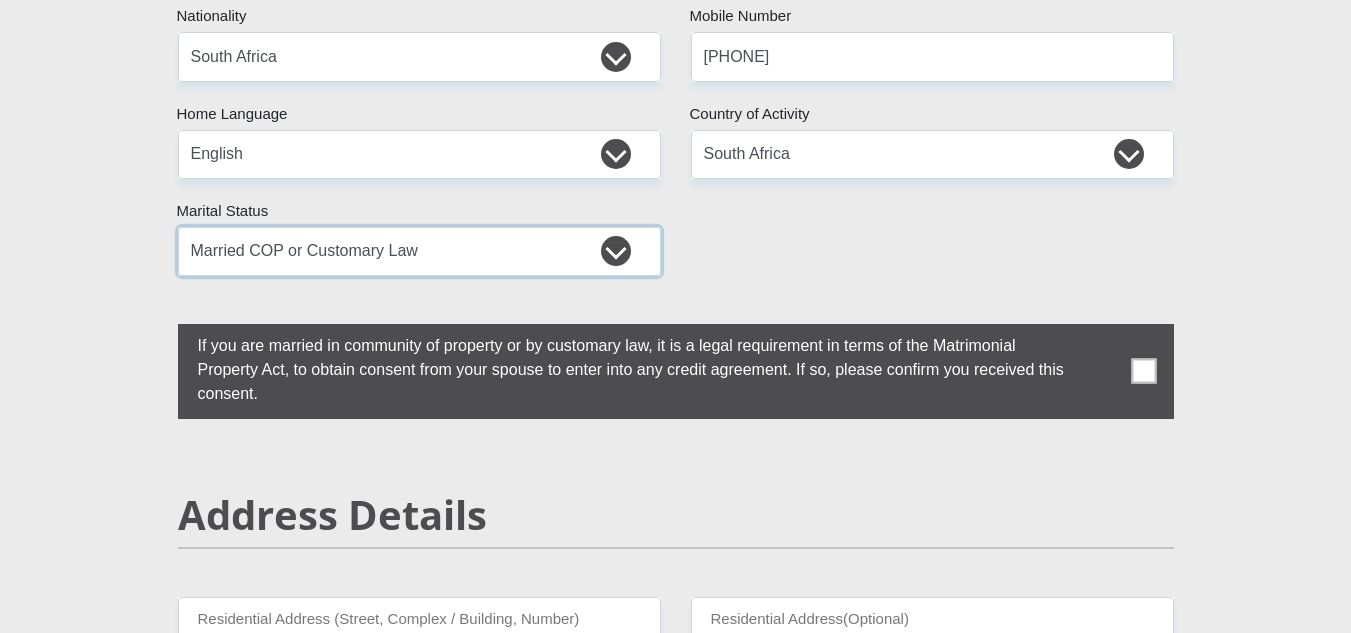 click on "Married ANC
Single
Divorced
Widowed
Married COP or Customary Law" at bounding box center (419, 251) 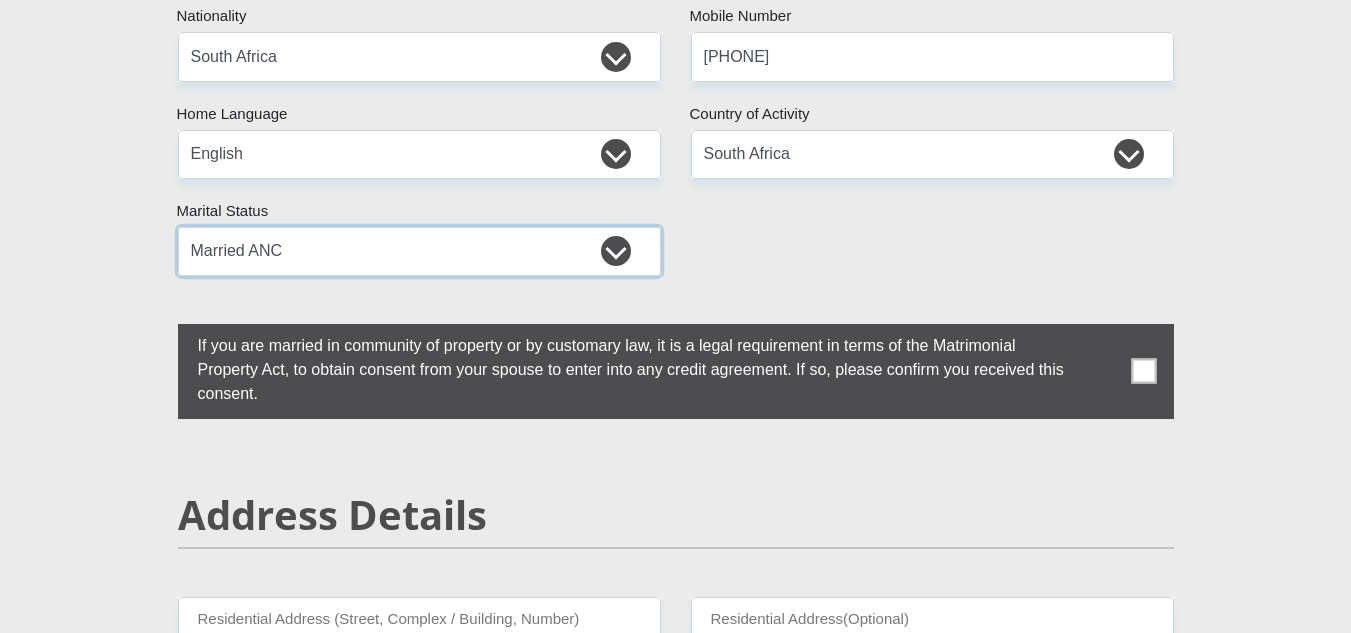 click on "Married ANC
Single
Divorced
Widowed
Married COP or Customary Law" at bounding box center [419, 251] 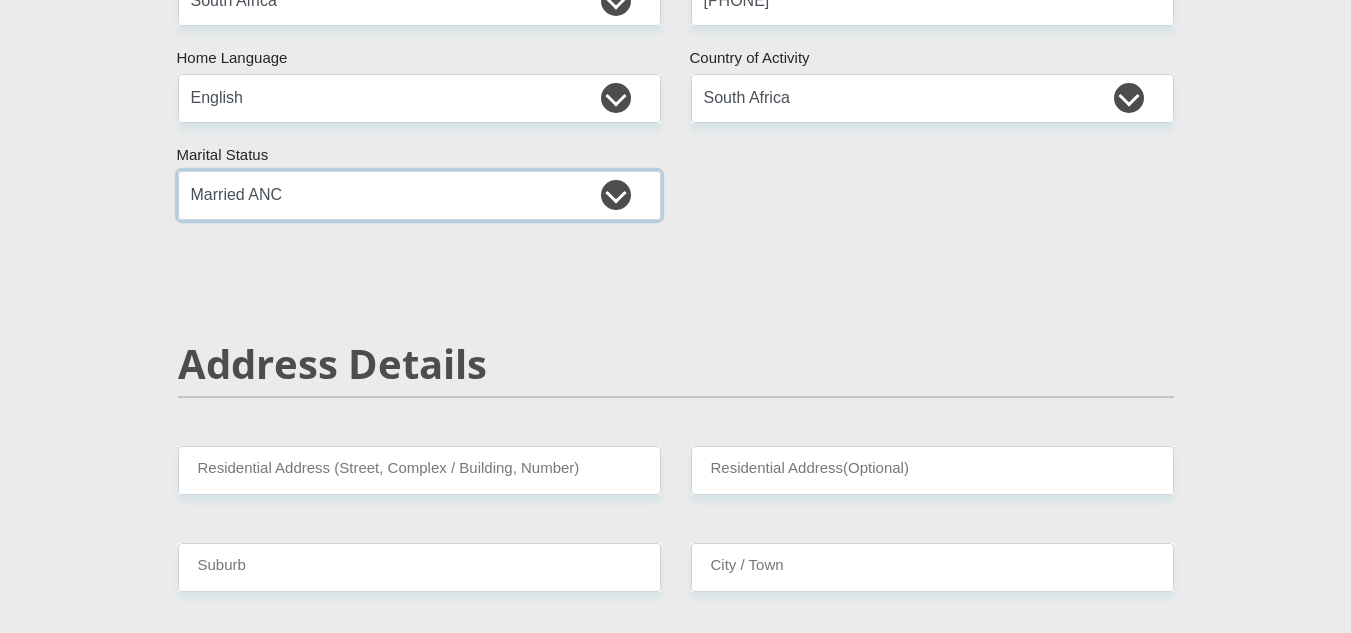 scroll, scrollTop: 600, scrollLeft: 0, axis: vertical 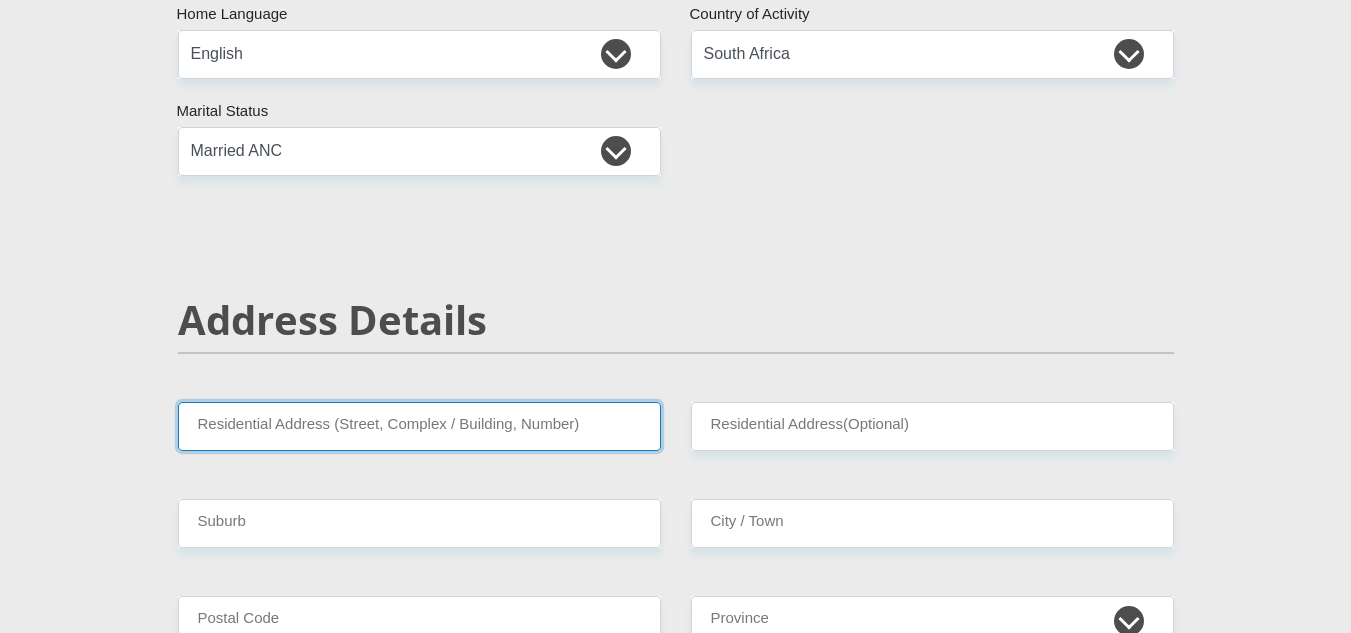 click on "Residential Address (Street, Complex / Building, Number)" at bounding box center (419, 426) 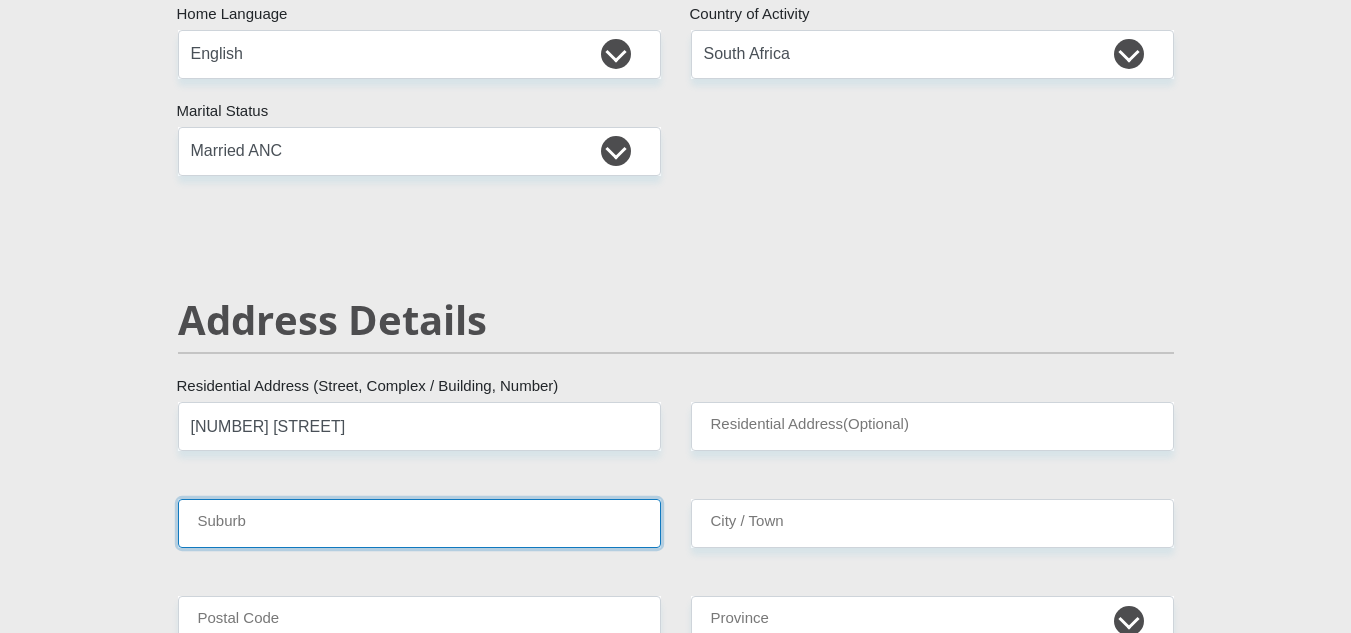 type on "number:[NUMBER]" 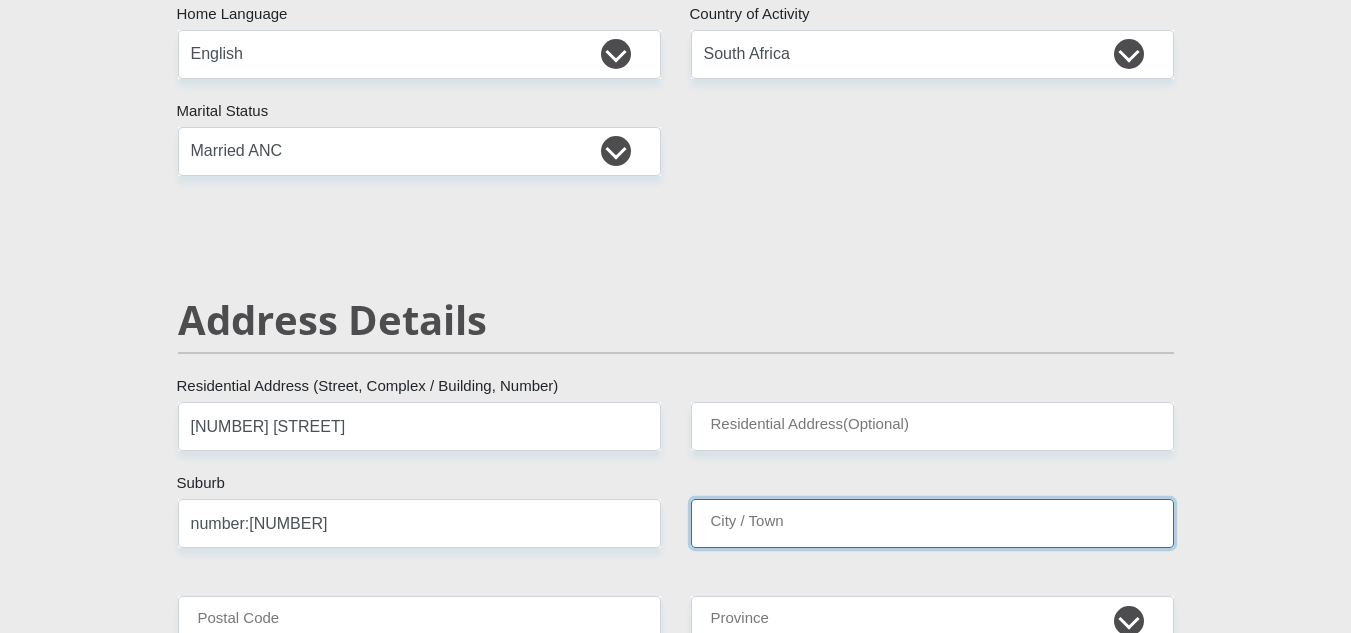 type on "number:[NUMBER]" 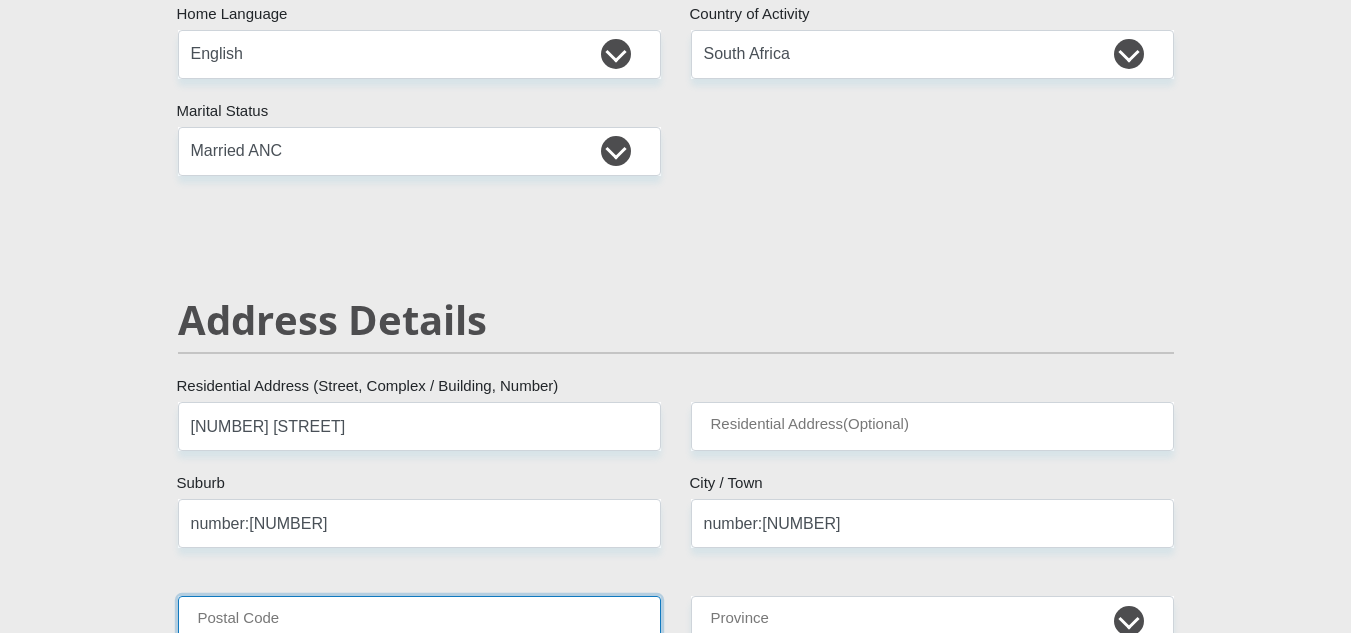 type on "[NUMBER]" 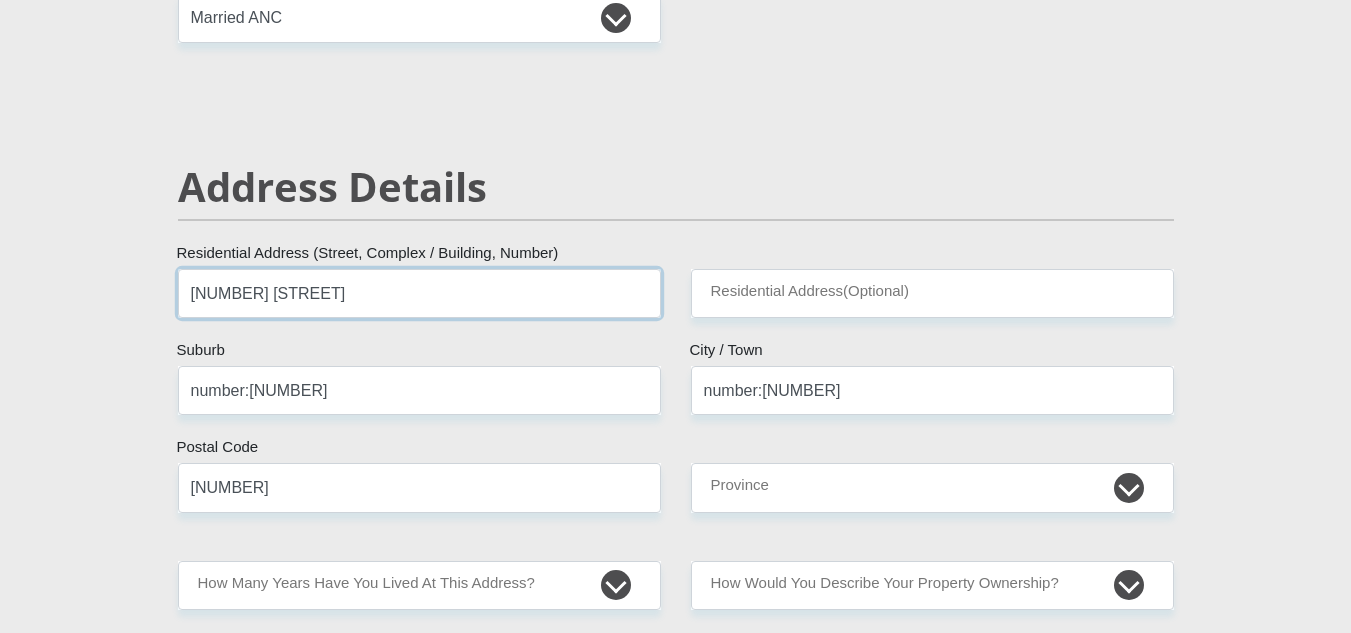 scroll, scrollTop: 800, scrollLeft: 0, axis: vertical 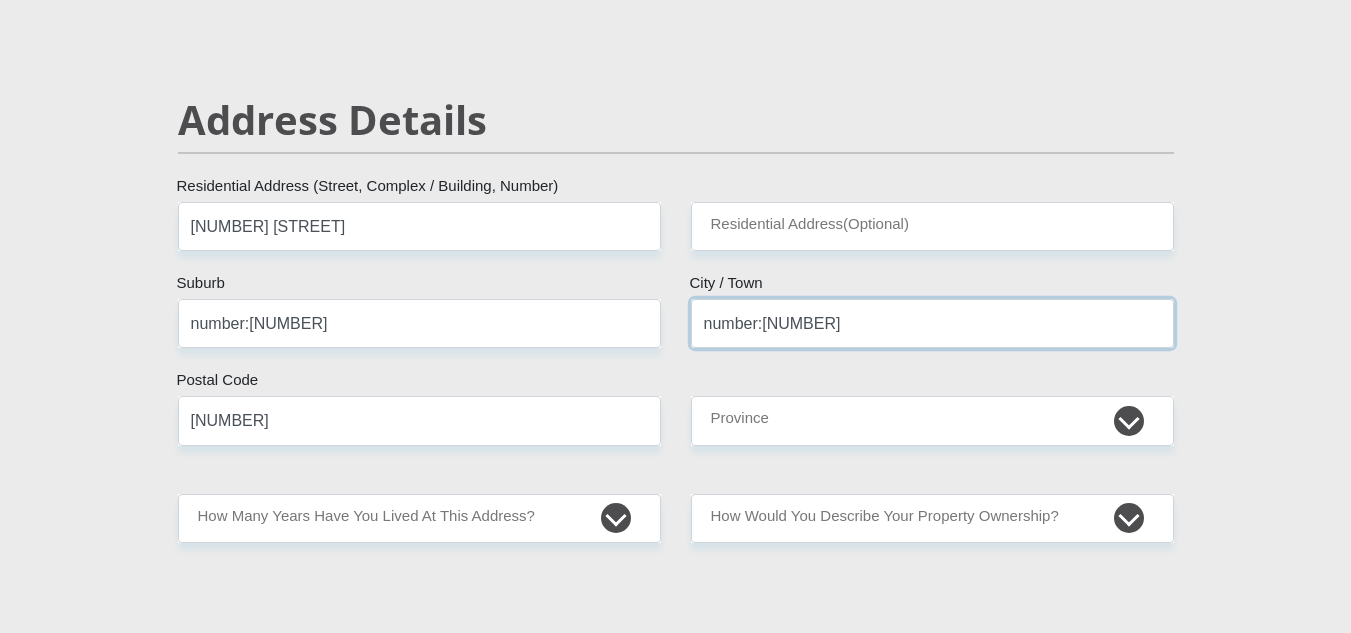 click on "number:[NUMBER]" at bounding box center (932, 323) 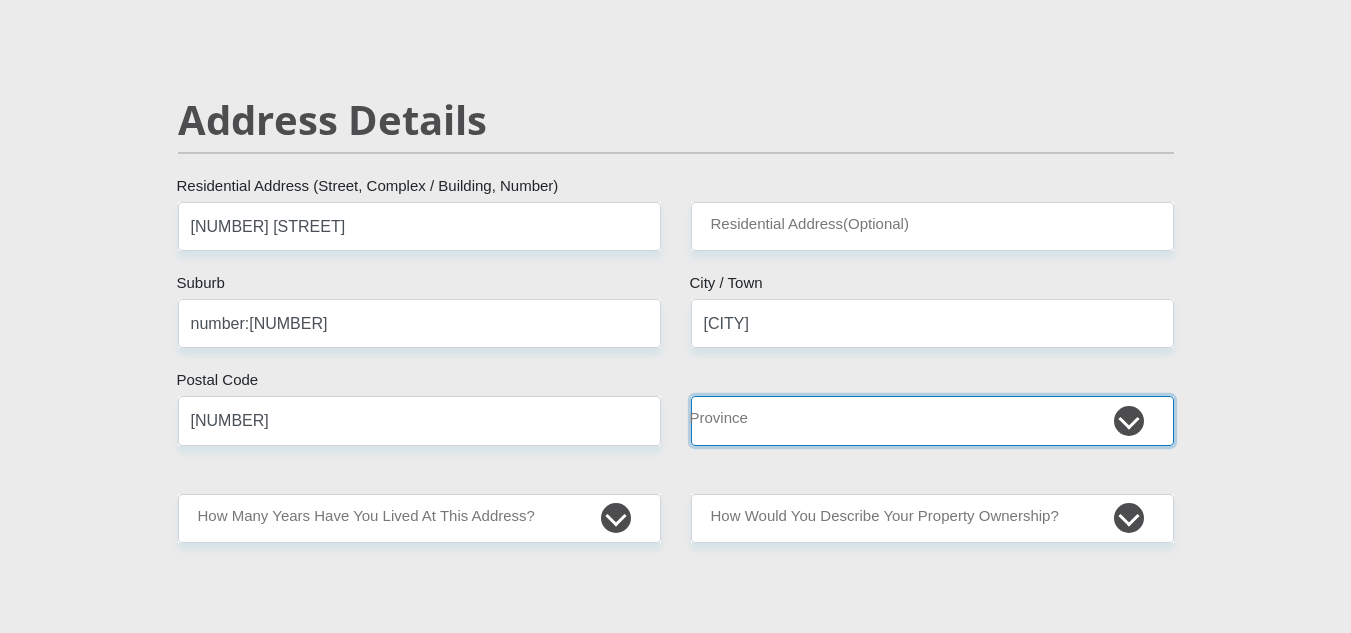 click on "Eastern Cape
Free State
Gauteng
KwaZulu-Natal
Limpopo
Mpumalanga
Northern Cape
North West
Western Cape" at bounding box center [932, 420] 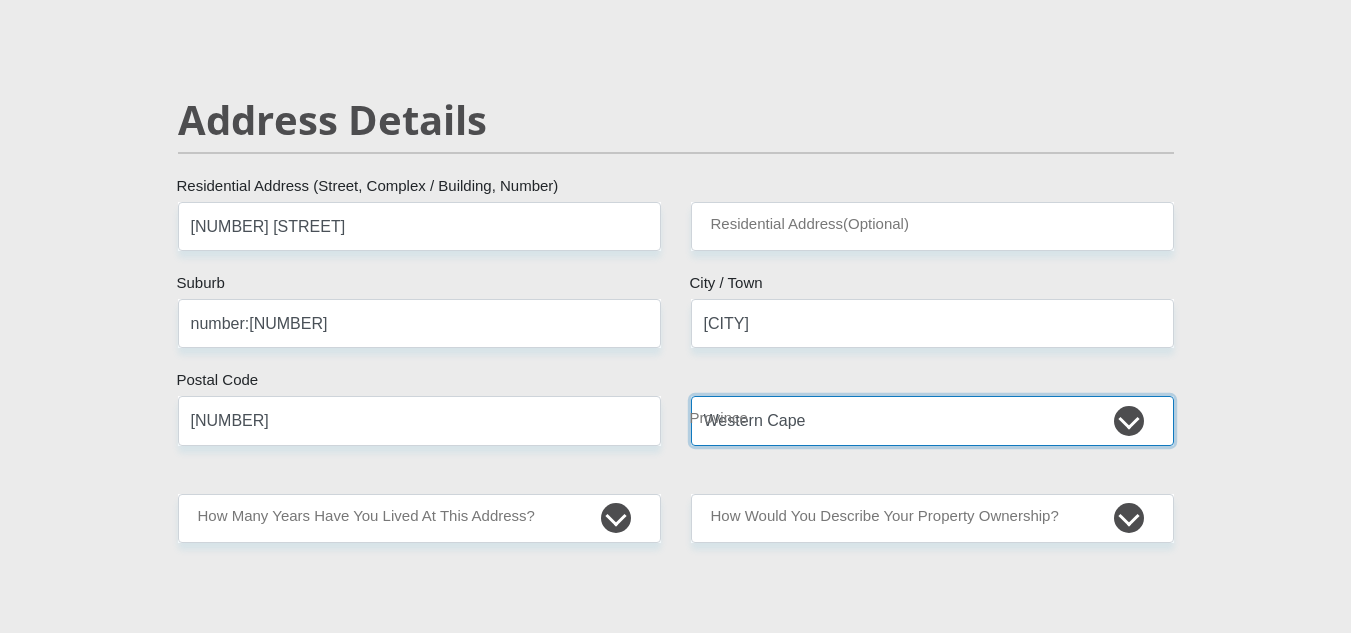 click on "Eastern Cape
Free State
Gauteng
KwaZulu-Natal
Limpopo
Mpumalanga
Northern Cape
North West
Western Cape" at bounding box center (932, 420) 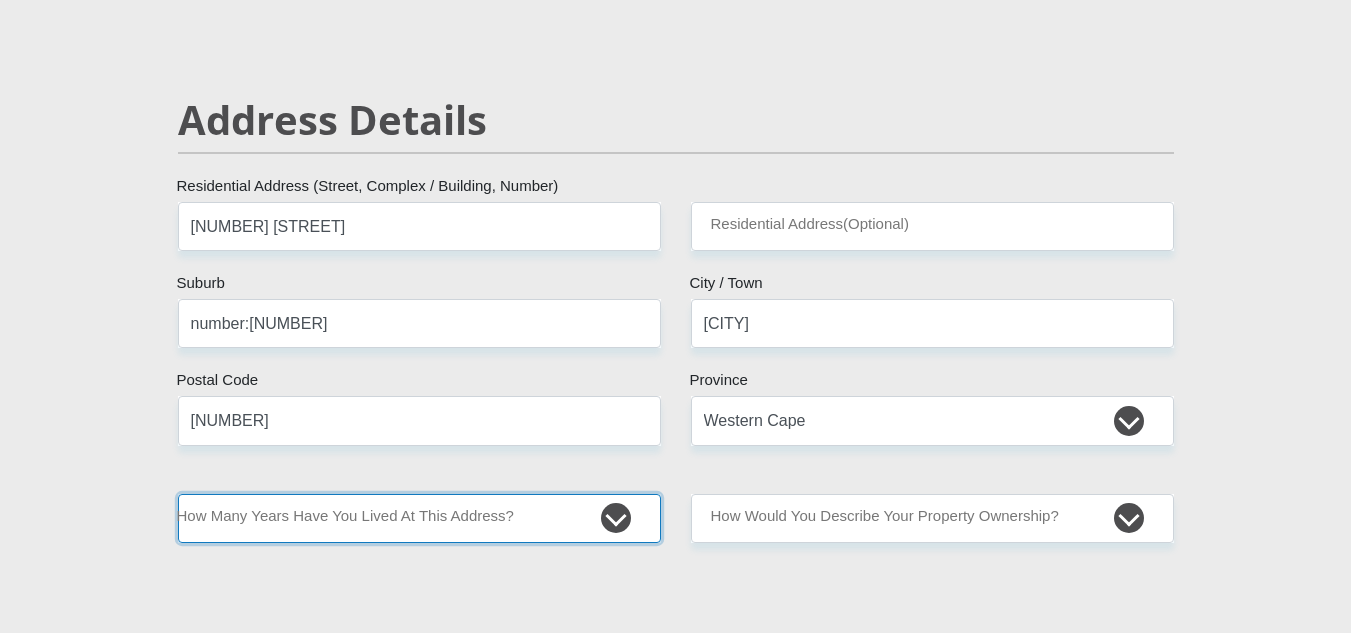 click on "less than 1 year
1-3 years
3-5 years
5+ years" at bounding box center (419, 518) 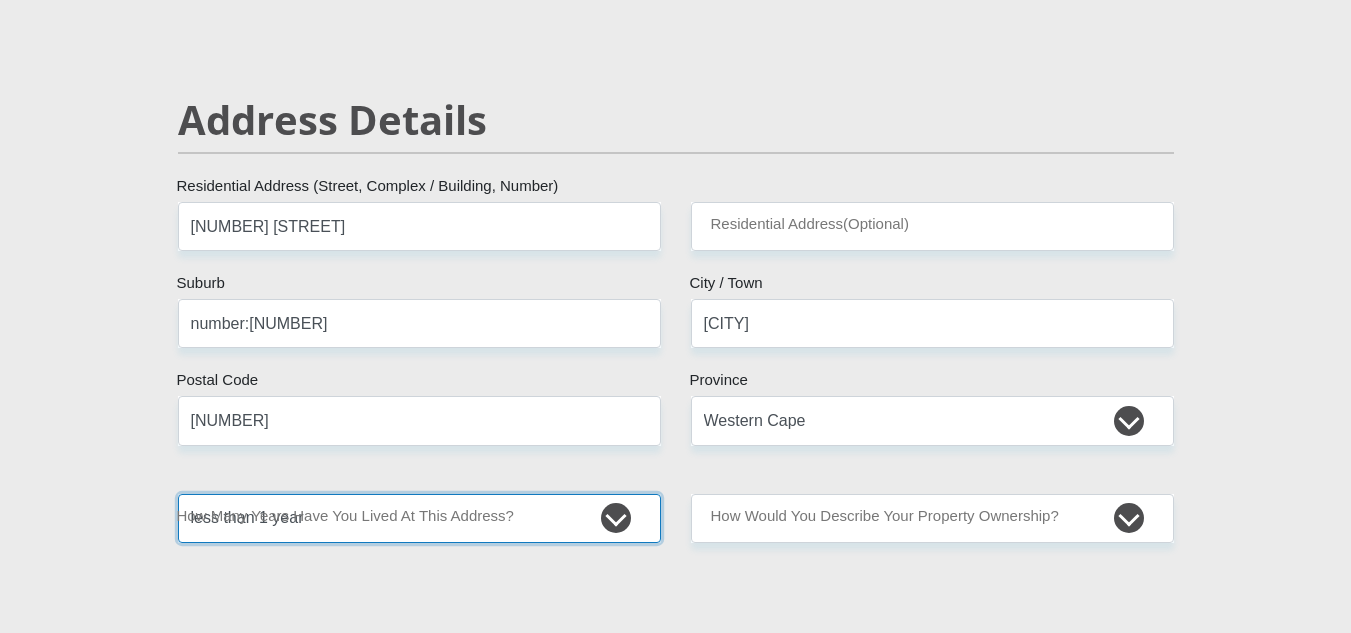 click on "less than 1 year
1-3 years
3-5 years
5+ years" at bounding box center [419, 518] 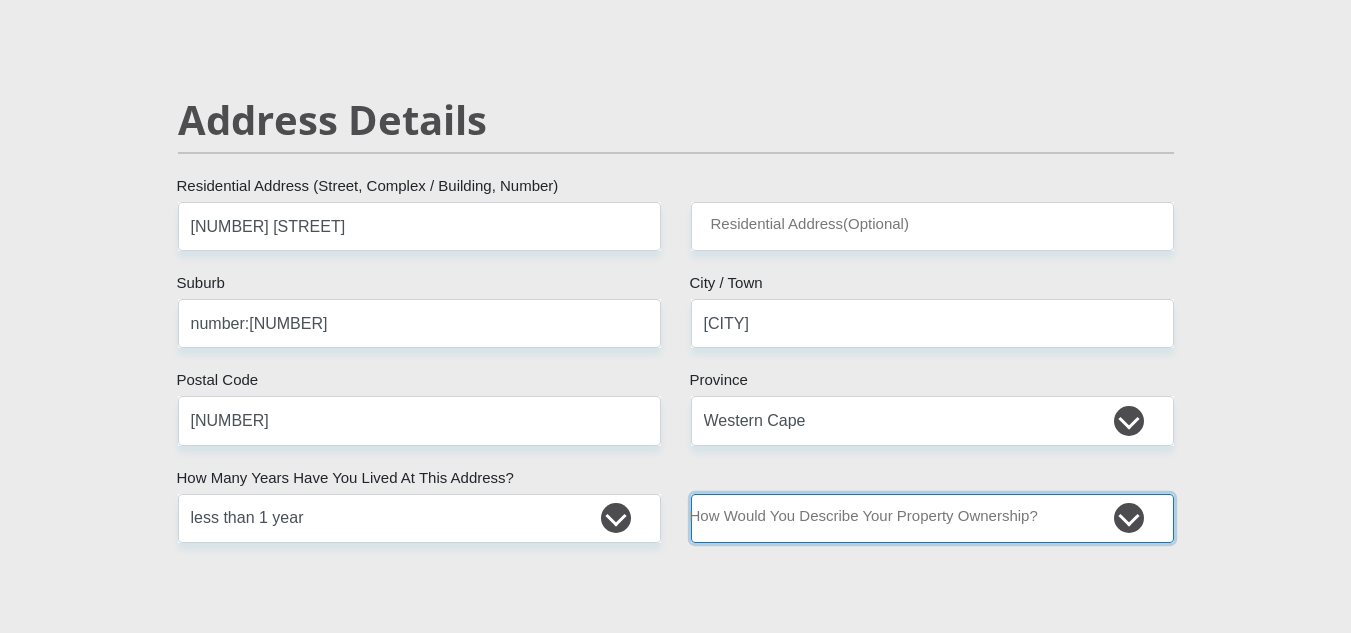click on "Owned
Rented
Family Owned
Company Dwelling" at bounding box center (932, 518) 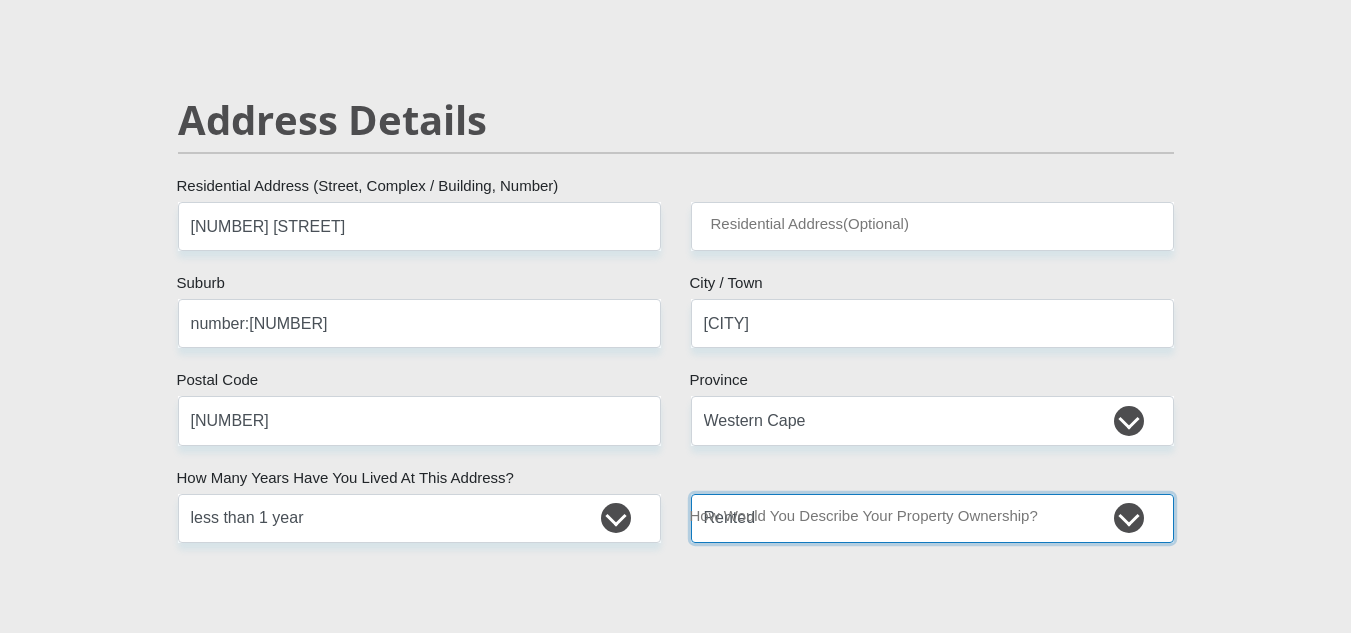 click on "Owned
Rented
Family Owned
Company Dwelling" at bounding box center (932, 518) 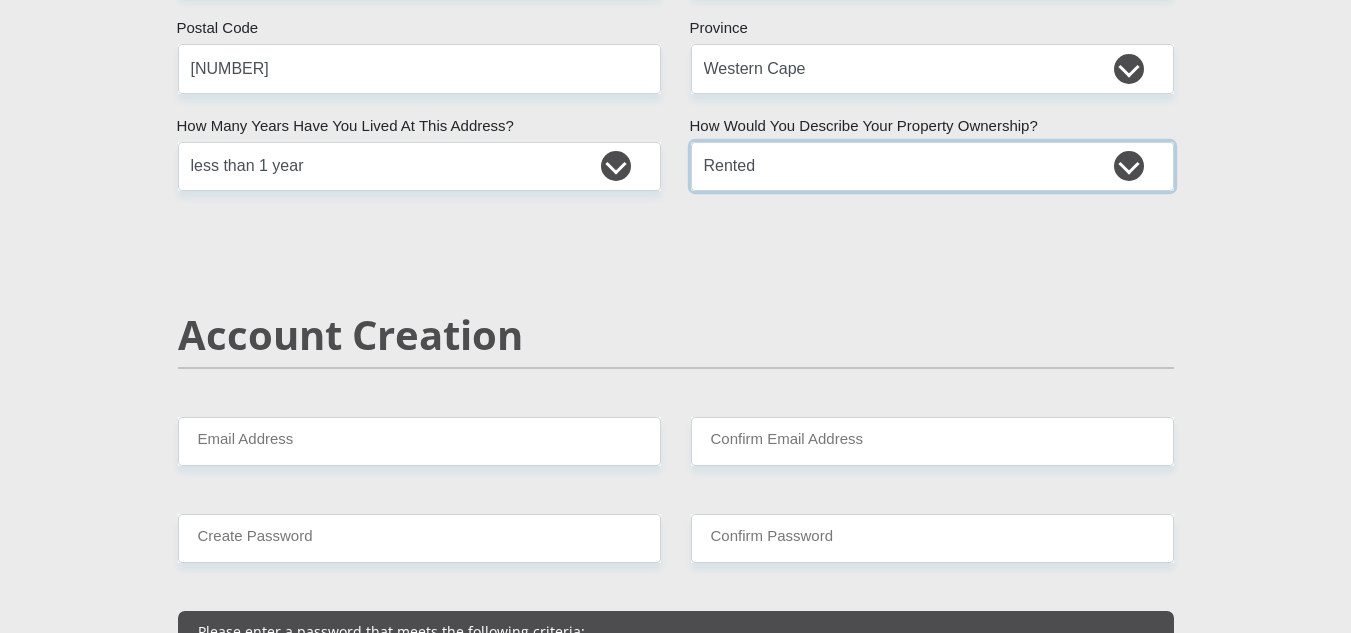 scroll, scrollTop: 1200, scrollLeft: 0, axis: vertical 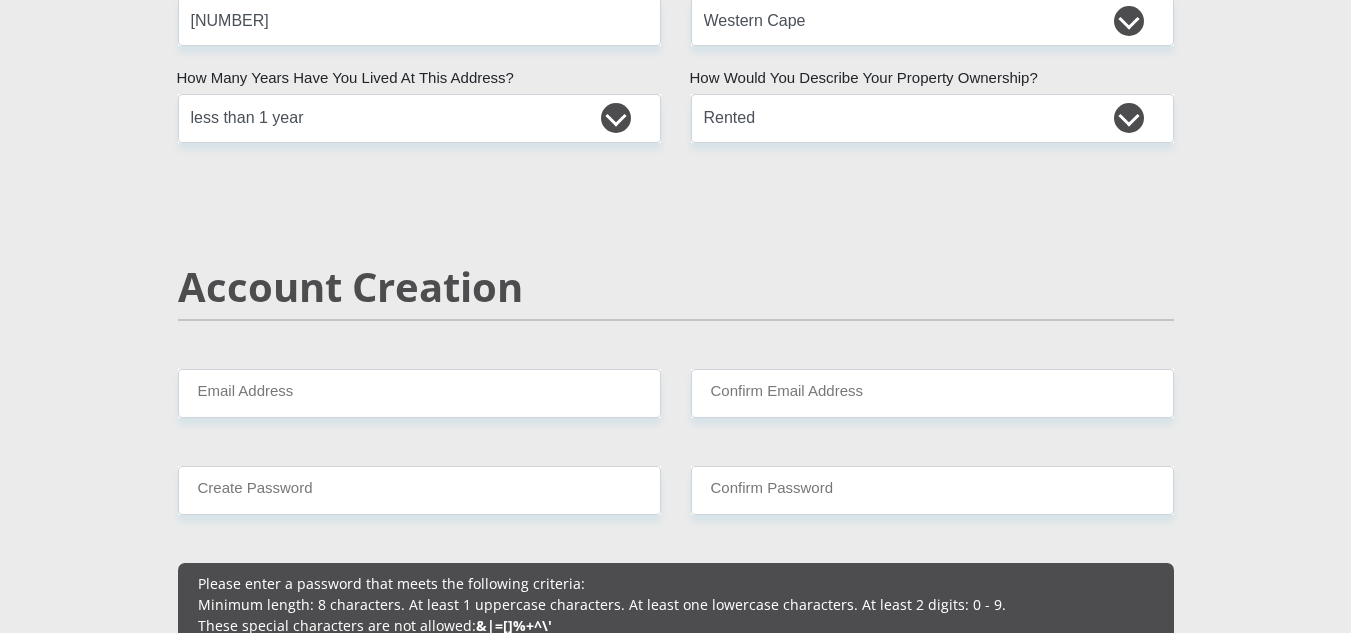 click on "Personal Details
Mr
Ms
Mrs
Dr
Other
Title
[FIRST]
First Name
[LAST]
Surname
9601050199088
South African ID Number
Please input valid ID number
South Africa
Afghanistan
Aland Islands
Albania
Algeria
America Samoa
American Virgin Islands
Andorra
Angola
Anguilla
Antarctica
Antigua and Barbuda
Argentina" at bounding box center [676, 1978] 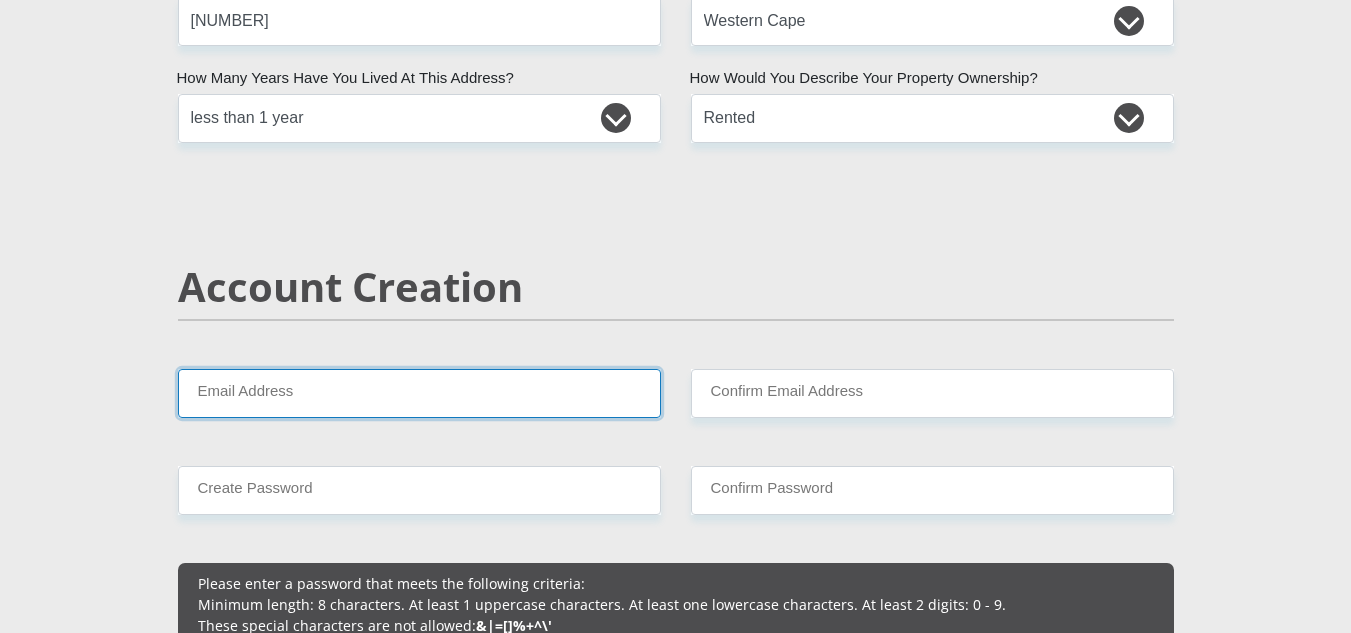 click on "Email Address" at bounding box center (419, 393) 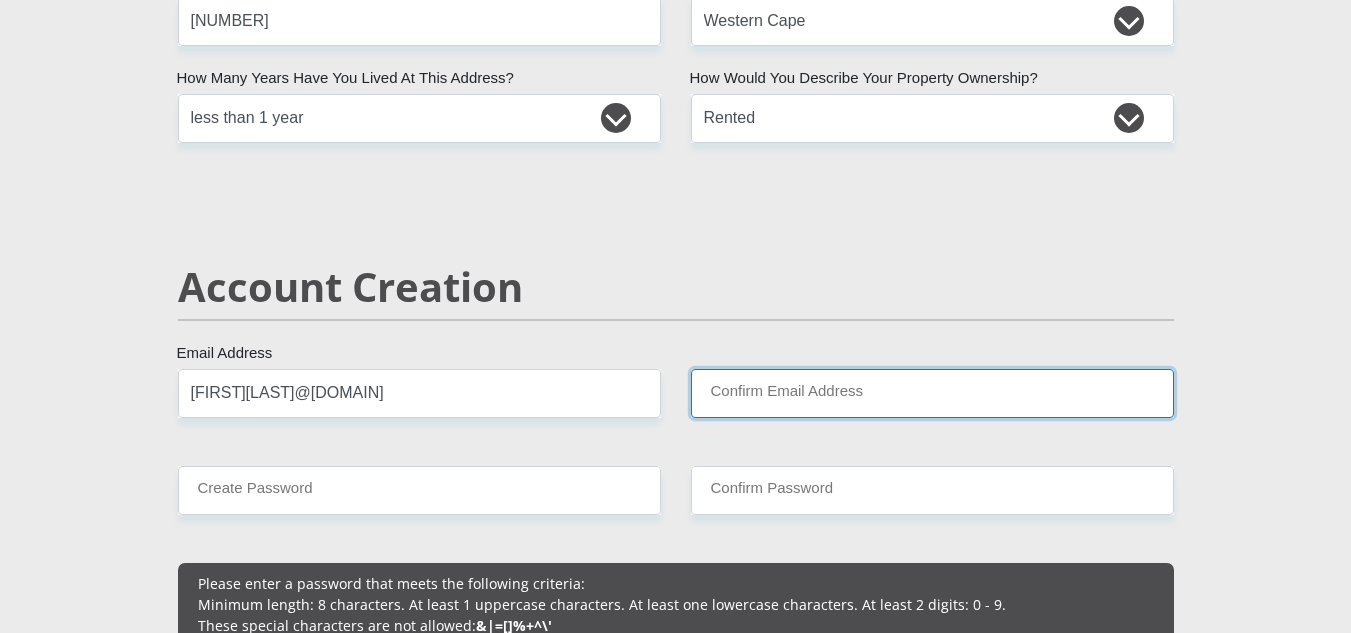 type on "[FIRST][LAST]@[DOMAIN]" 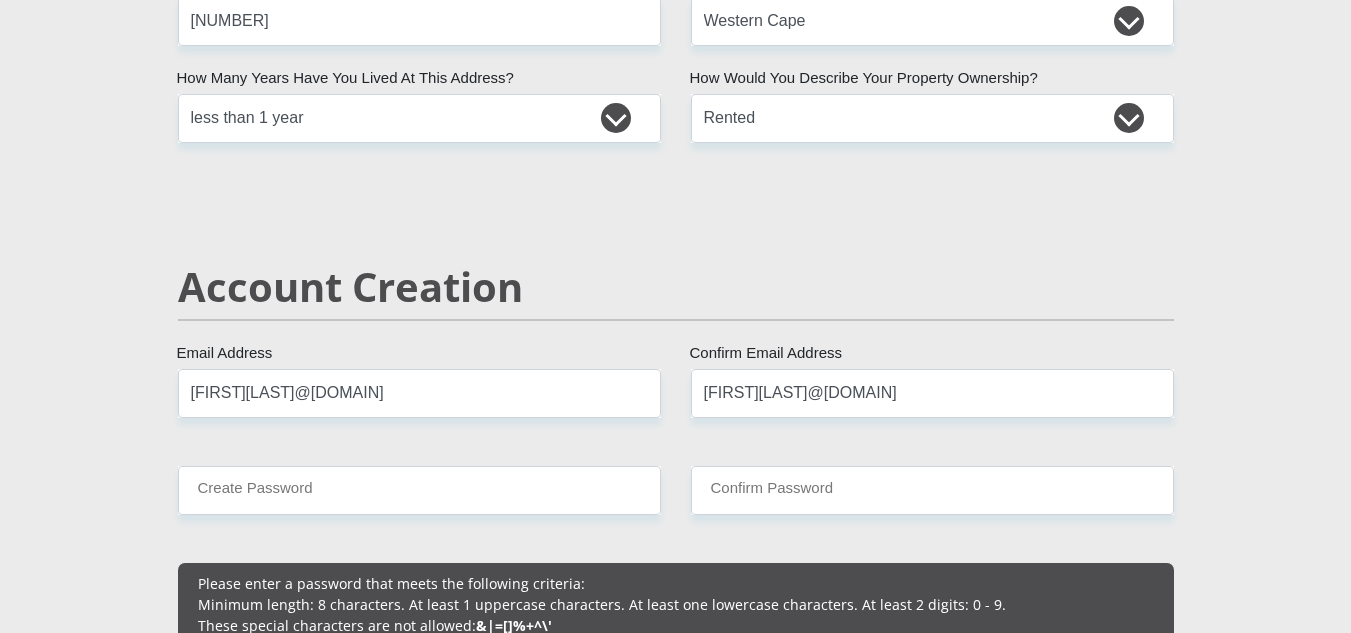type on "[NUMBER]" 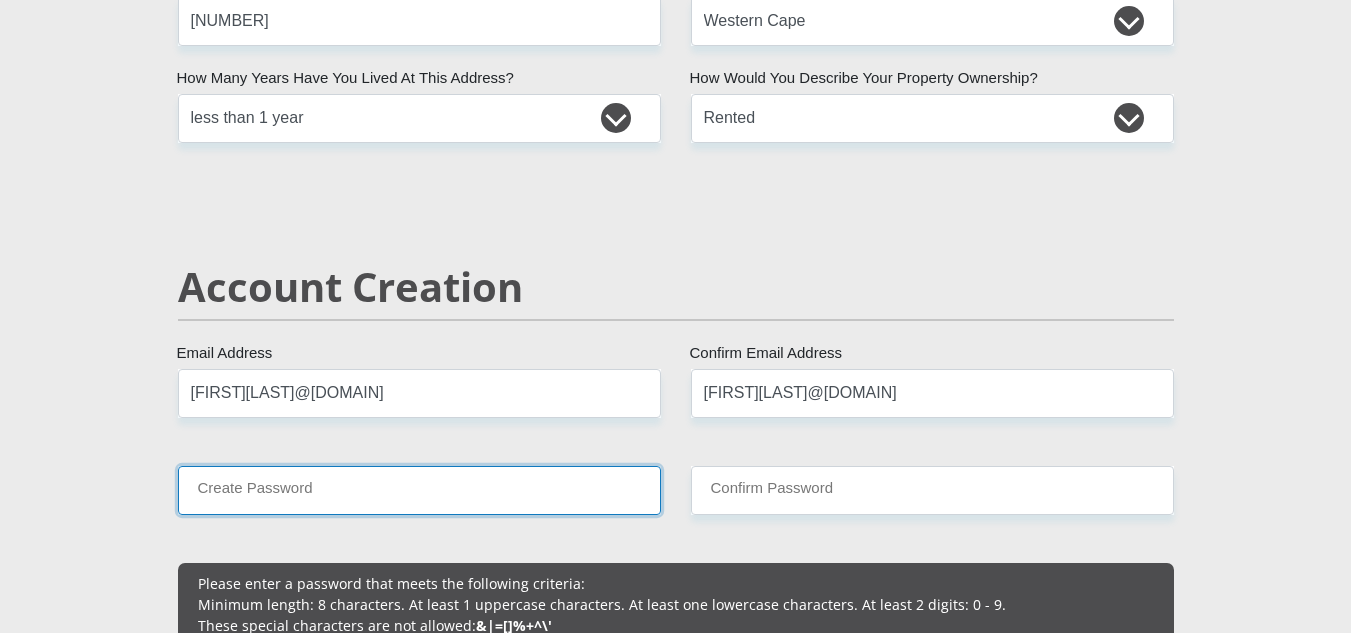 click on "Create Password" at bounding box center [419, 490] 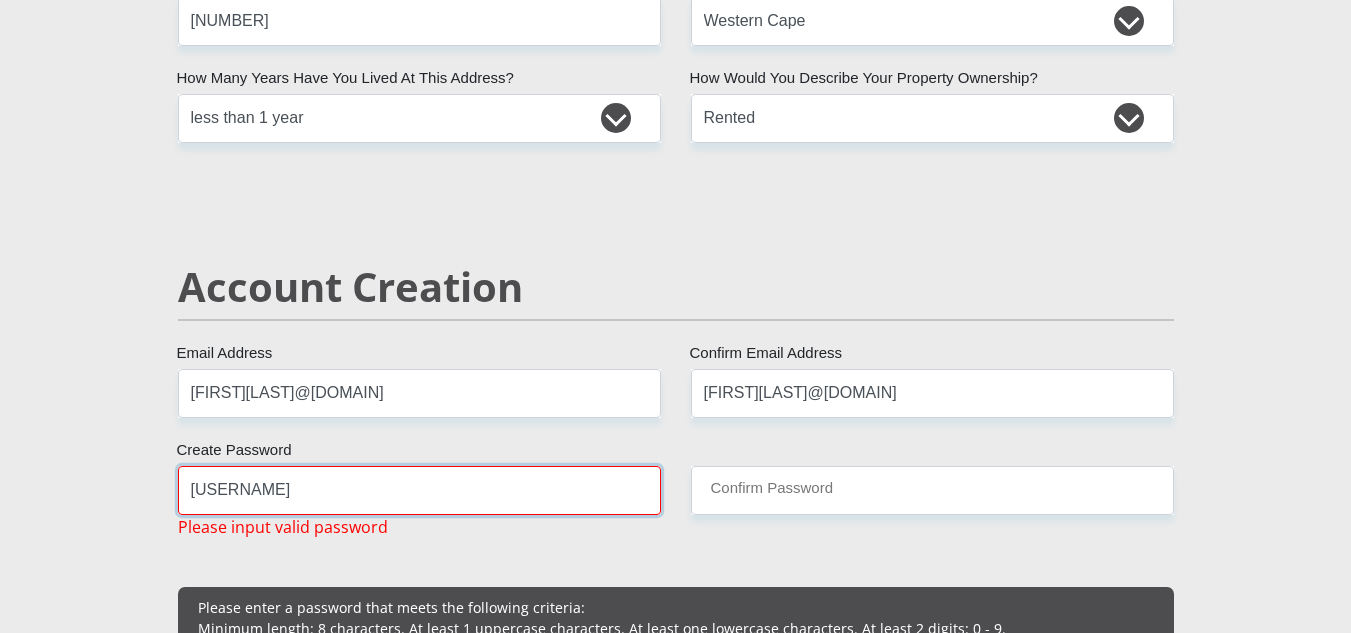 click on "[USERNAME]" at bounding box center (419, 490) 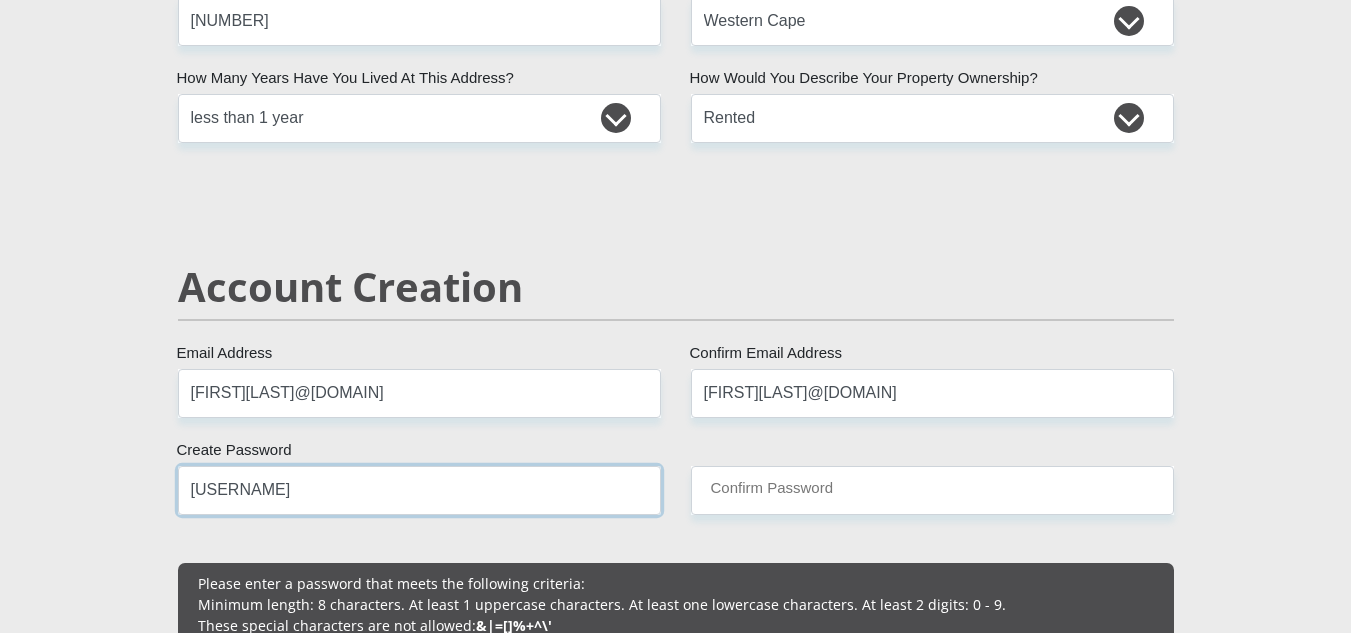 type on "[USERNAME]" 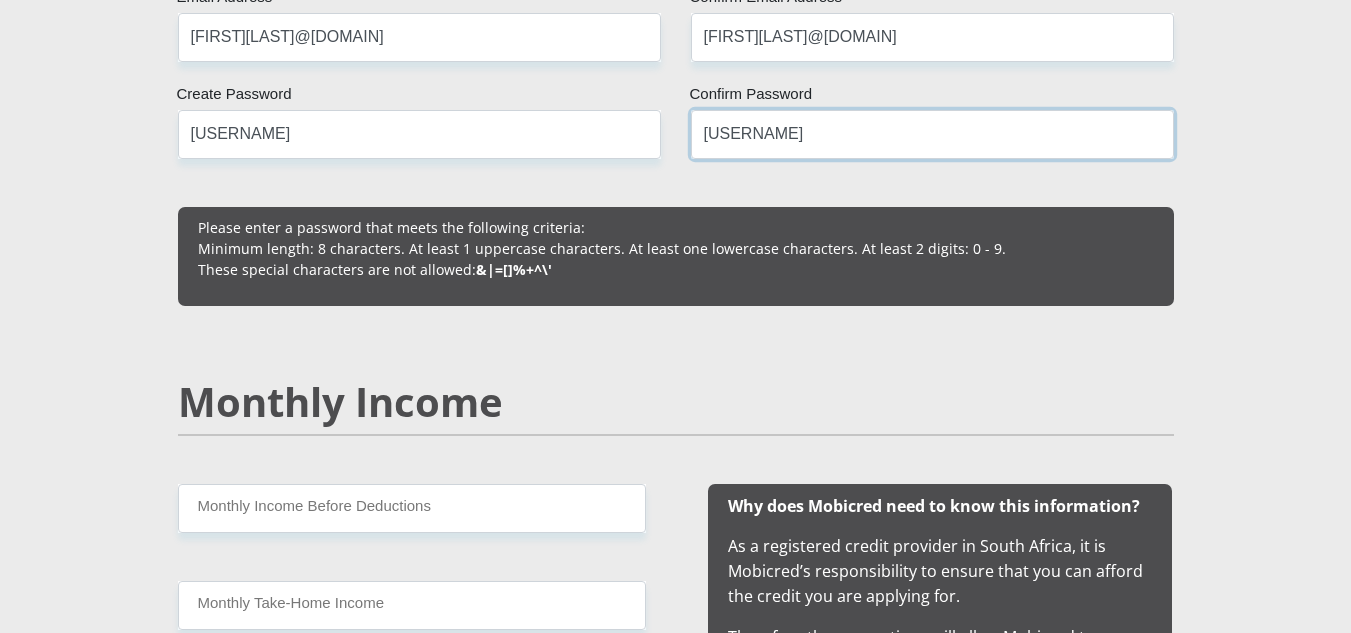 scroll, scrollTop: 1600, scrollLeft: 0, axis: vertical 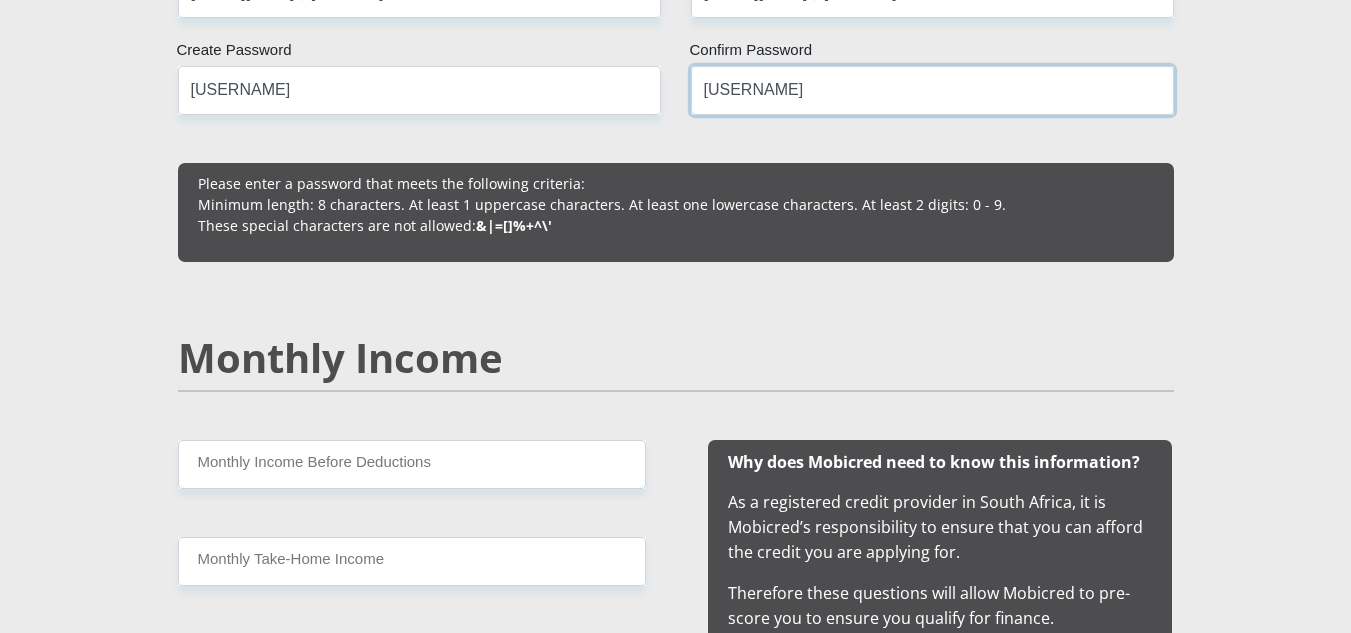 type on "[USERNAME]" 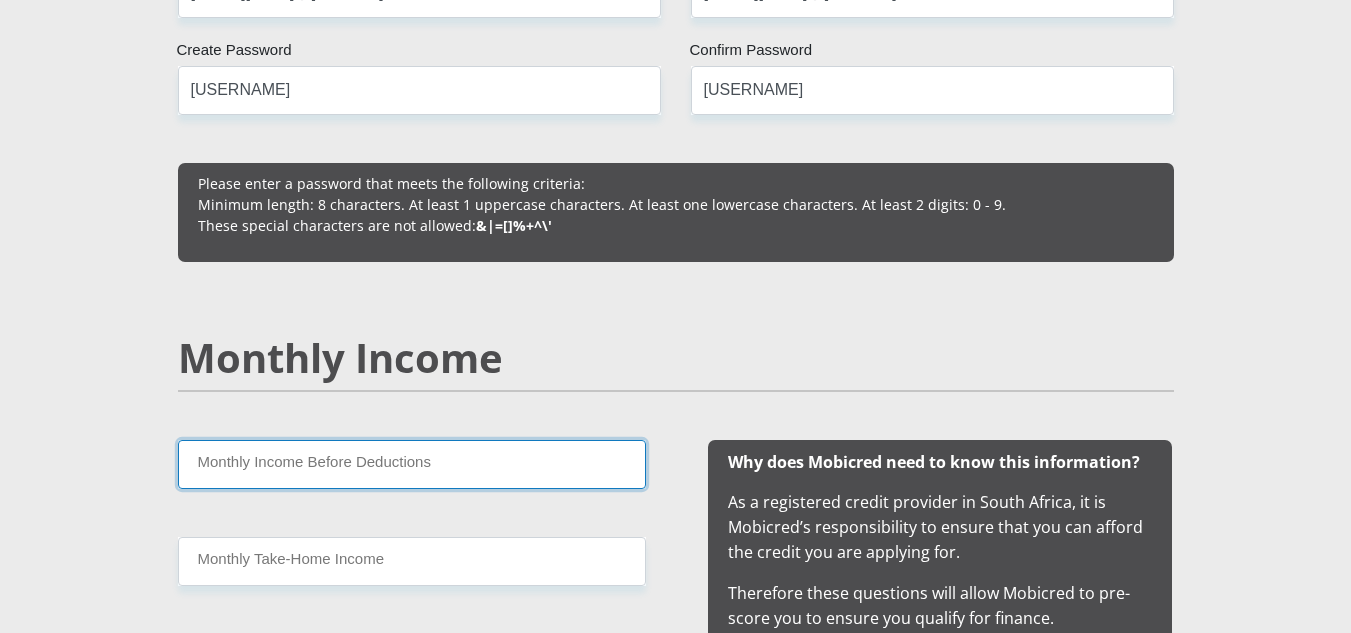 click on "Monthly Income Before Deductions" at bounding box center (412, 464) 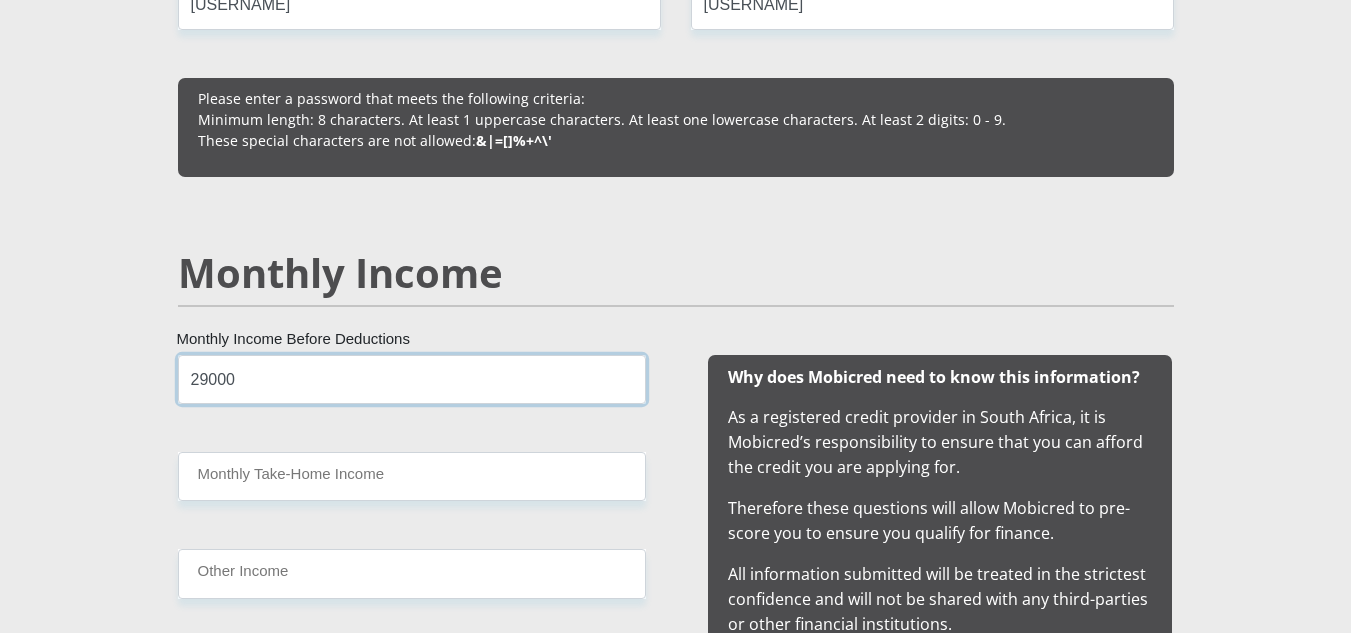 scroll, scrollTop: 1800, scrollLeft: 0, axis: vertical 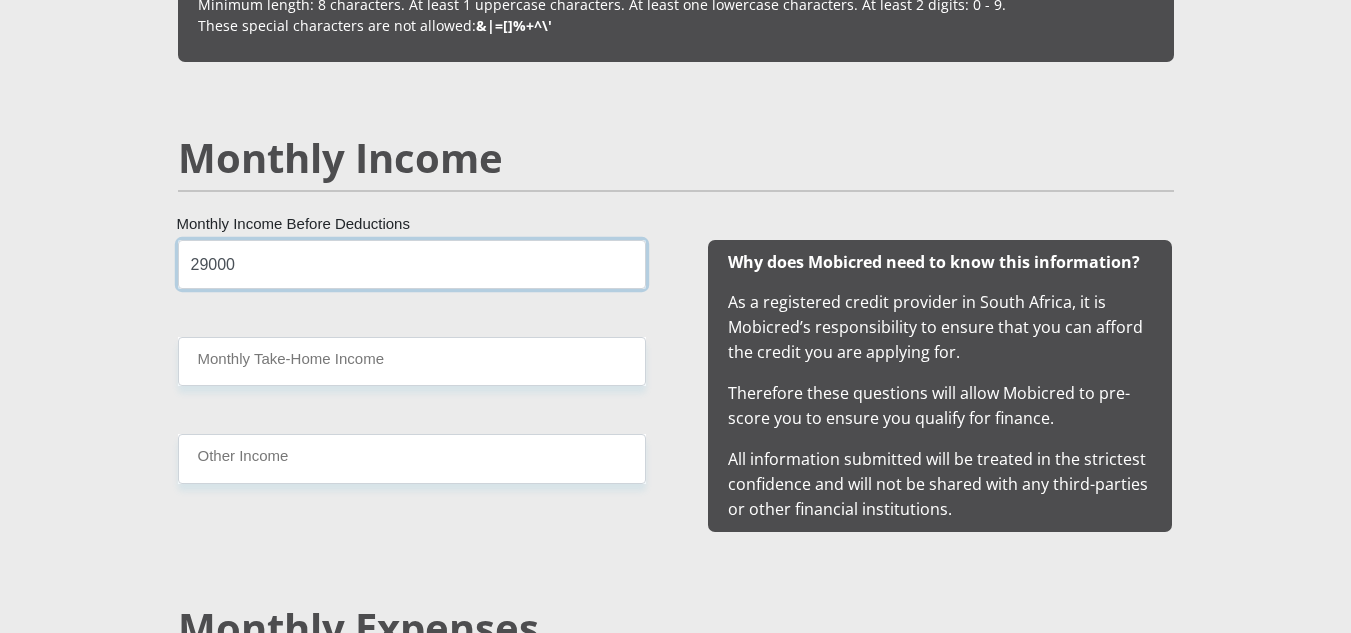 type on "29000" 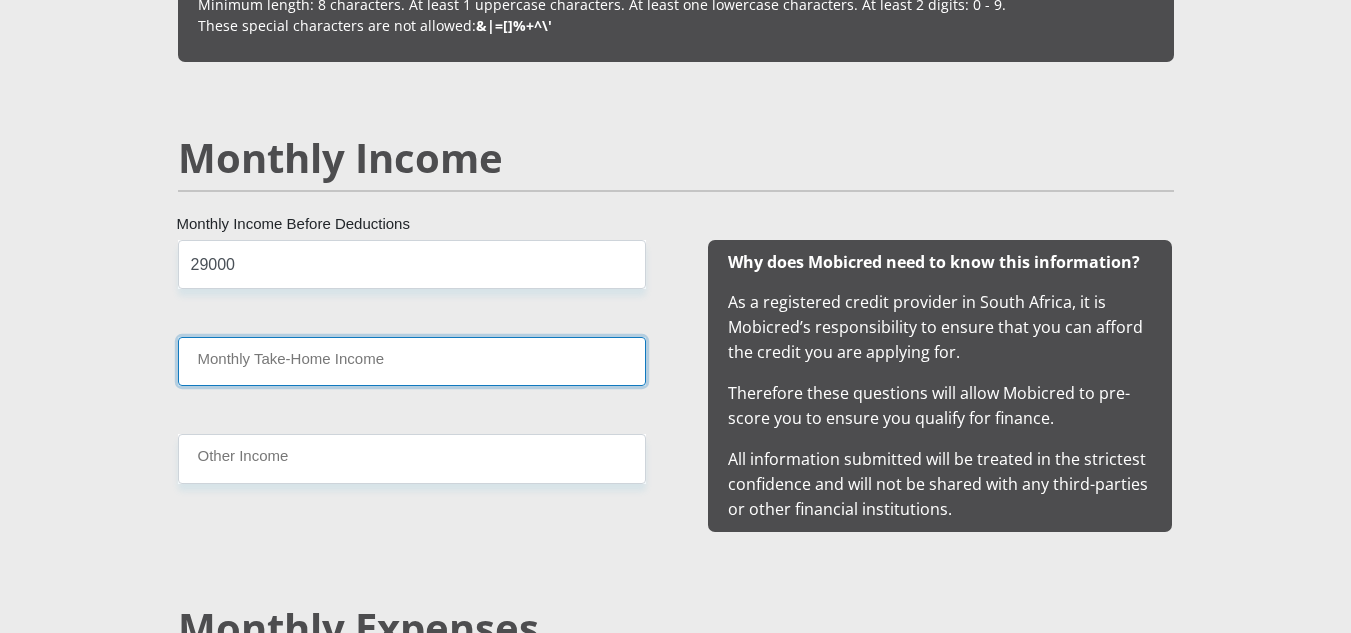 click on "Monthly Take-Home Income" at bounding box center [412, 361] 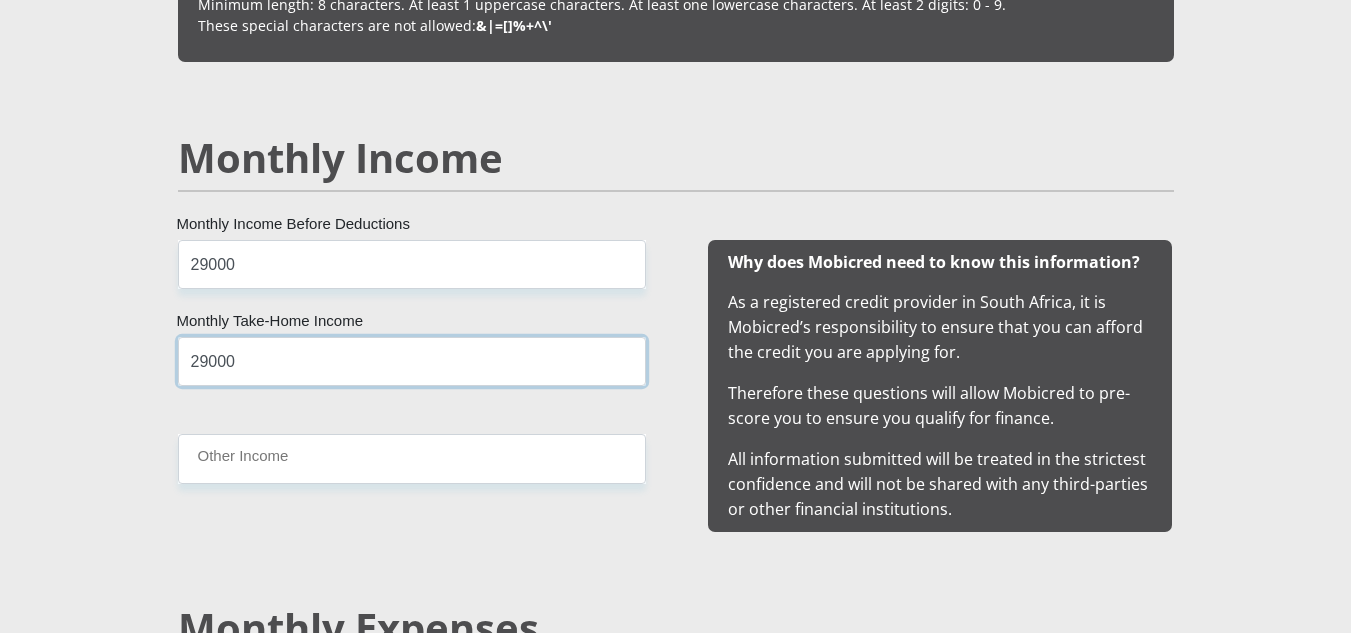 type on "29000" 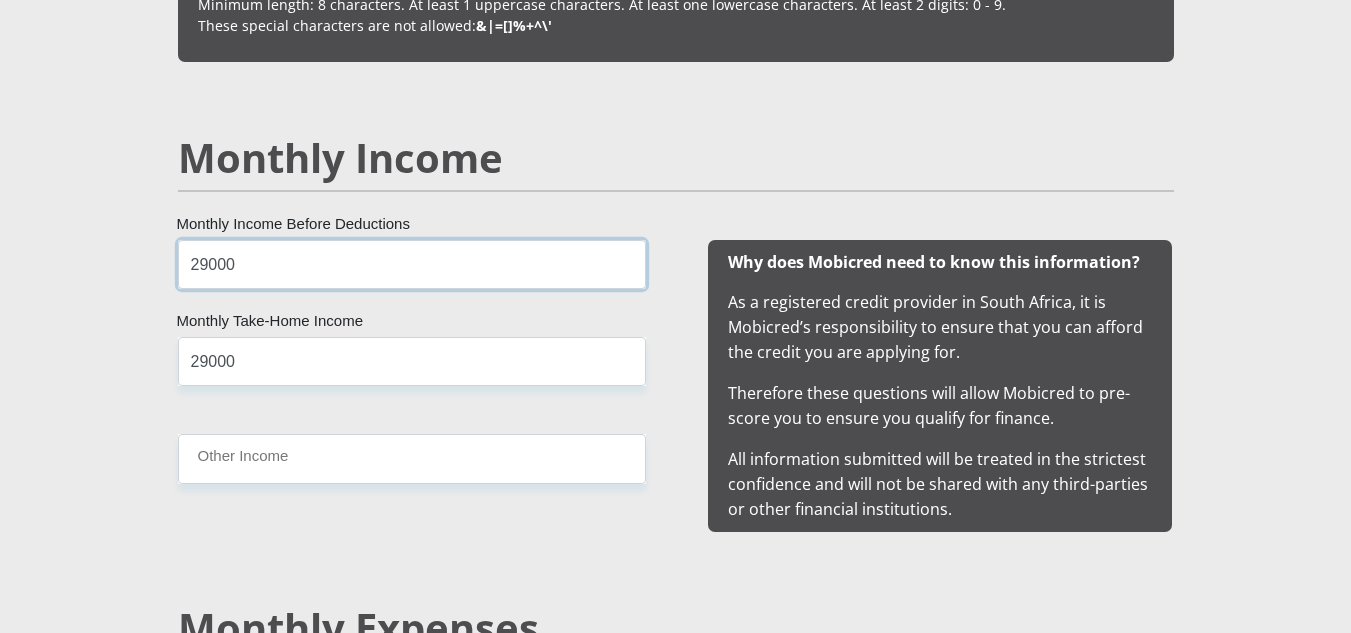 click on "29000" at bounding box center (412, 264) 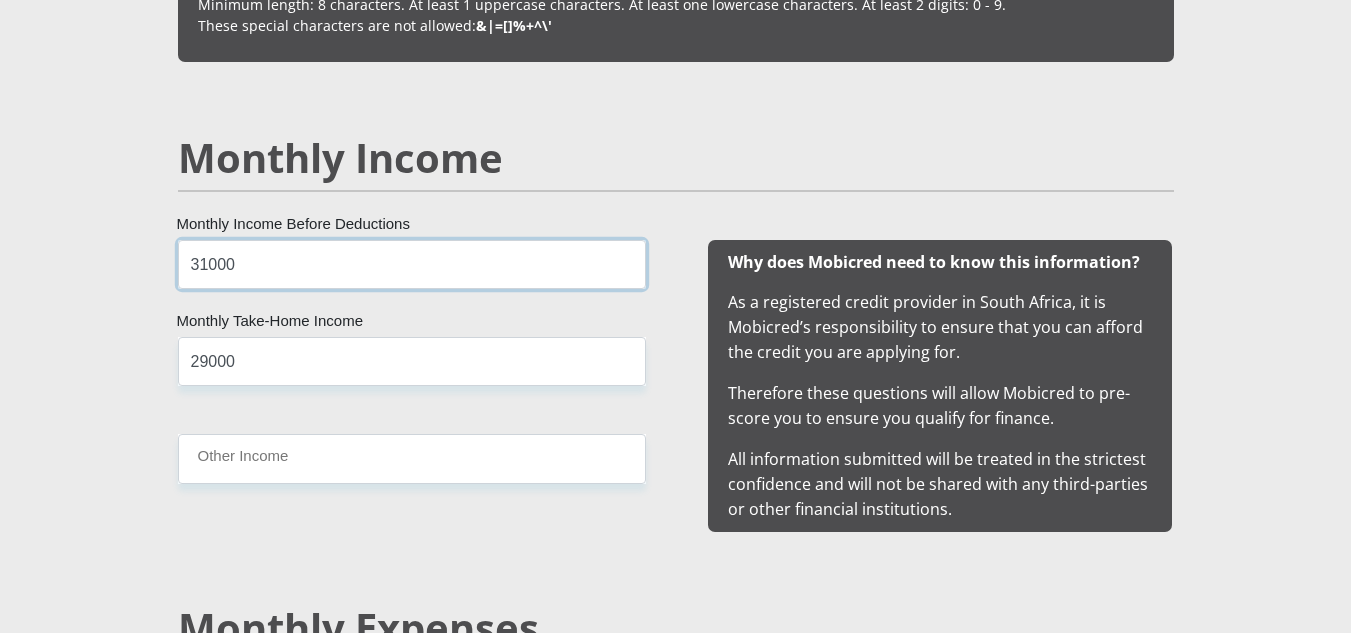 type on "31000" 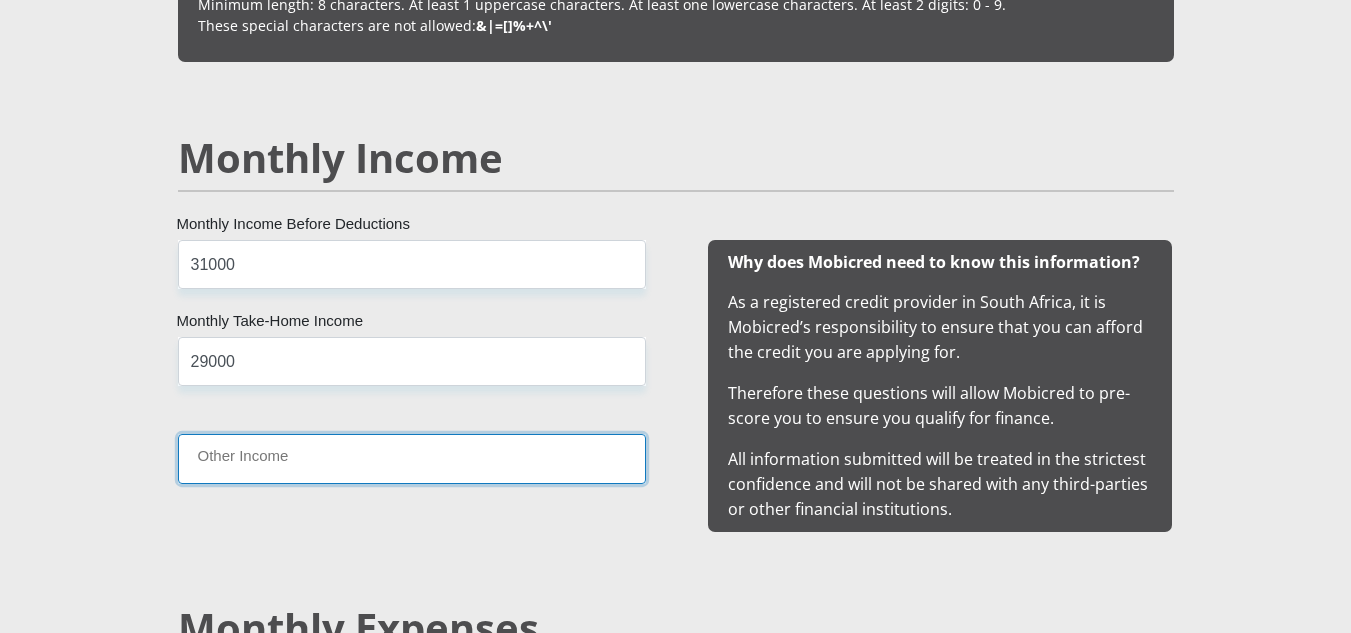 click on "Other Income" at bounding box center (412, 458) 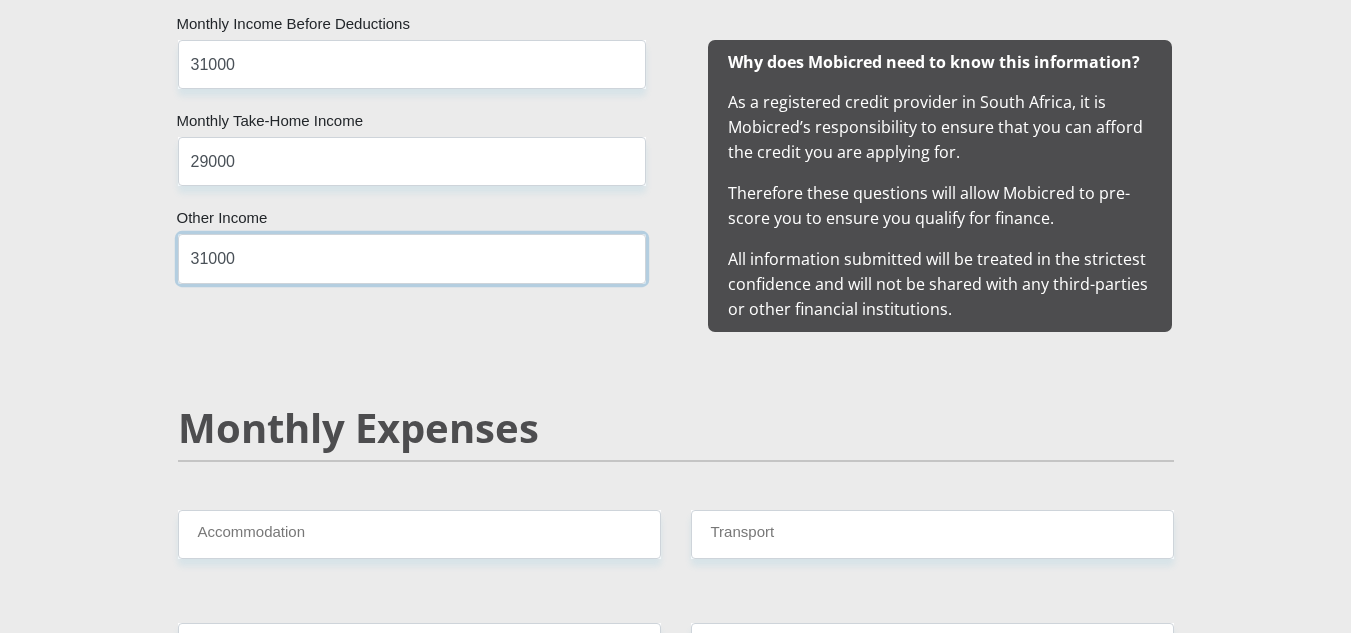 type on "31000" 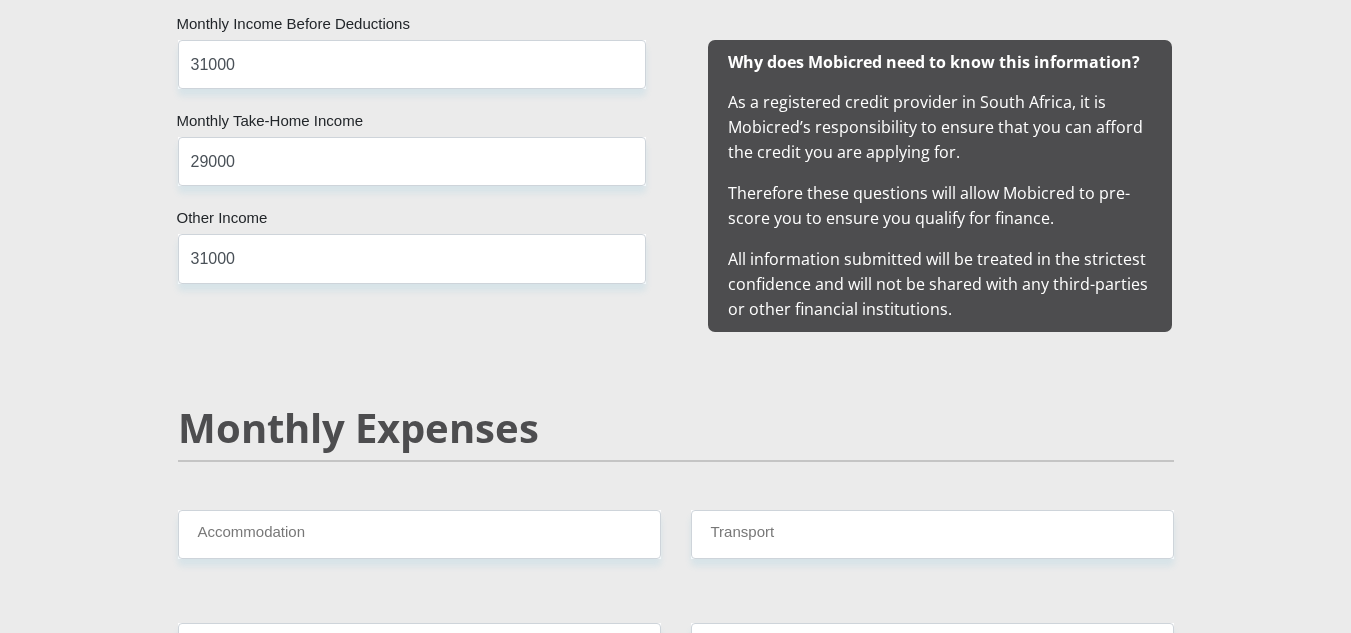 click on "Personal Details
Mr
Ms
Mrs
Dr
Other
Title
[FIRST]
First Name
[LAST]
Surname
9601050199088
South African ID Number
Please input valid ID number
South Africa
Afghanistan
Aland Islands
Albania
Algeria
America Samoa
American Virgin Islands
Andorra
Angola
Anguilla
Antarctica
Antigua and Barbuda
Argentina" at bounding box center [676, 1178] 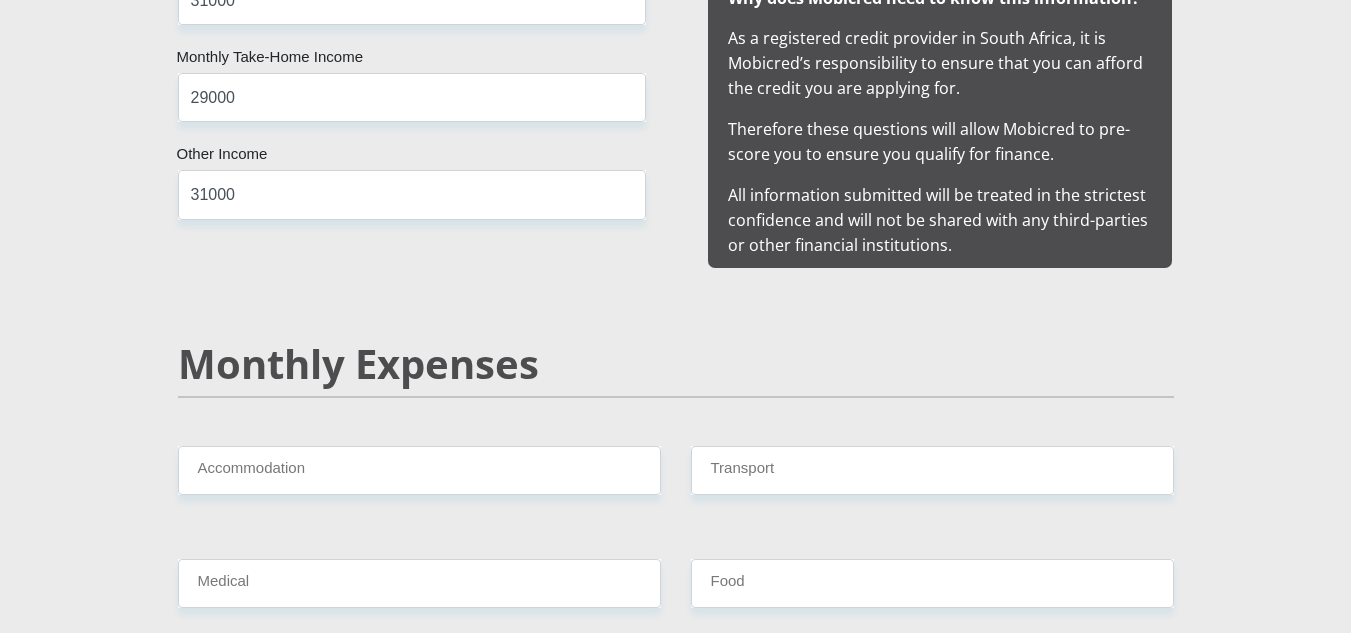 scroll, scrollTop: 2100, scrollLeft: 0, axis: vertical 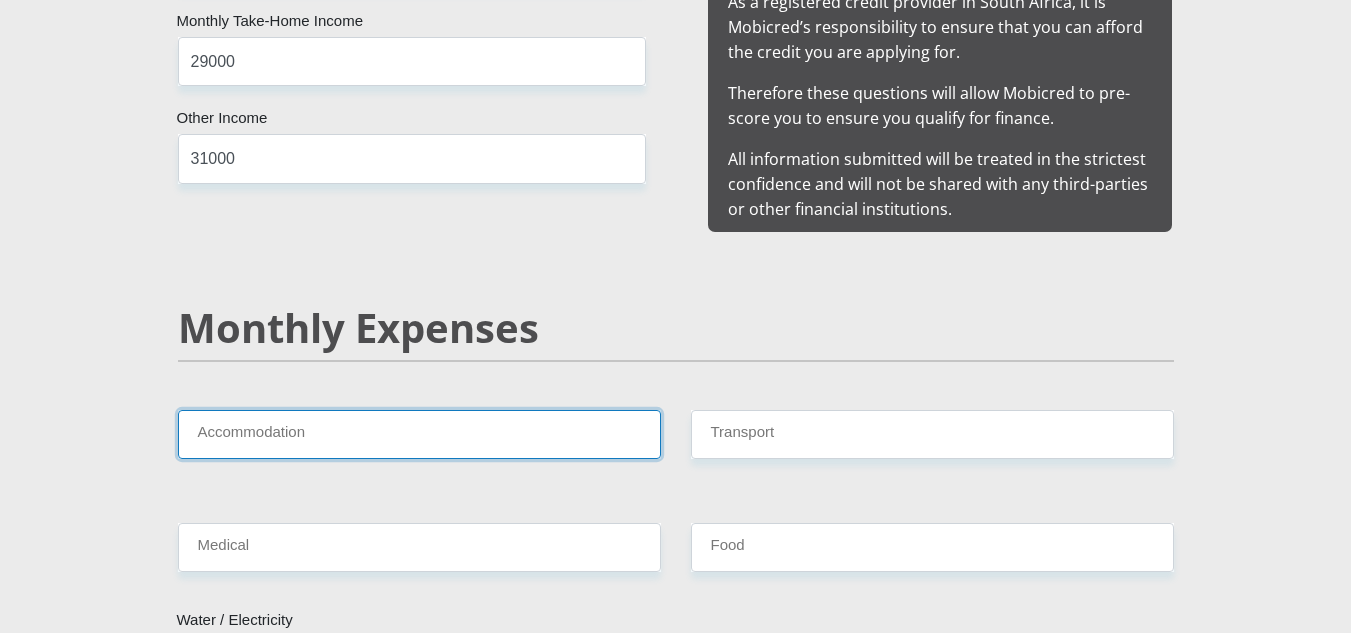 click on "Accommodation" at bounding box center (419, 434) 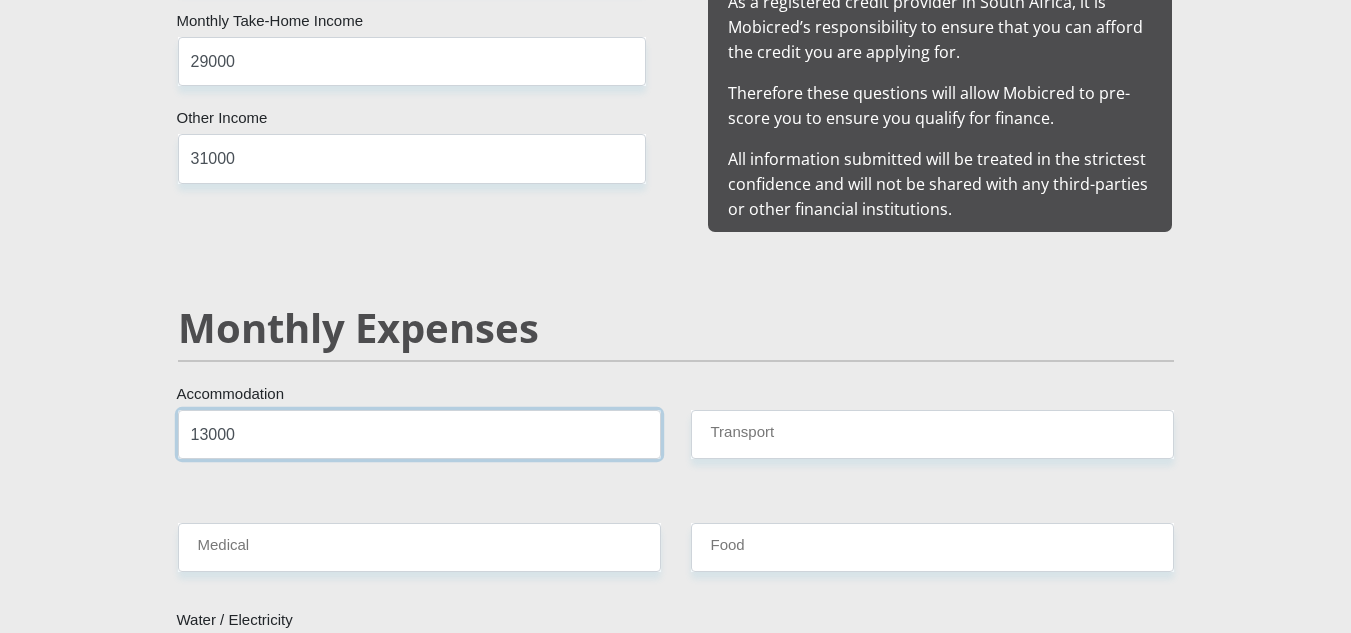 type on "13000" 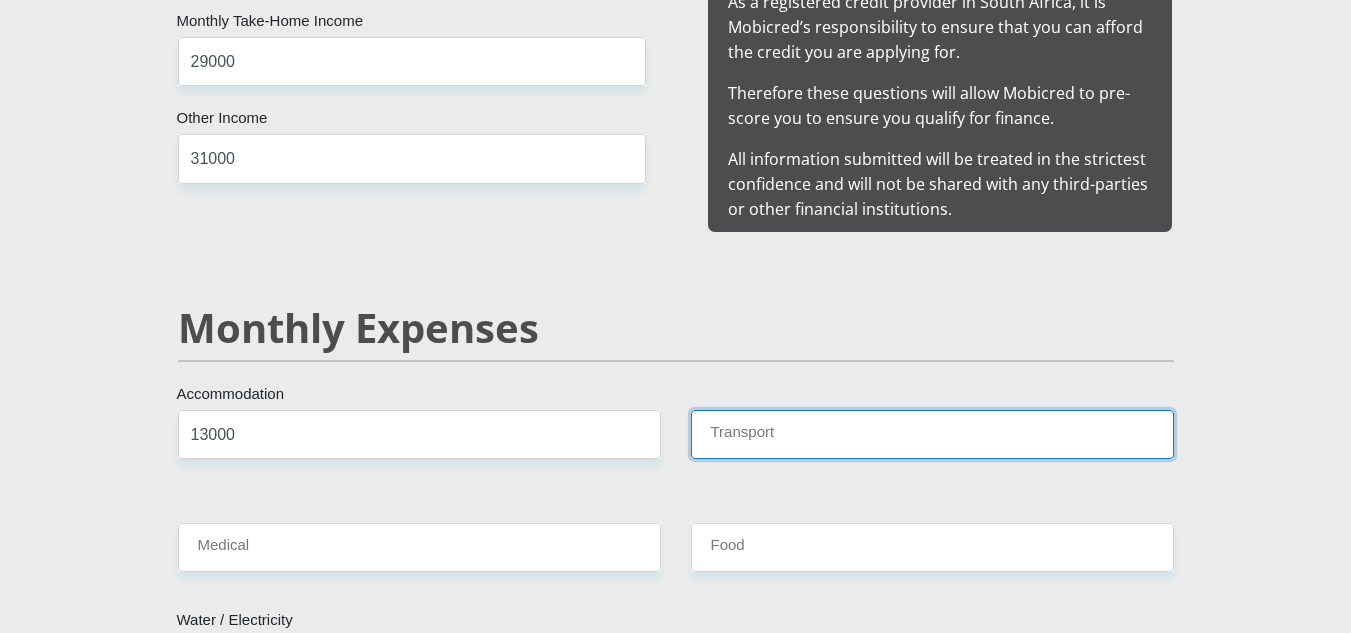 click on "Transport" at bounding box center (932, 434) 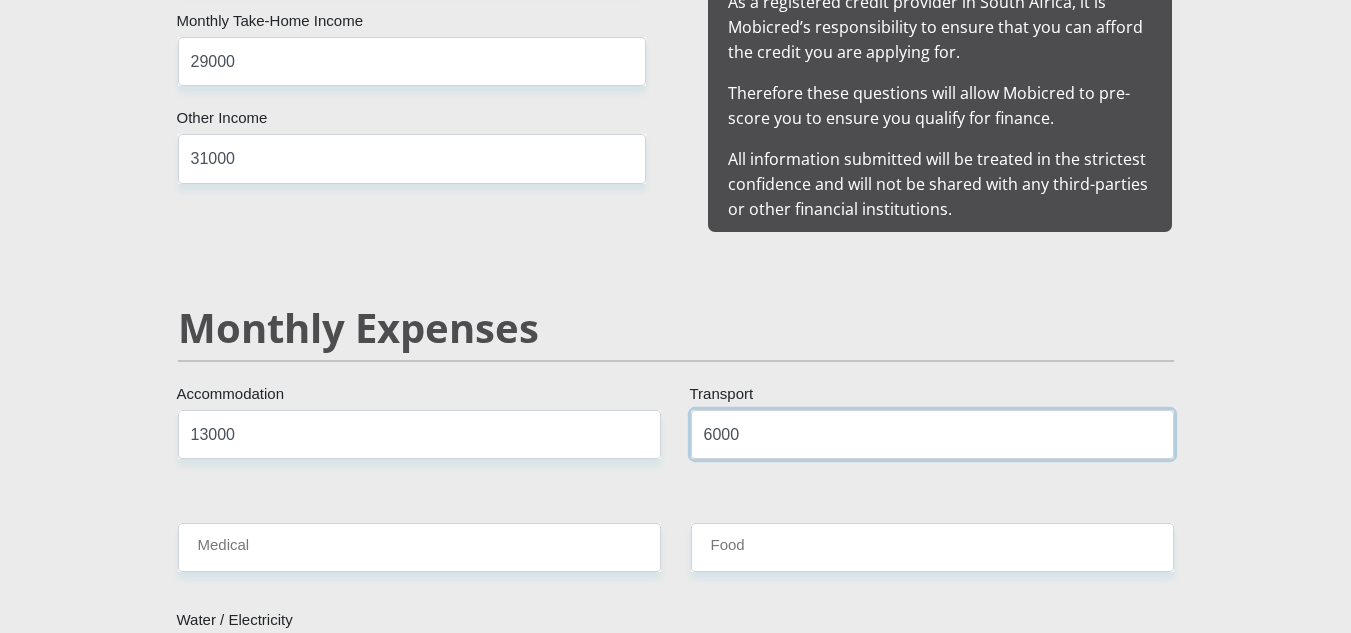 type on "6000" 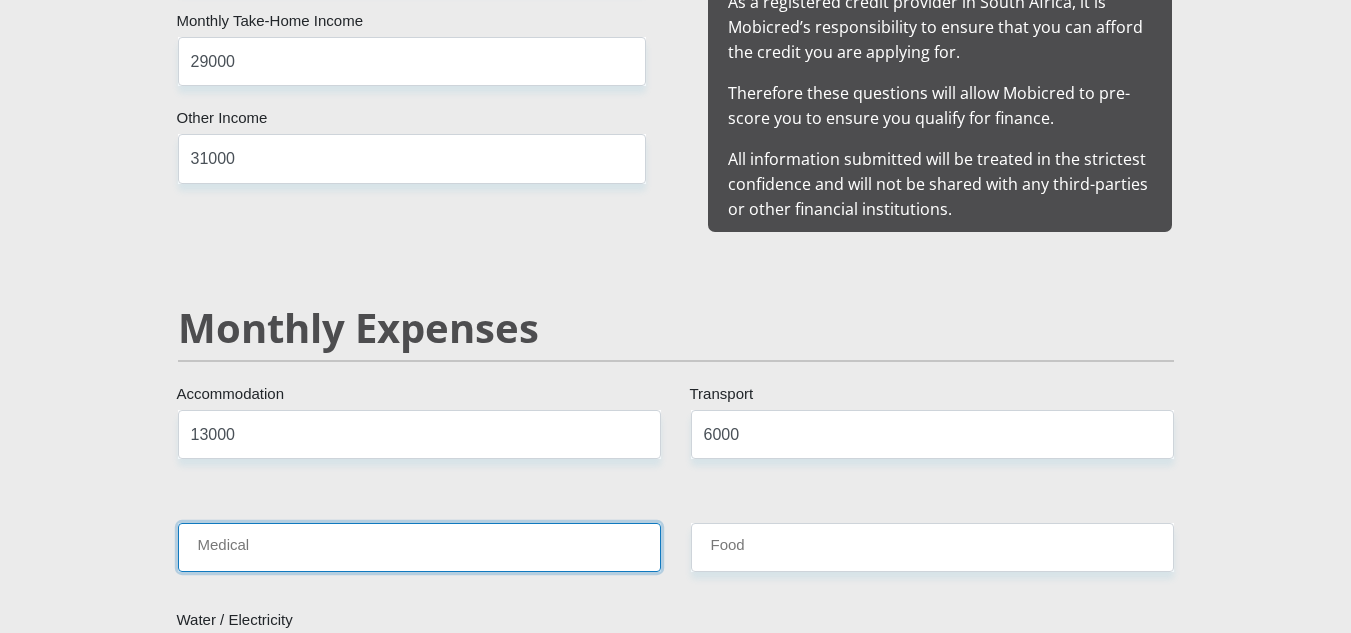 click on "Medical" at bounding box center (419, 547) 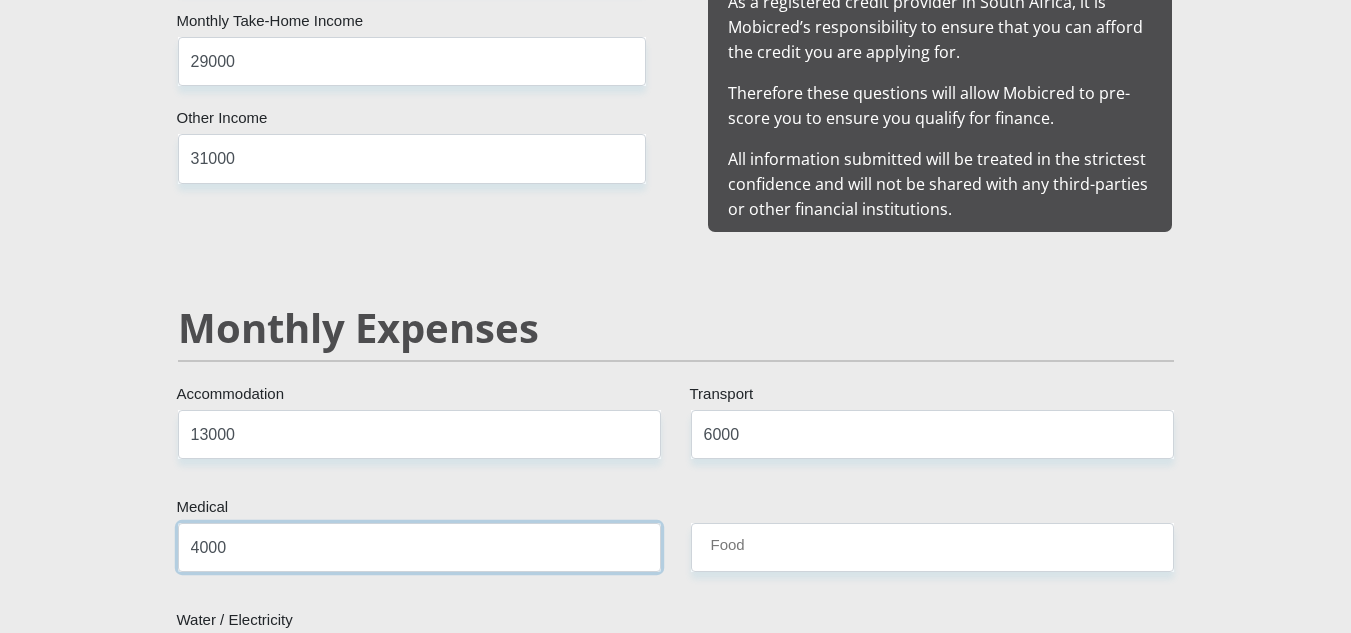 type on "4000" 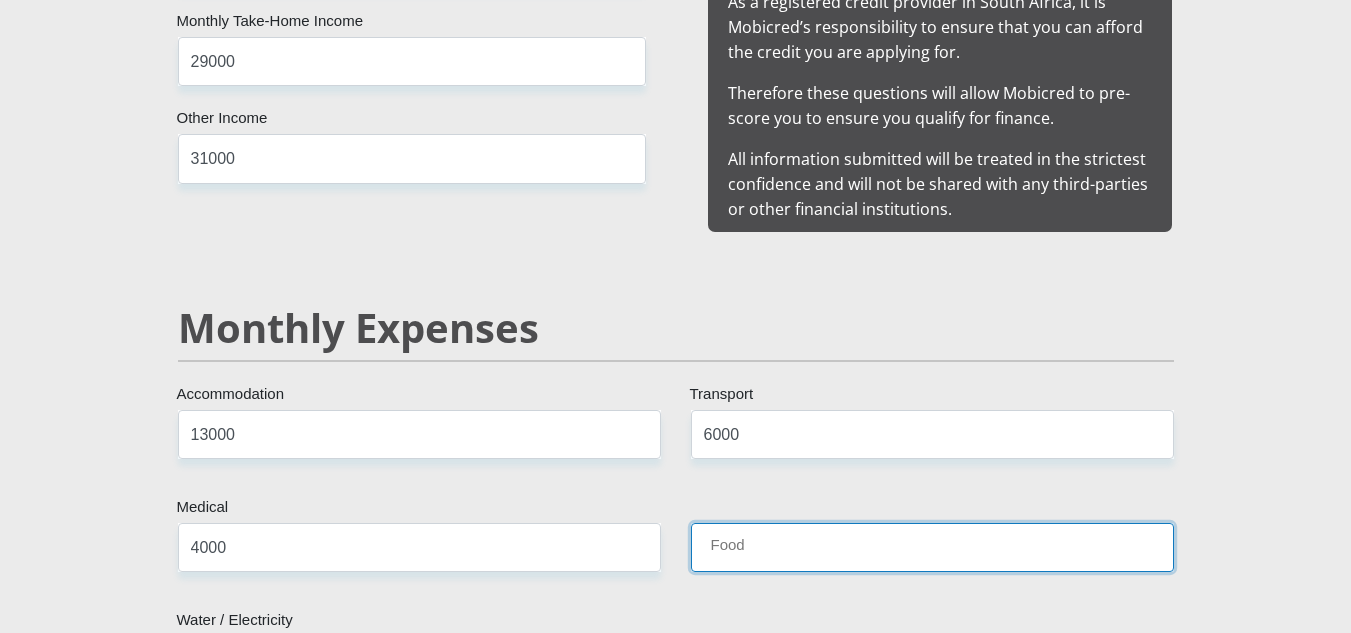 click on "Food" at bounding box center (932, 547) 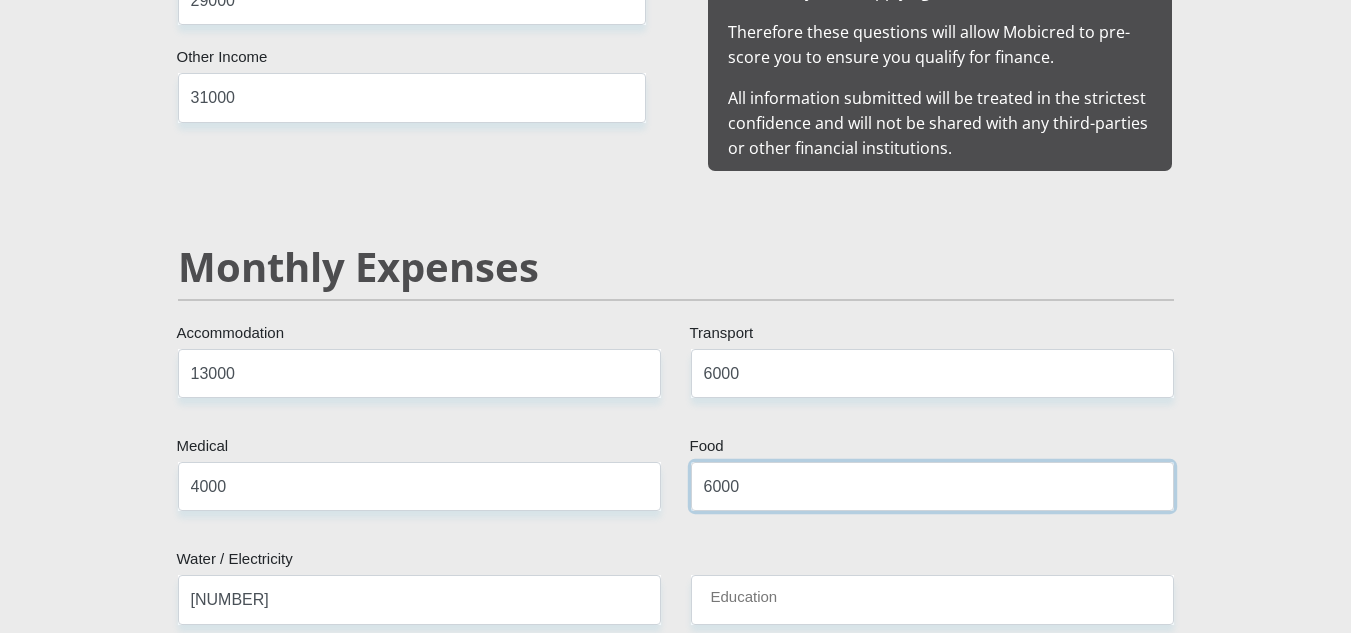 scroll, scrollTop: 2400, scrollLeft: 0, axis: vertical 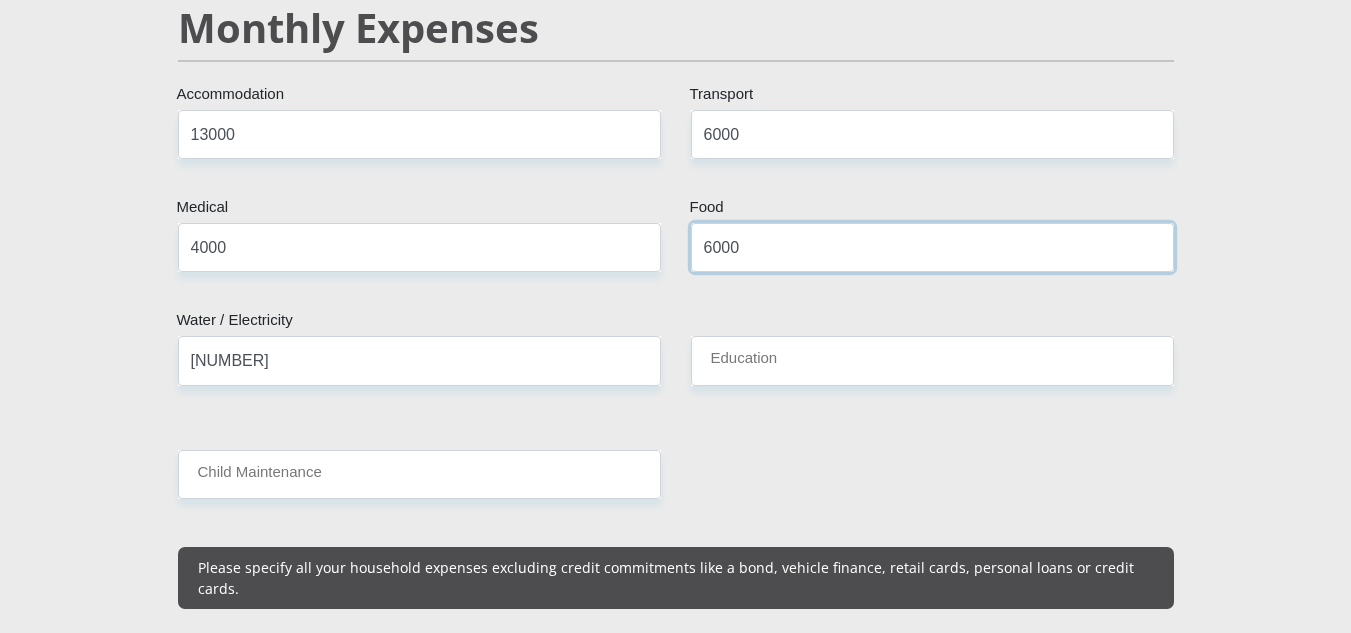 type on "6000" 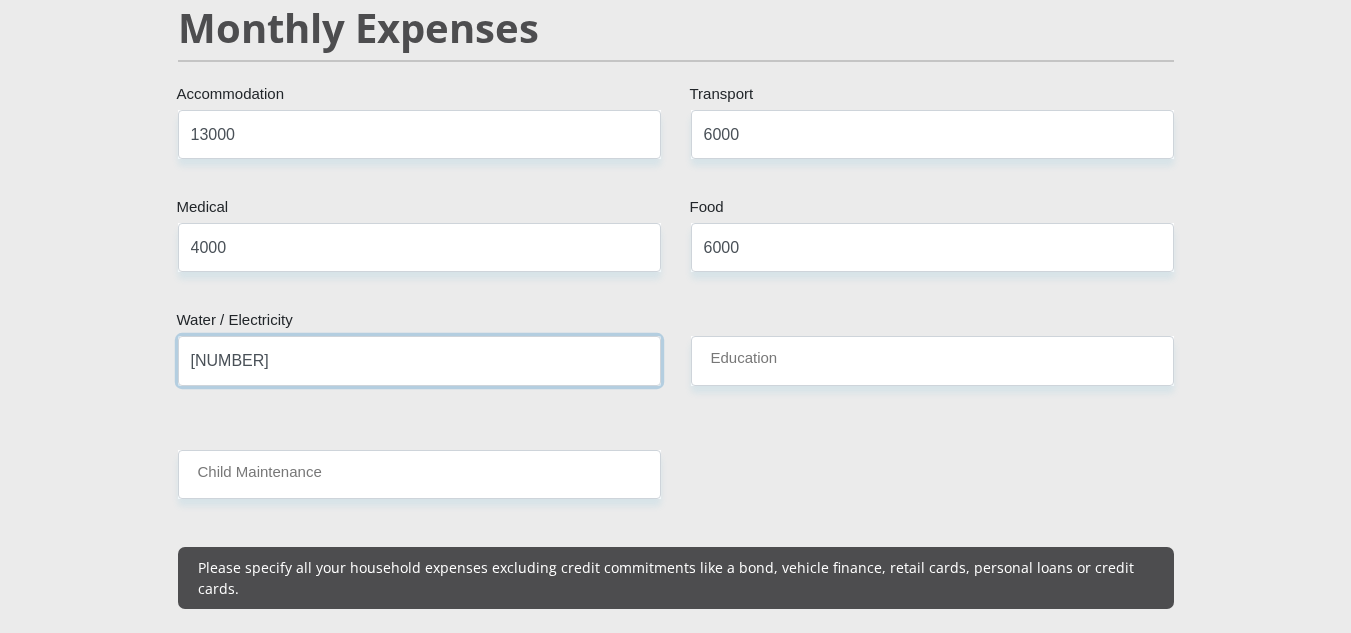 click on "[NUMBER]" at bounding box center (419, 360) 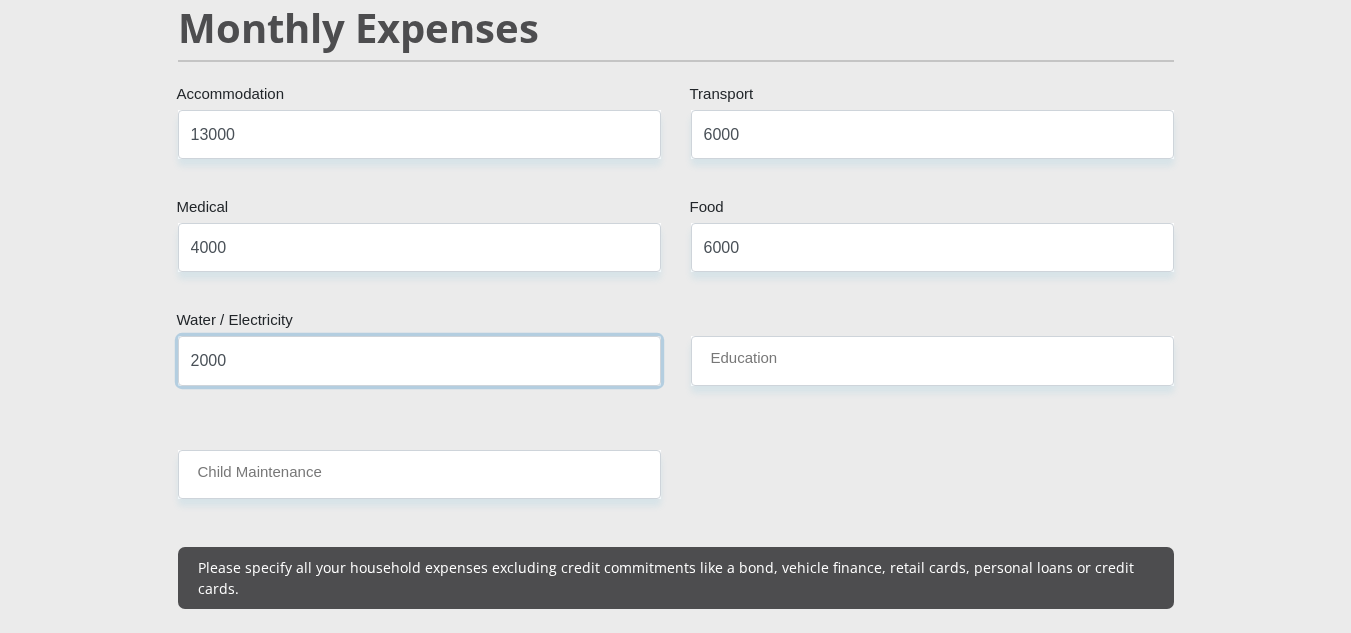 type on "2000" 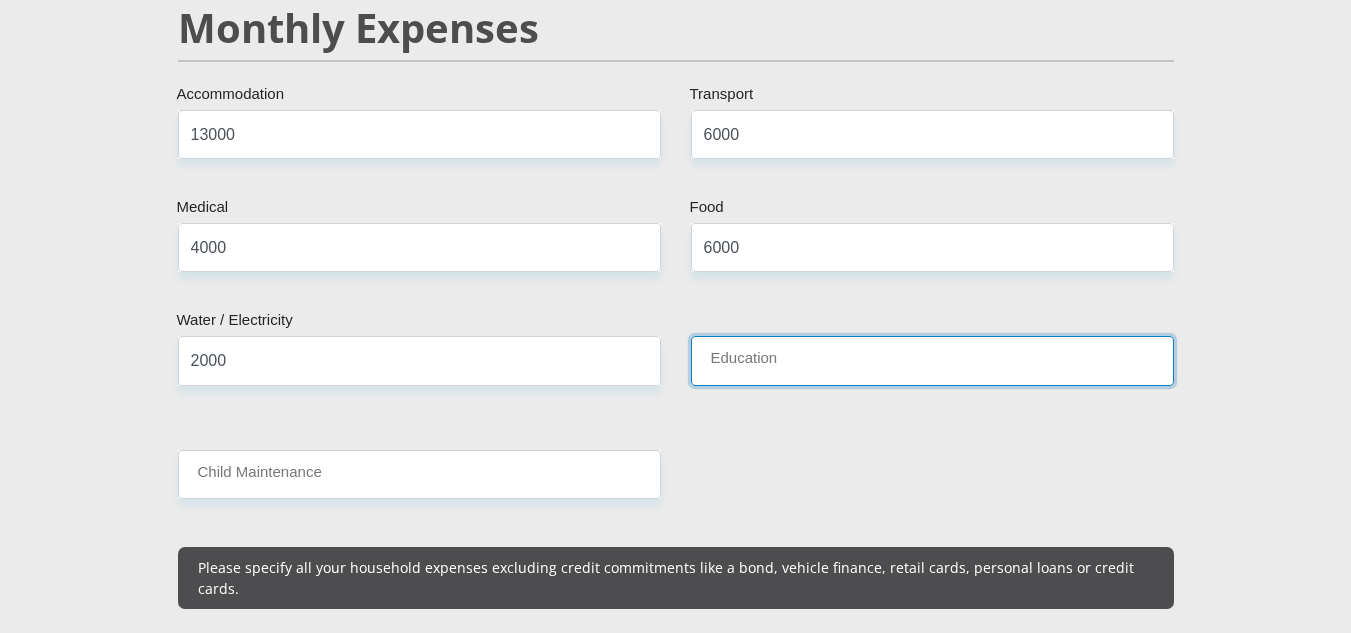 click on "Education" at bounding box center (932, 360) 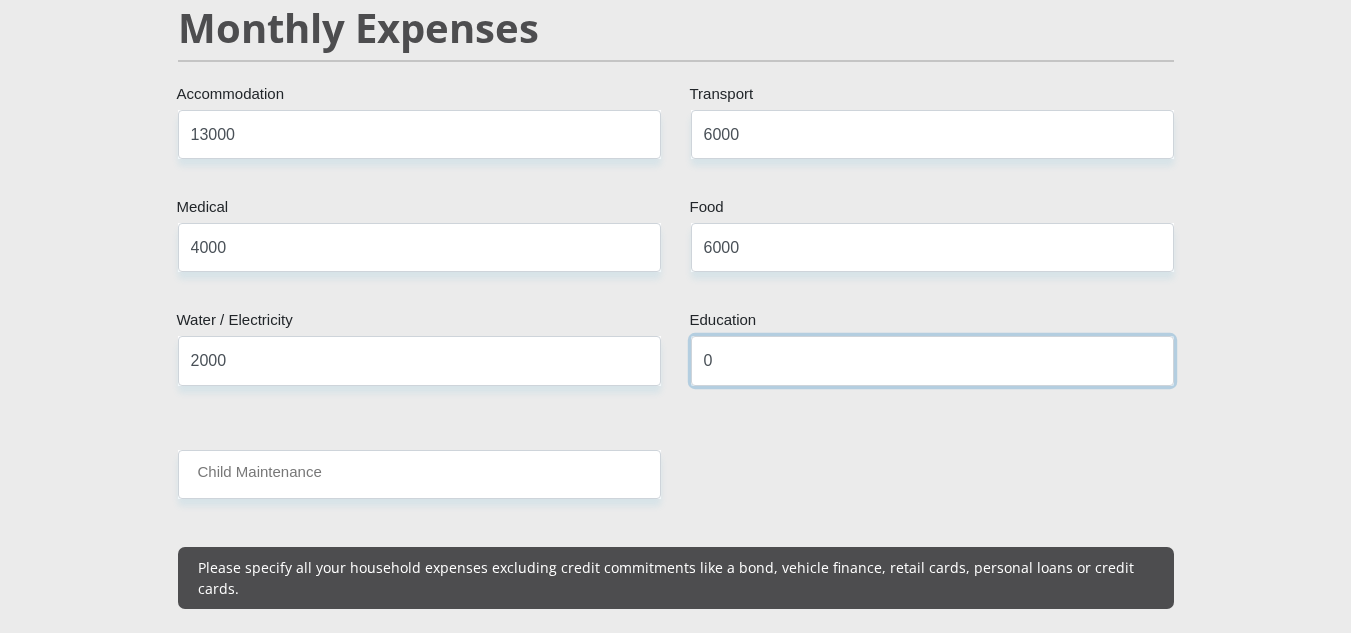 type on "0" 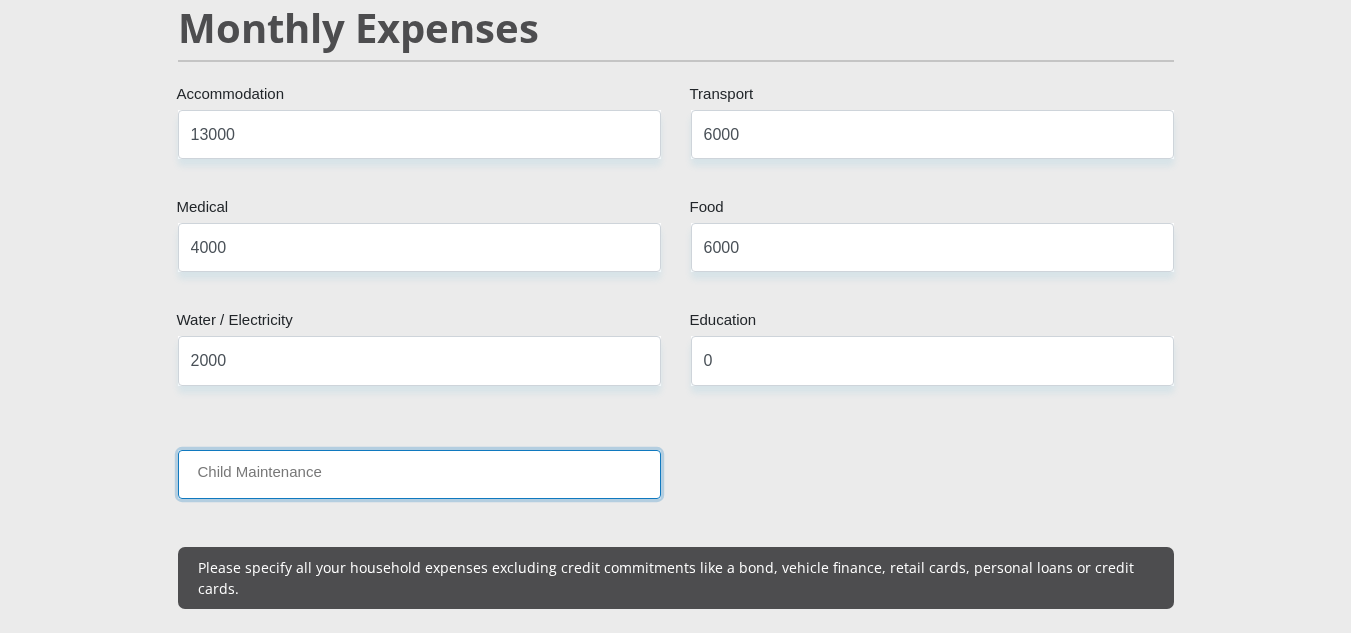 click on "Child Maintenance" at bounding box center [419, 474] 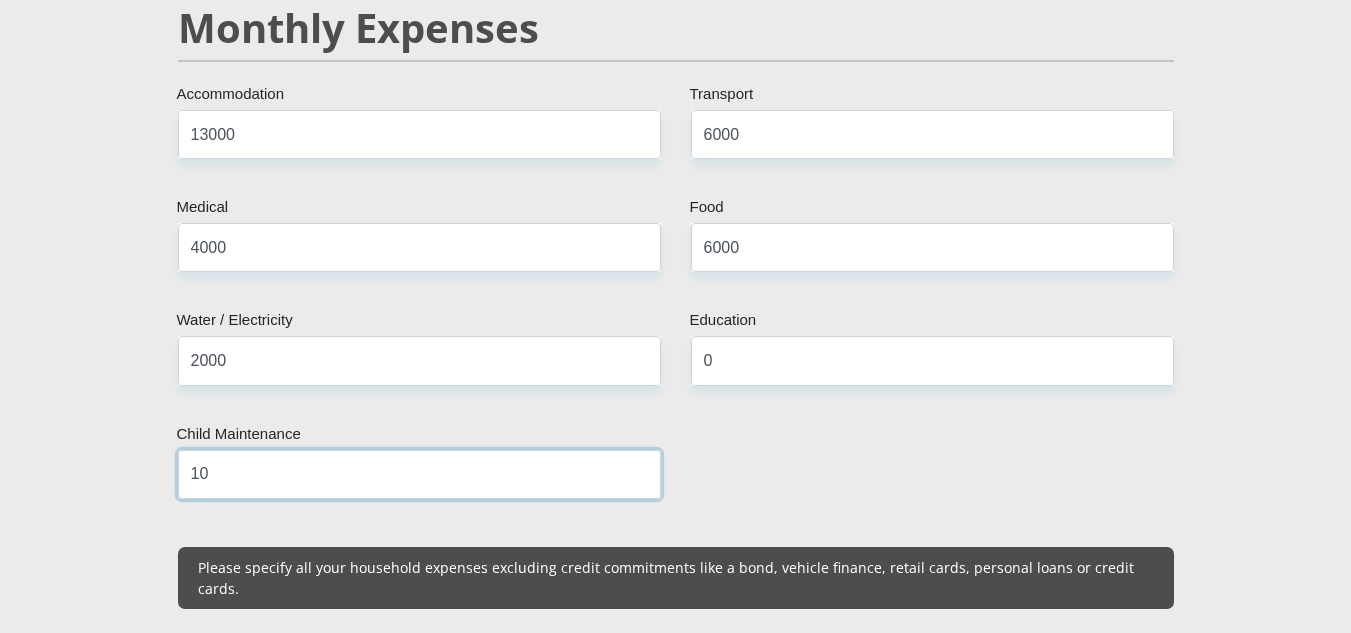 type on "1" 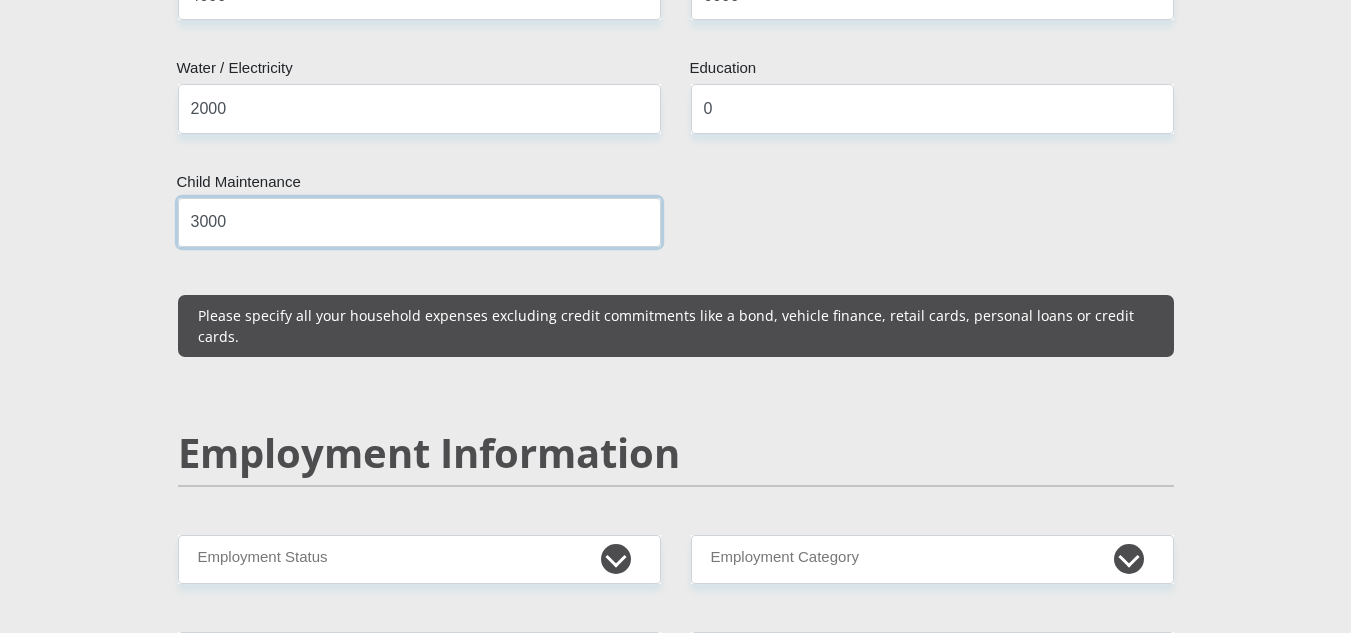 scroll, scrollTop: 2700, scrollLeft: 0, axis: vertical 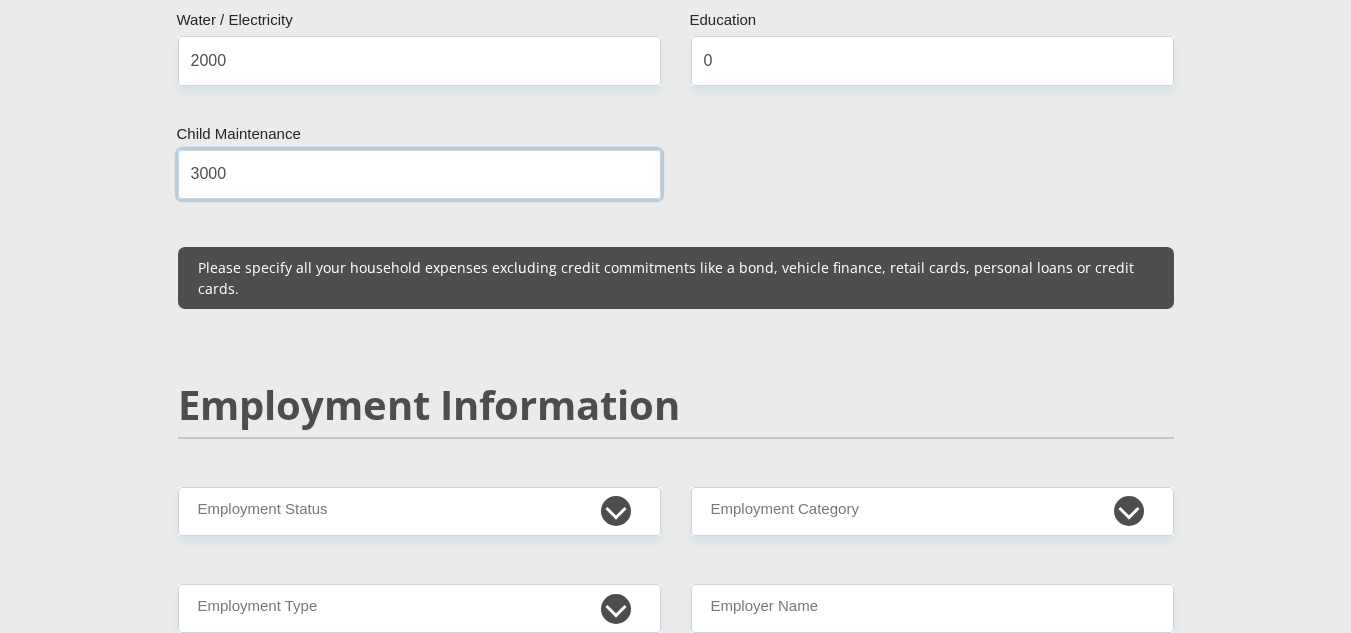 type on "3000" 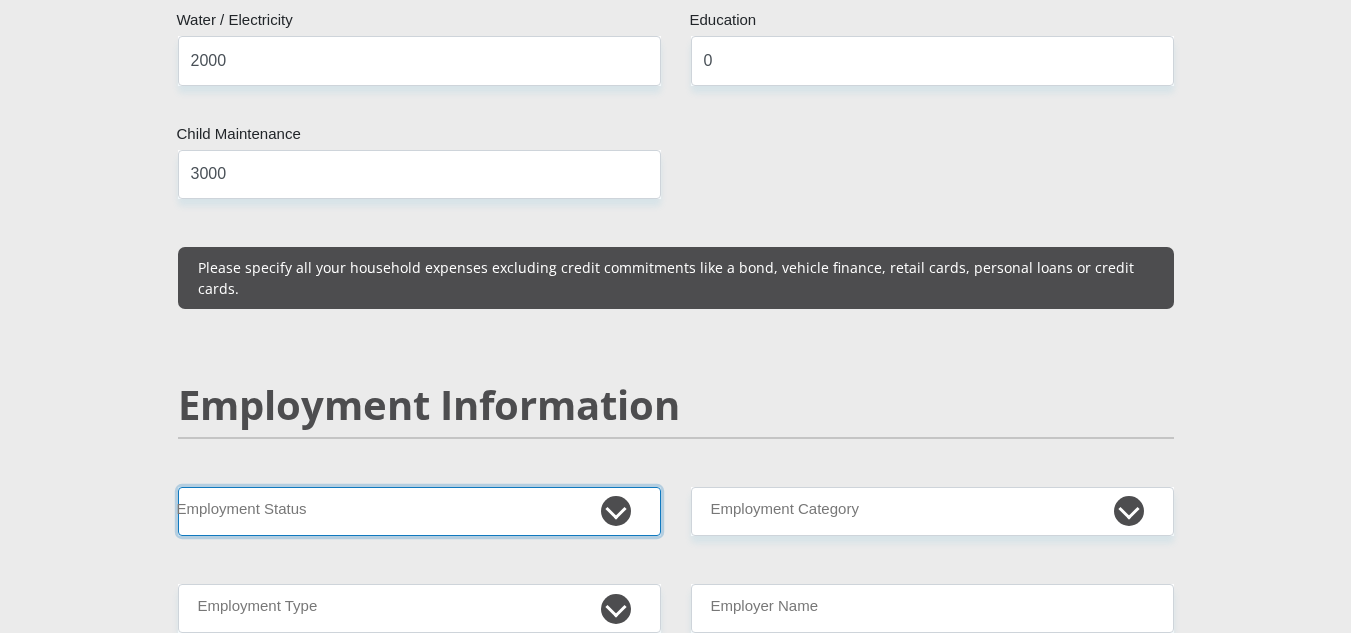 click on "Permanent/Full-time
Part-time/Casual
Contract Worker
Self-Employed
Housewife
Retired
Student
Medically Boarded
Disability
Unemployed" at bounding box center (419, 511) 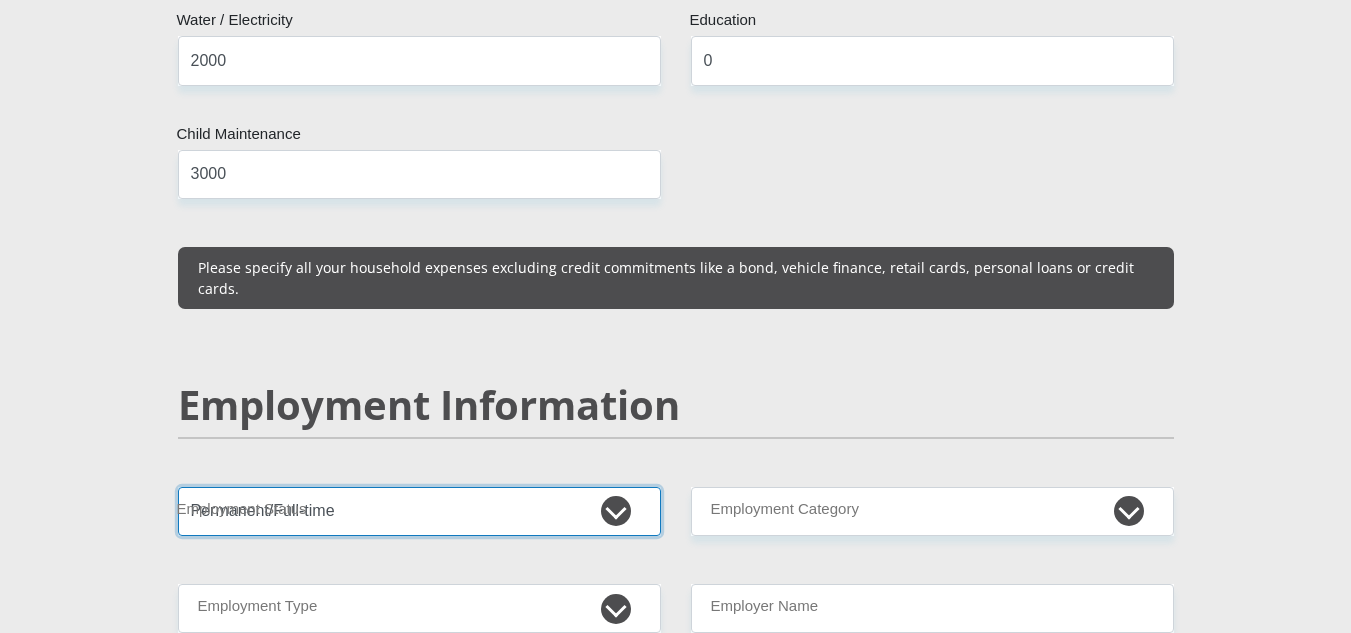 click on "Permanent/Full-time
Part-time/Casual
Contract Worker
Self-Employed
Housewife
Retired
Student
Medically Boarded
Disability
Unemployed" at bounding box center [419, 511] 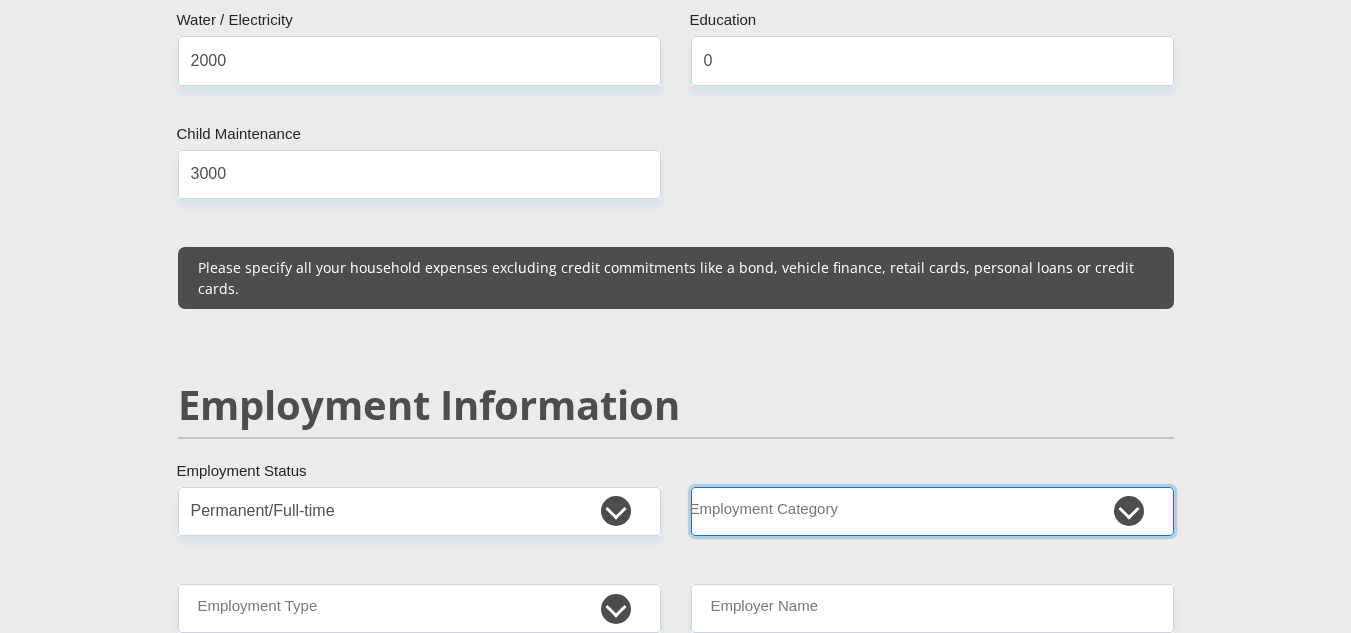 click on "AGRICULTURE
ALCOHOL & TOBACCO
CONSTRUCTION MATERIALS
METALLURGY
EQUIPMENT FOR RENEWABLE ENERGY
SPECIALIZED CONTRACTORS
CAR
GAMING (INCL. INTERNET
OTHER WHOLESALE
UNLICENSED PHARMACEUTICALS
CURRENCY EXCHANGE HOUSES
OTHER FINANCIAL INSTITUTIONS & INSURANCE
REAL ESTATE AGENTS
OIL & GAS
OTHER MATERIALS (E.G. IRON ORE)
PRECIOUS STONES & PRECIOUS METALS
POLITICAL ORGANIZATIONS
RELIGIOUS ORGANIZATIONS(NOT SECTS)
ACTI. HAVING BUSINESS DEAL WITH PUBLIC ADMINISTRATION
LAUNDROMATS" at bounding box center (932, 511) 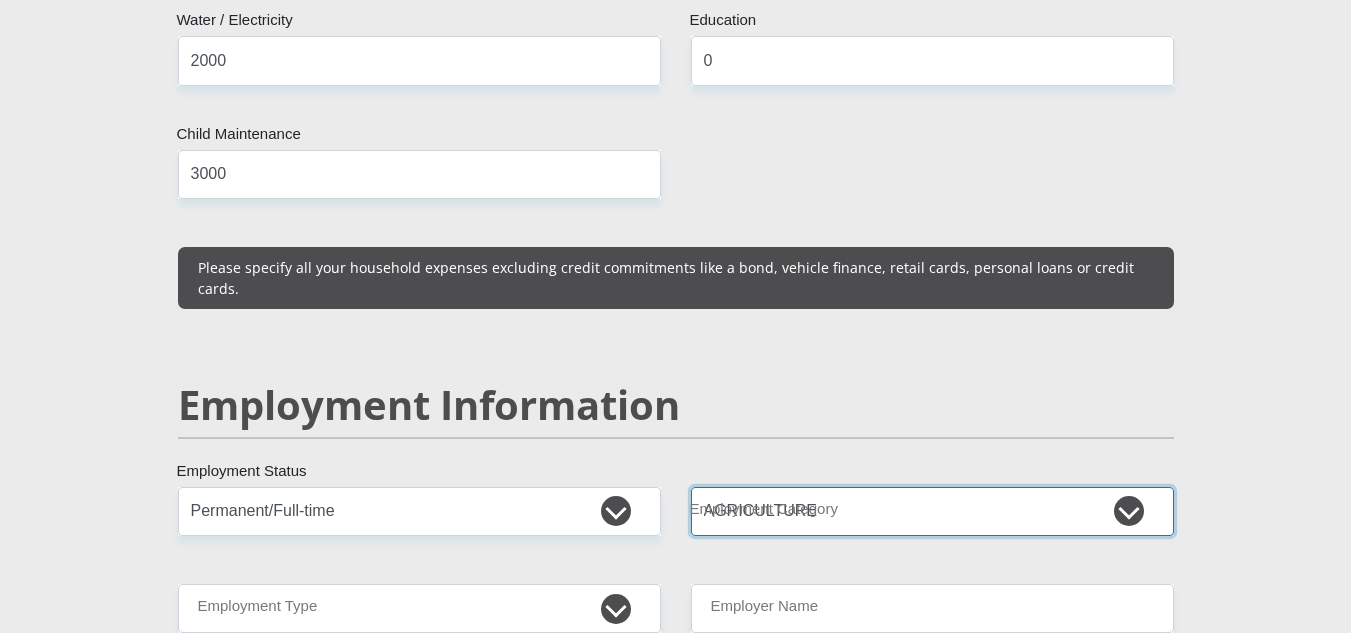 click on "AGRICULTURE
ALCOHOL & TOBACCO
CONSTRUCTION MATERIALS
METALLURGY
EQUIPMENT FOR RENEWABLE ENERGY
SPECIALIZED CONTRACTORS
CAR
GAMING (INCL. INTERNET
OTHER WHOLESALE
UNLICENSED PHARMACEUTICALS
CURRENCY EXCHANGE HOUSES
OTHER FINANCIAL INSTITUTIONS & INSURANCE
REAL ESTATE AGENTS
OIL & GAS
OTHER MATERIALS (E.G. IRON ORE)
PRECIOUS STONES & PRECIOUS METALS
POLITICAL ORGANIZATIONS
RELIGIOUS ORGANIZATIONS(NOT SECTS)
ACTI. HAVING BUSINESS DEAL WITH PUBLIC ADMINISTRATION
LAUNDROMATS" at bounding box center (932, 511) 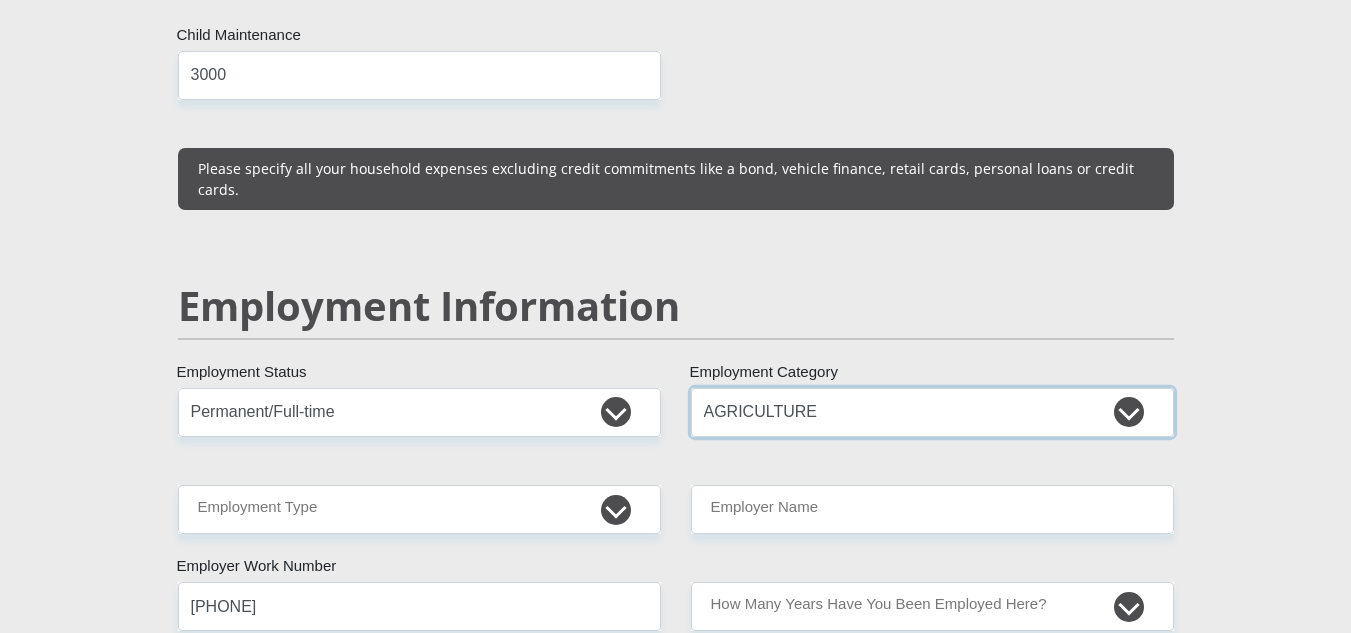 scroll, scrollTop: 2800, scrollLeft: 0, axis: vertical 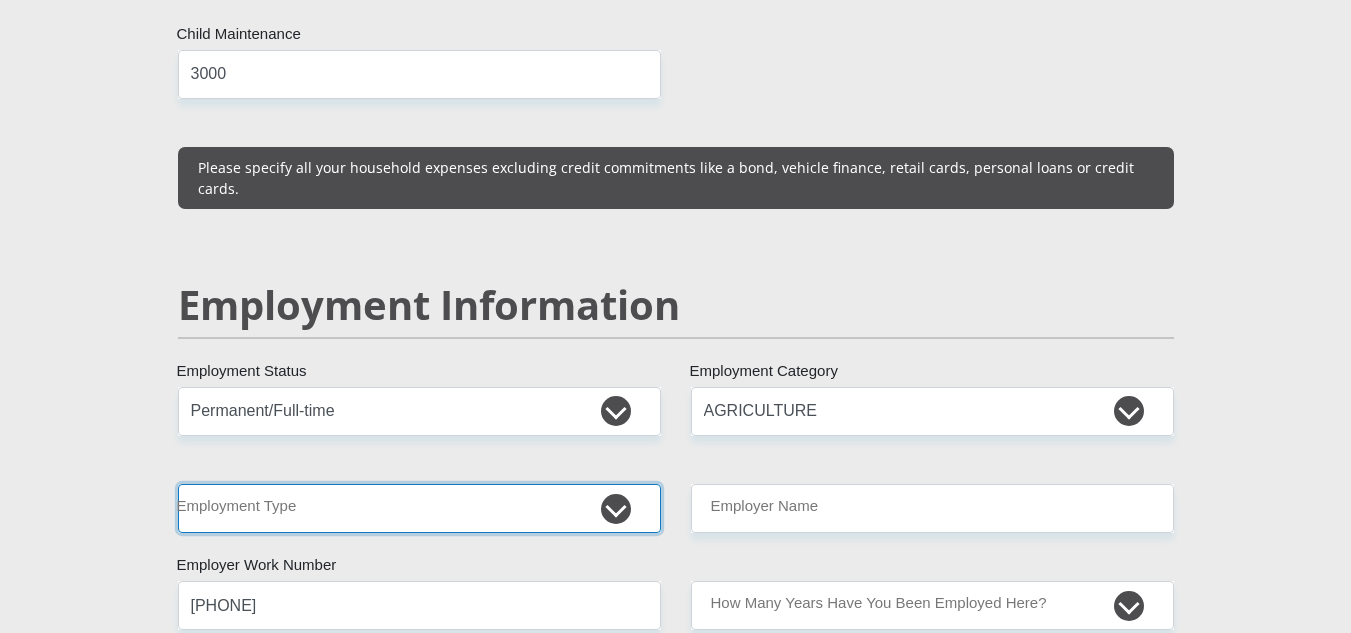 click on "College/Lecturer
Craft Seller
Creative
Driver
Executive
Farmer
Forces - Non Commissioned
Forces - Officer
Hawker
Housewife
Labourer
Licenced Professional
Manager
Miner
Non Licenced Professional
Office Staff/Clerk
Outside Worker
Pensioner
Permanent Teacher
Production/Manufacturing
Sales
Self-Employed
Semi-Professional Worker
Service Industry  Social Worker  Student" at bounding box center (419, 508) 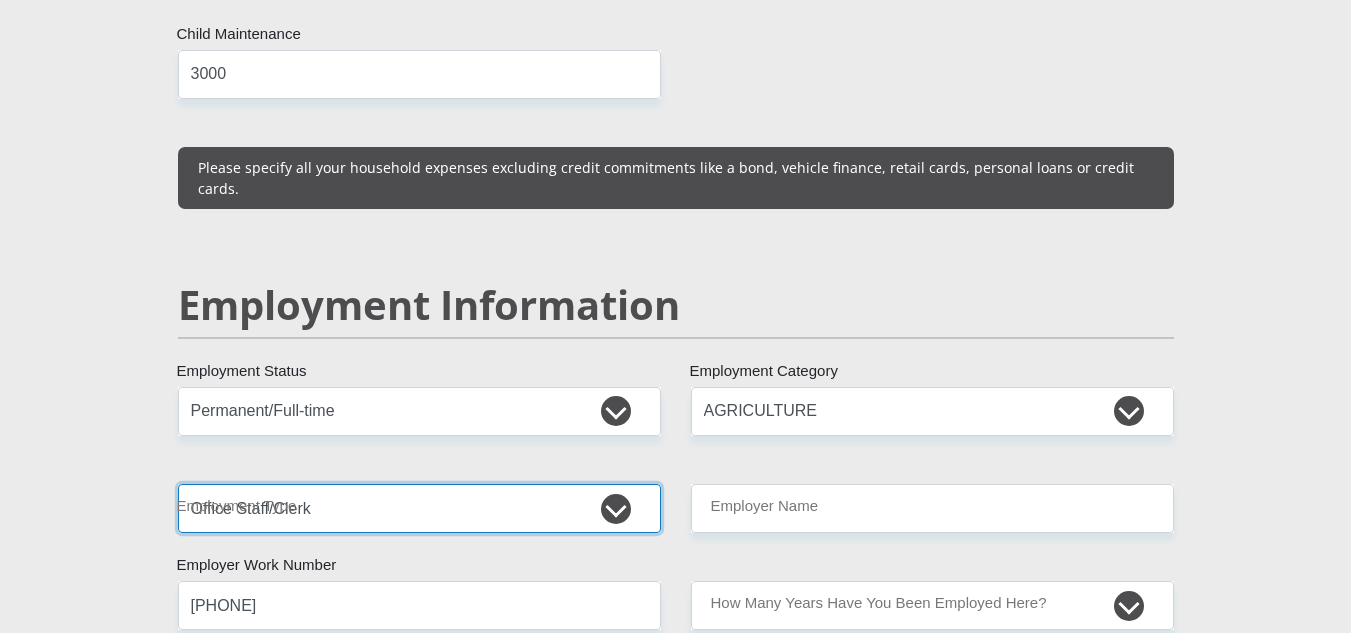 click on "College/Lecturer
Craft Seller
Creative
Driver
Executive
Farmer
Forces - Non Commissioned
Forces - Officer
Hawker
Housewife
Labourer
Licenced Professional
Manager
Miner
Non Licenced Professional
Office Staff/Clerk
Outside Worker
Pensioner
Permanent Teacher
Production/Manufacturing
Sales
Self-Employed
Semi-Professional Worker
Service Industry  Social Worker  Student" at bounding box center (419, 508) 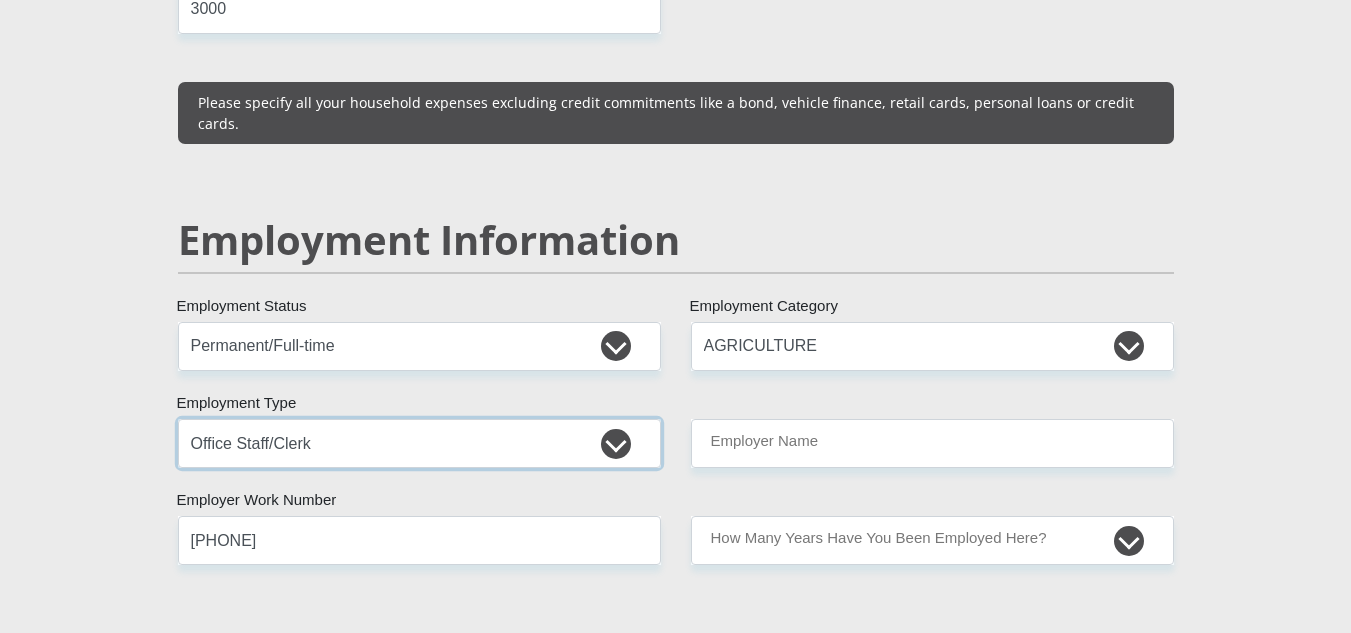 scroll, scrollTop: 2900, scrollLeft: 0, axis: vertical 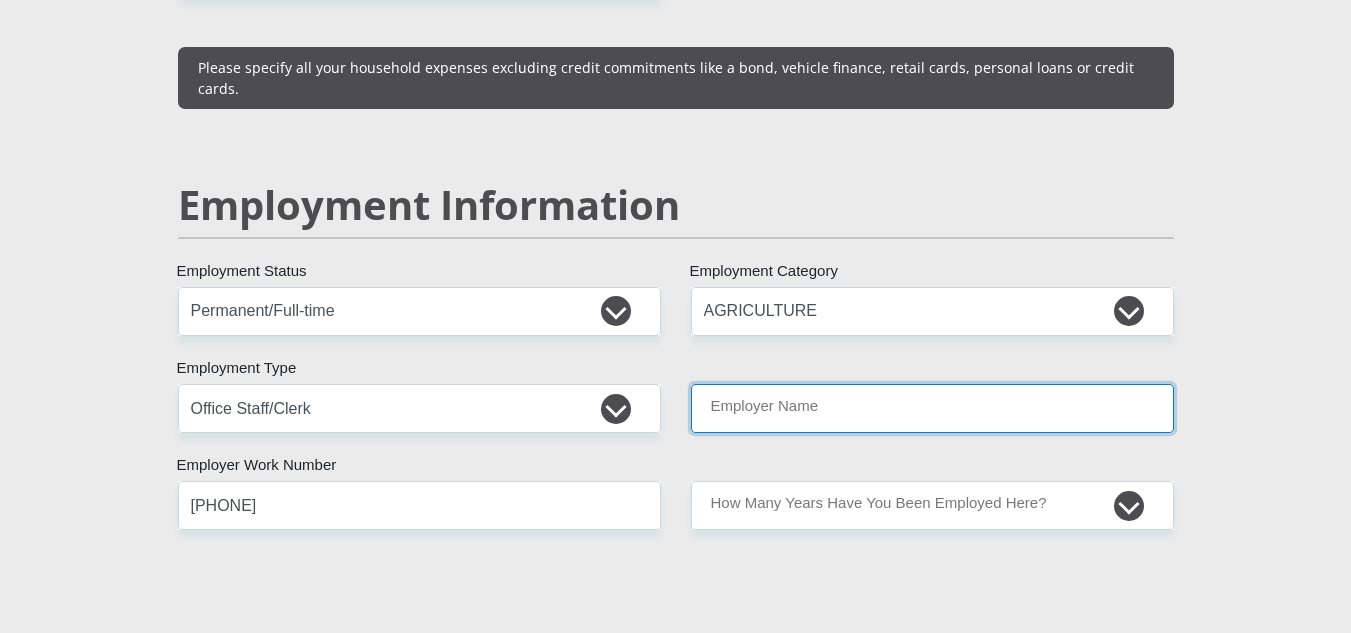 click on "Employer Name" at bounding box center [932, 408] 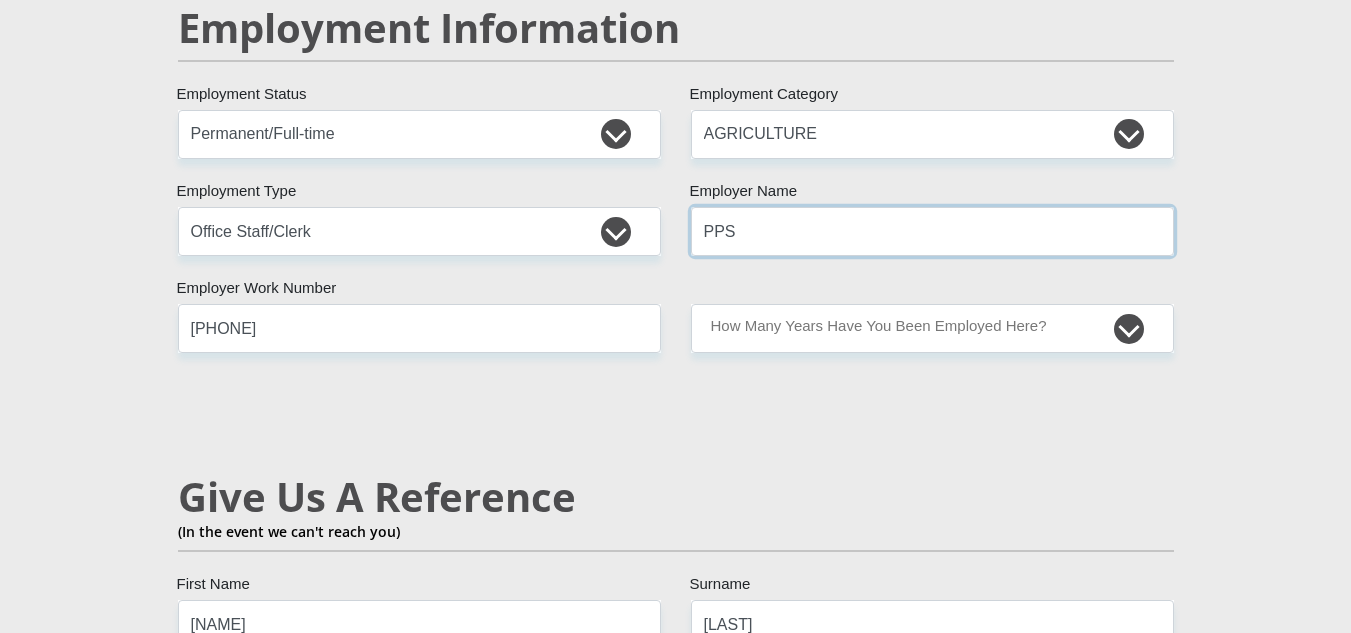 scroll, scrollTop: 3100, scrollLeft: 0, axis: vertical 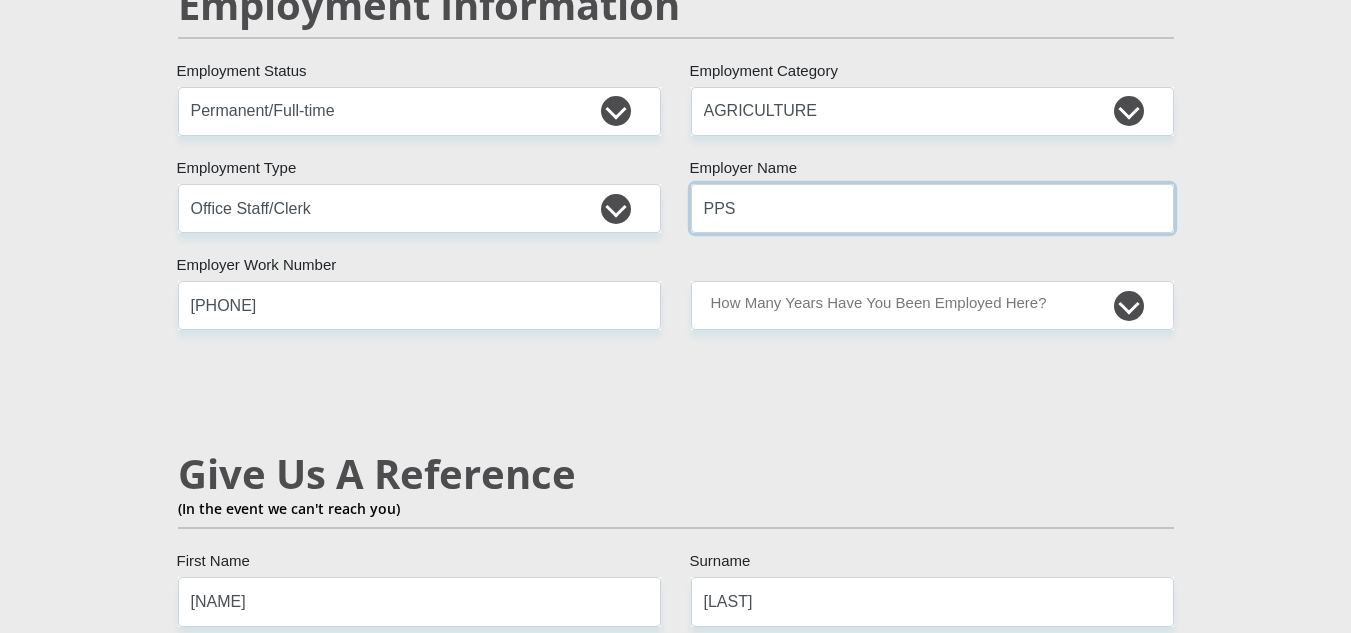 type on "PPS" 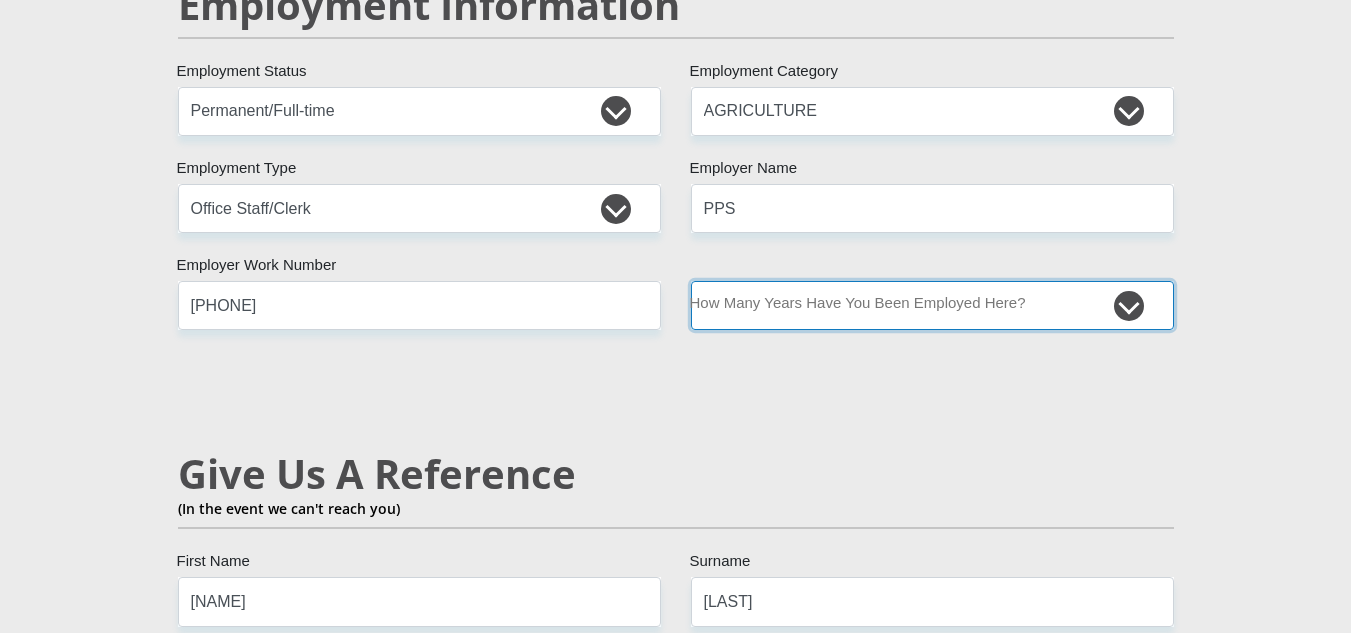 click on "less than 1 year
1-3 years
3-5 years
5+ years" at bounding box center [932, 305] 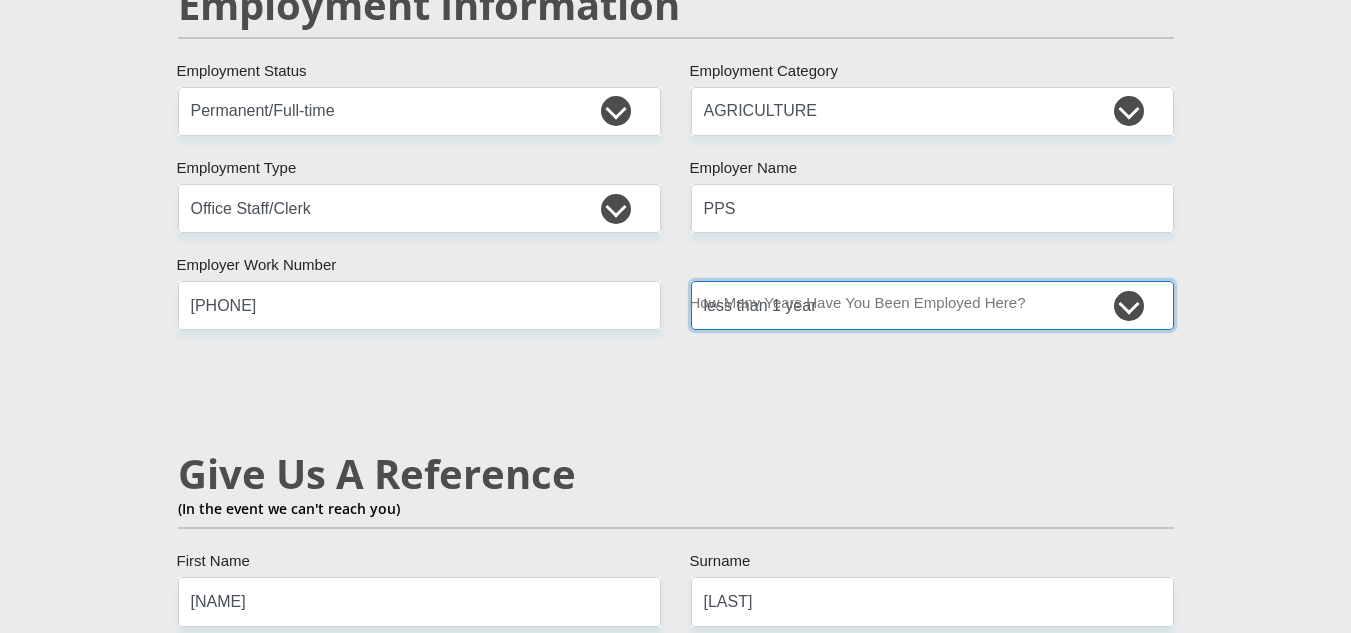 click on "less than 1 year
1-3 years
3-5 years
5+ years" at bounding box center [932, 305] 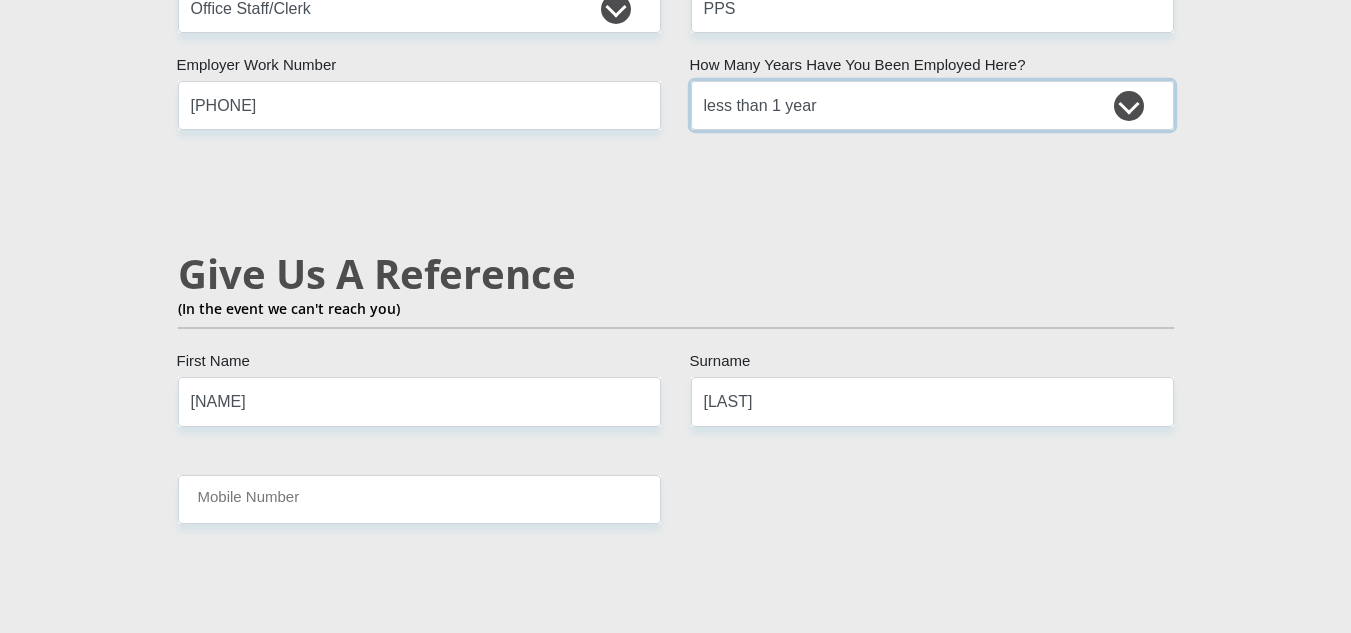 scroll, scrollTop: 3400, scrollLeft: 0, axis: vertical 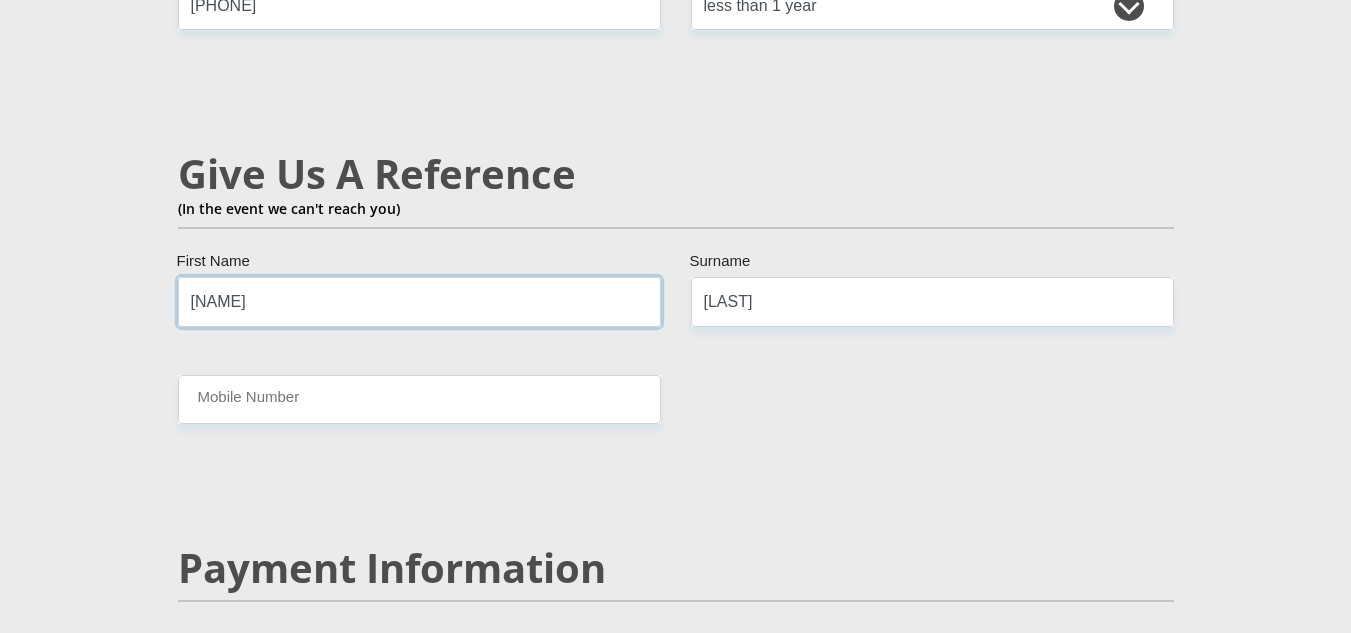 click on "[NAME]" at bounding box center (419, 301) 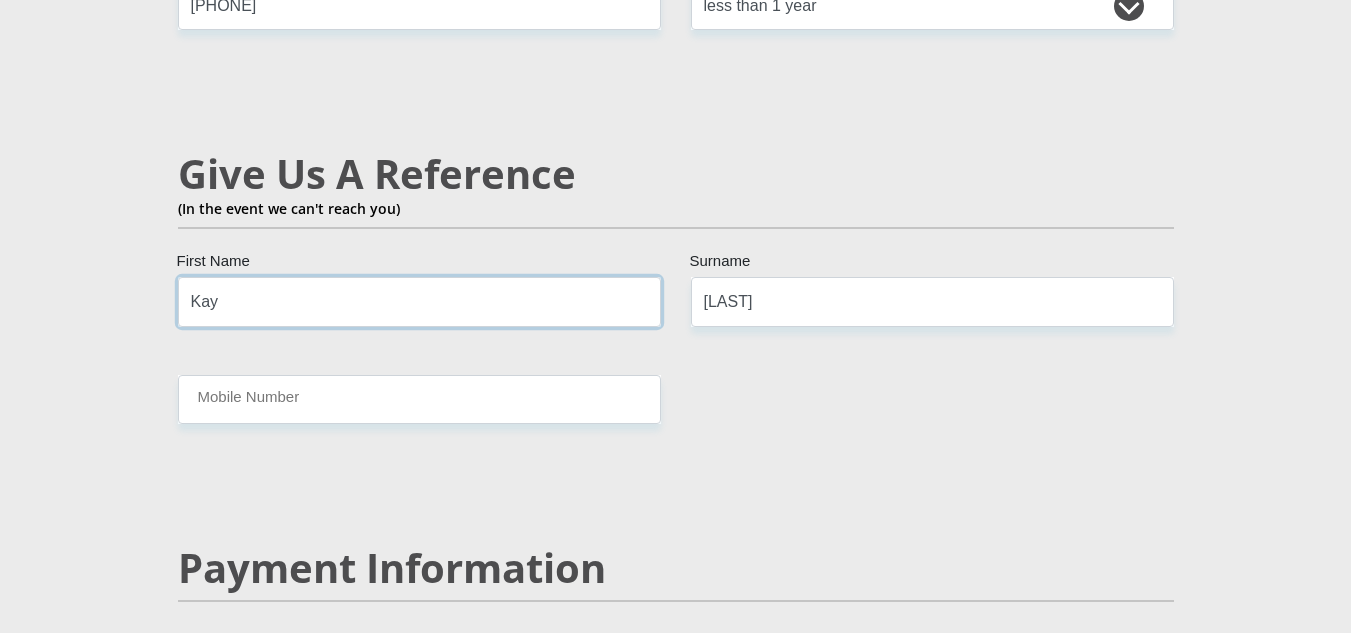 type on "Kay" 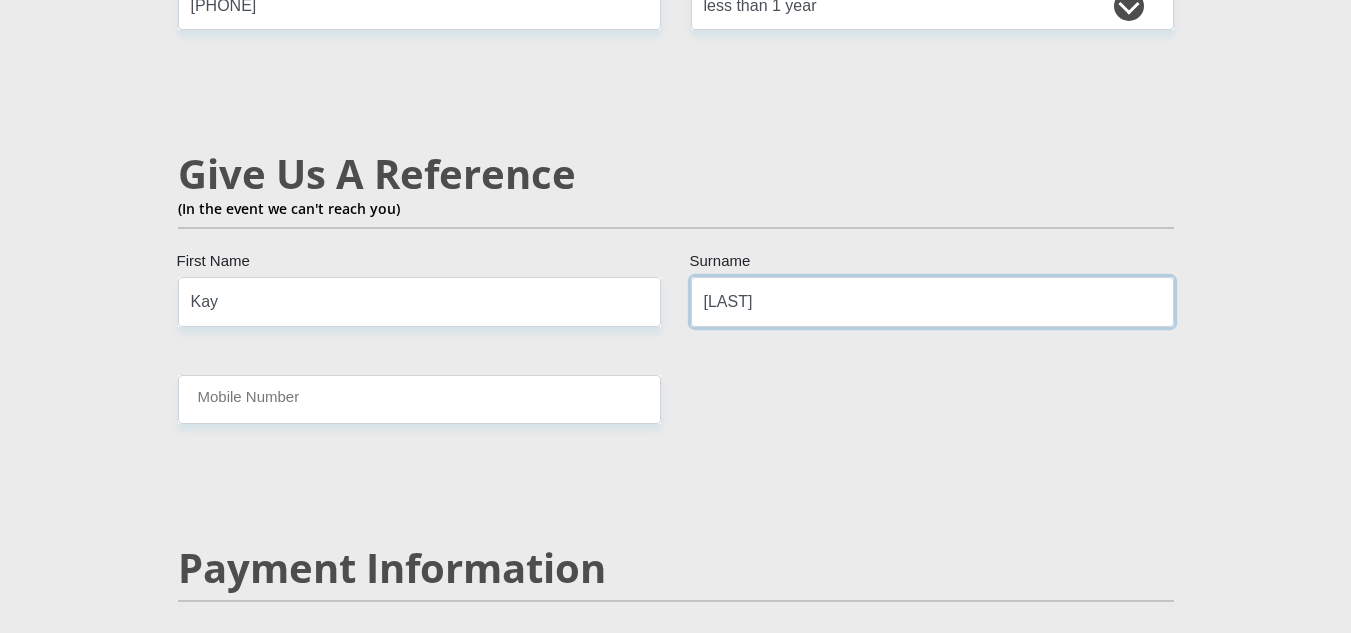click on "[LAST]" at bounding box center (932, 301) 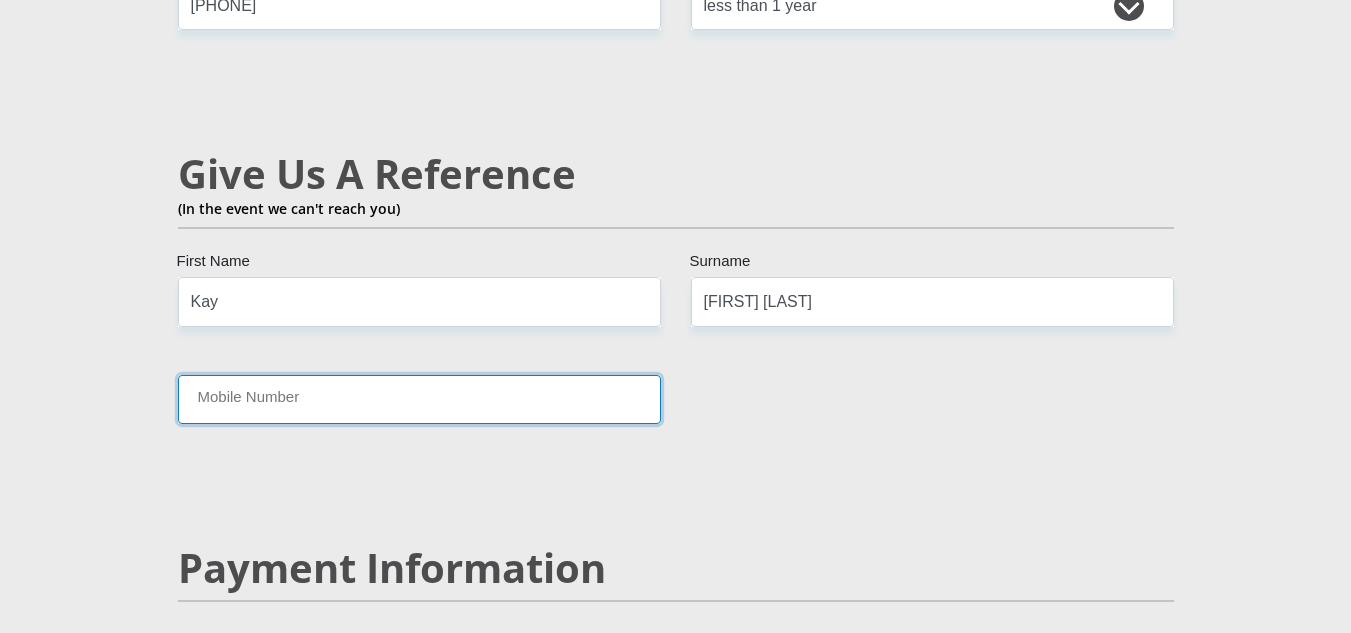 click on "Mobile Number" at bounding box center (419, 399) 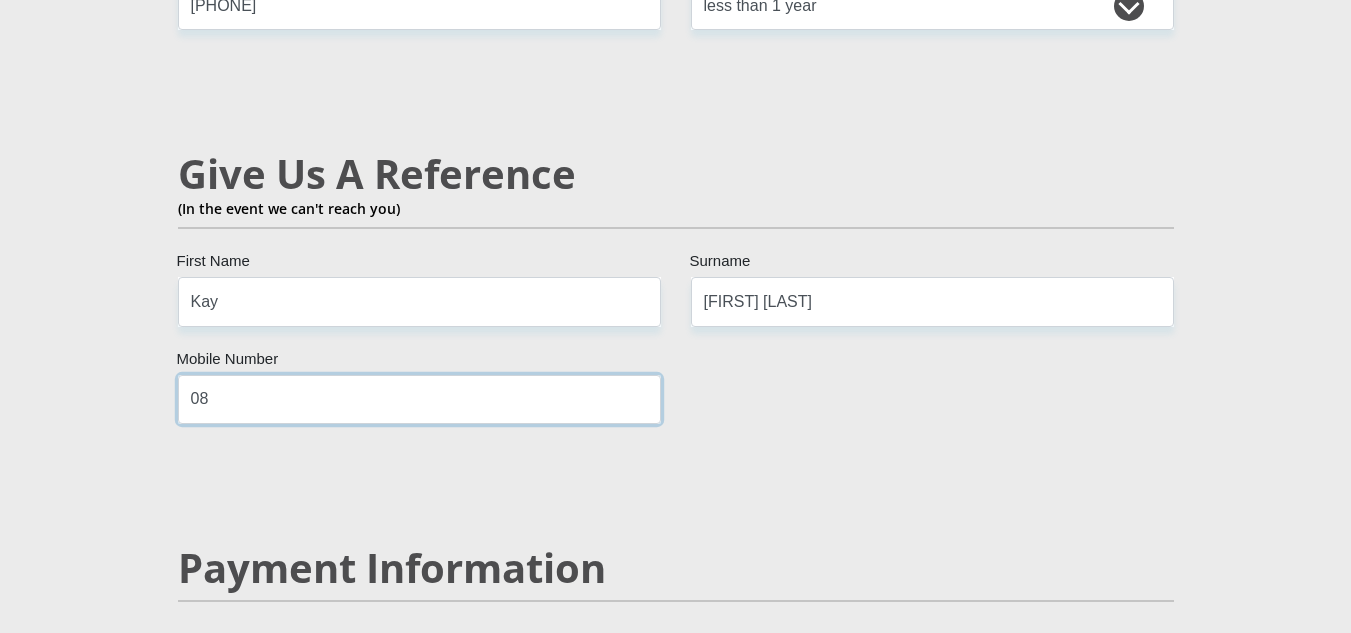 type on "0" 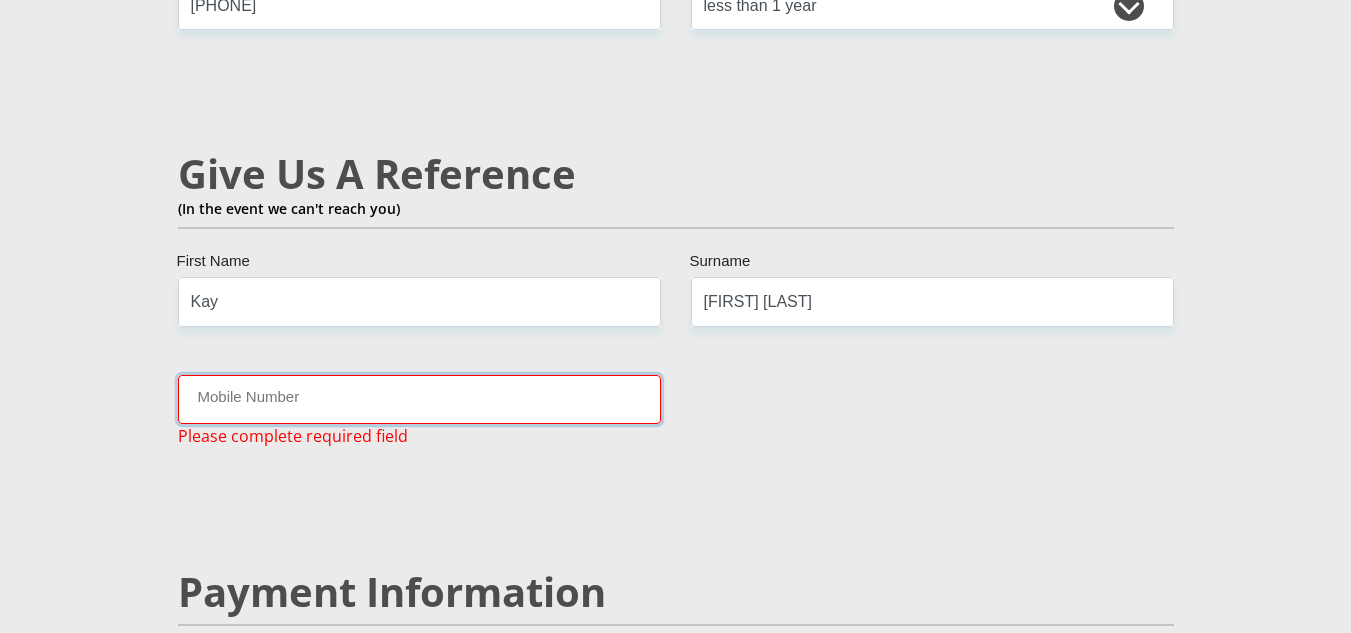 click on "Mobile Number" at bounding box center (419, 399) 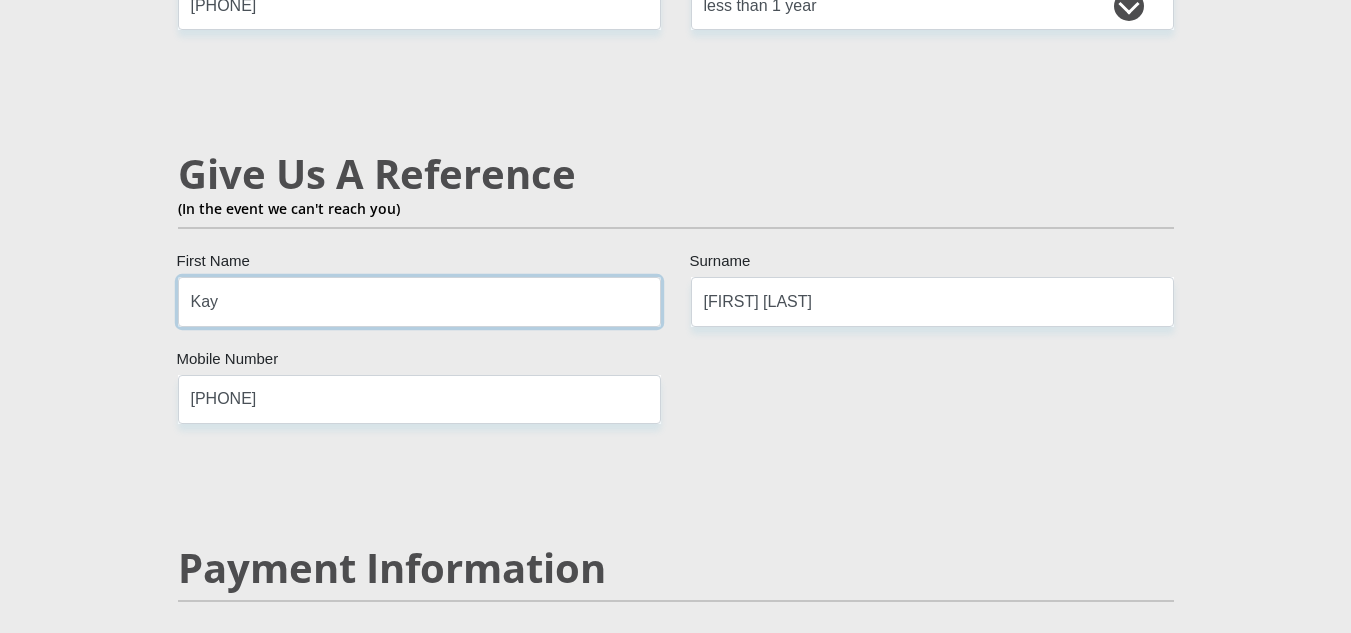 drag, startPoint x: 341, startPoint y: 287, endPoint x: 61, endPoint y: 277, distance: 280.17853 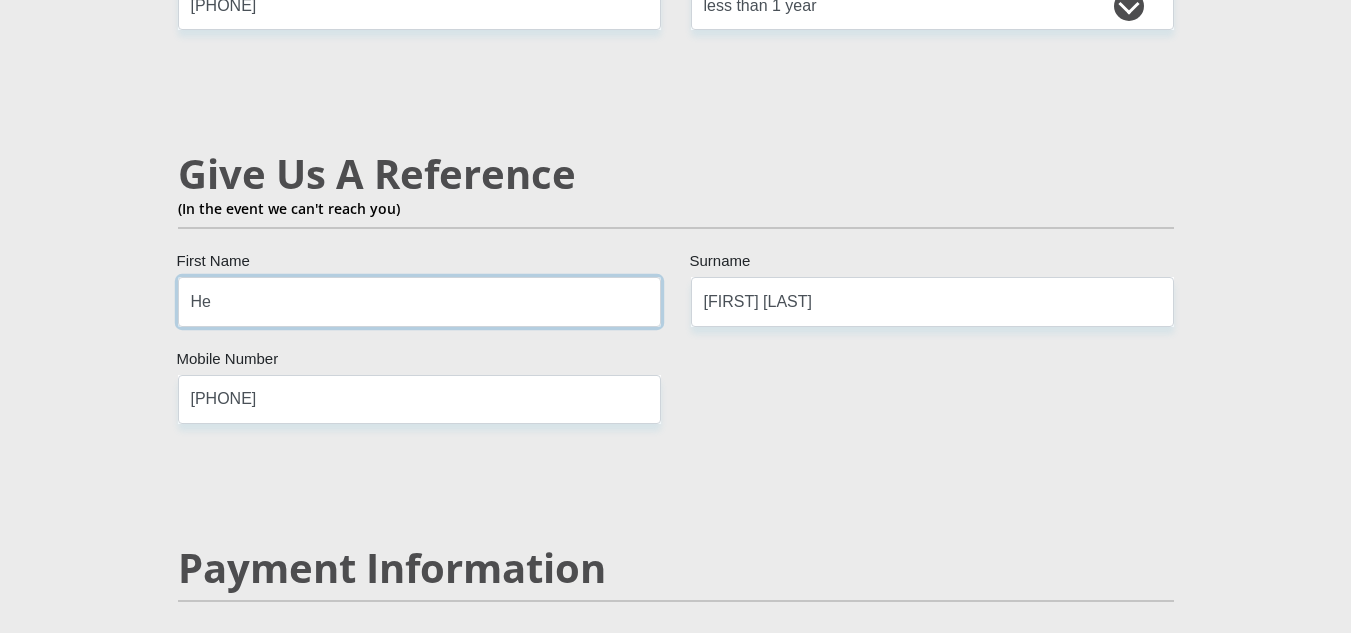 type on "[NAME]" 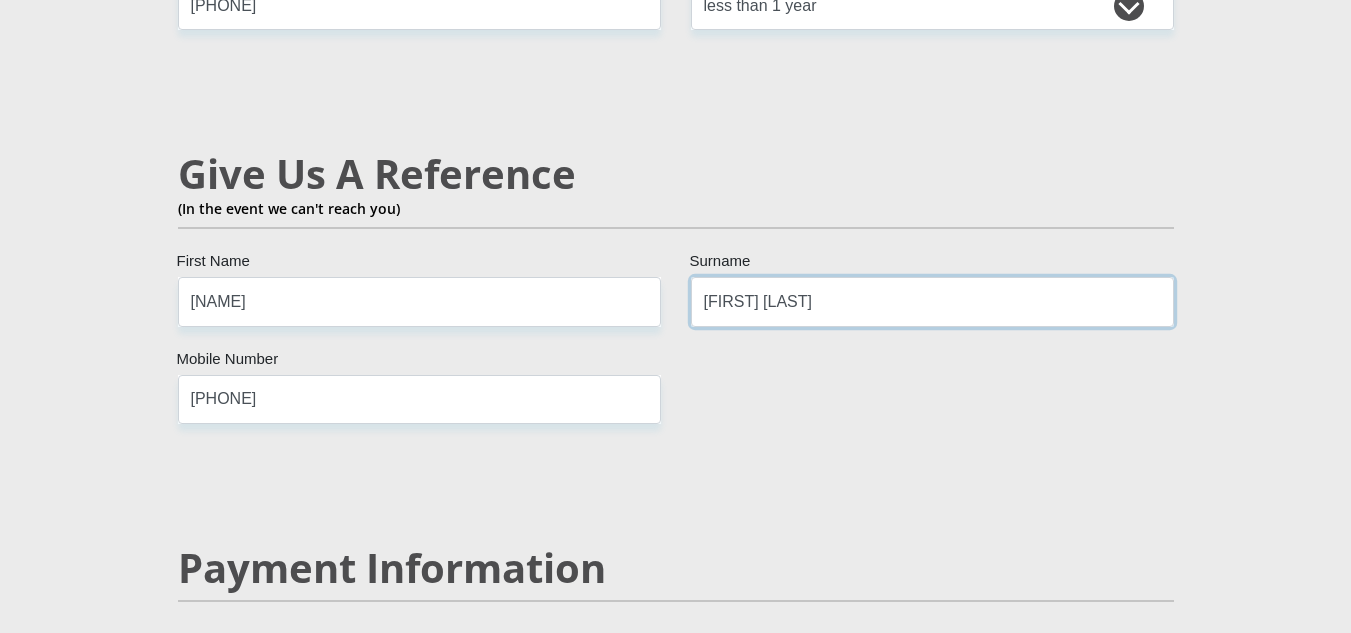 drag, startPoint x: 874, startPoint y: 274, endPoint x: 643, endPoint y: 271, distance: 231.01949 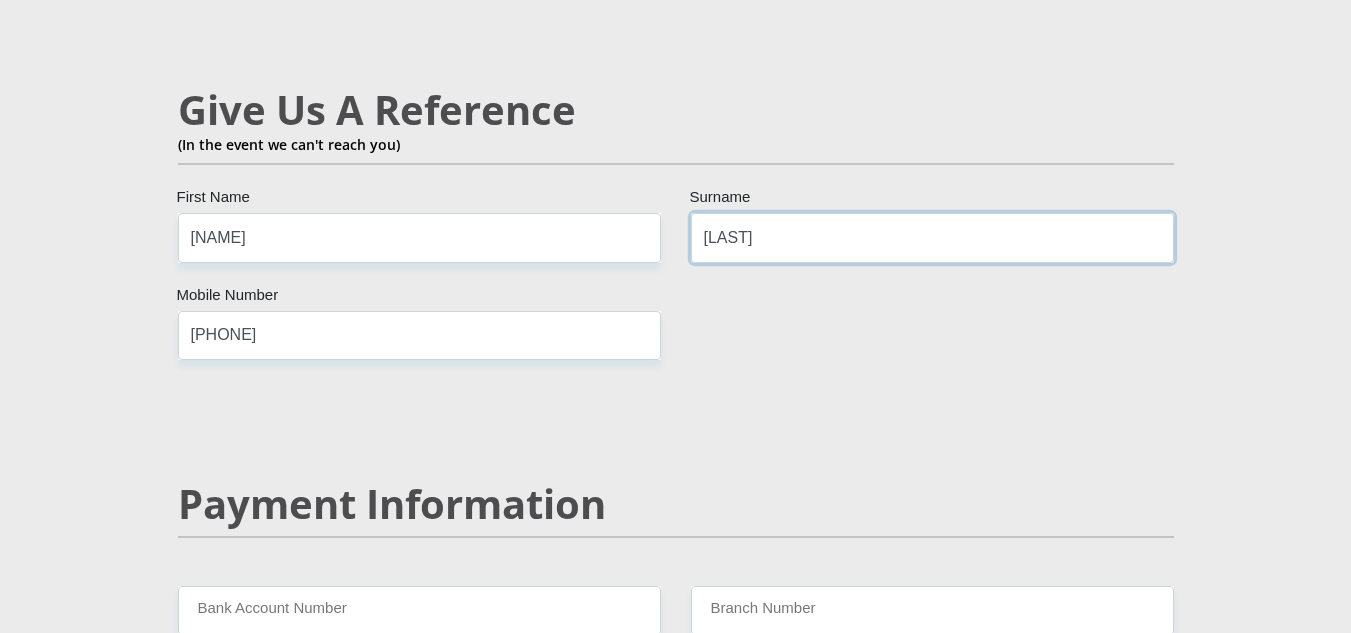 scroll, scrollTop: 3700, scrollLeft: 0, axis: vertical 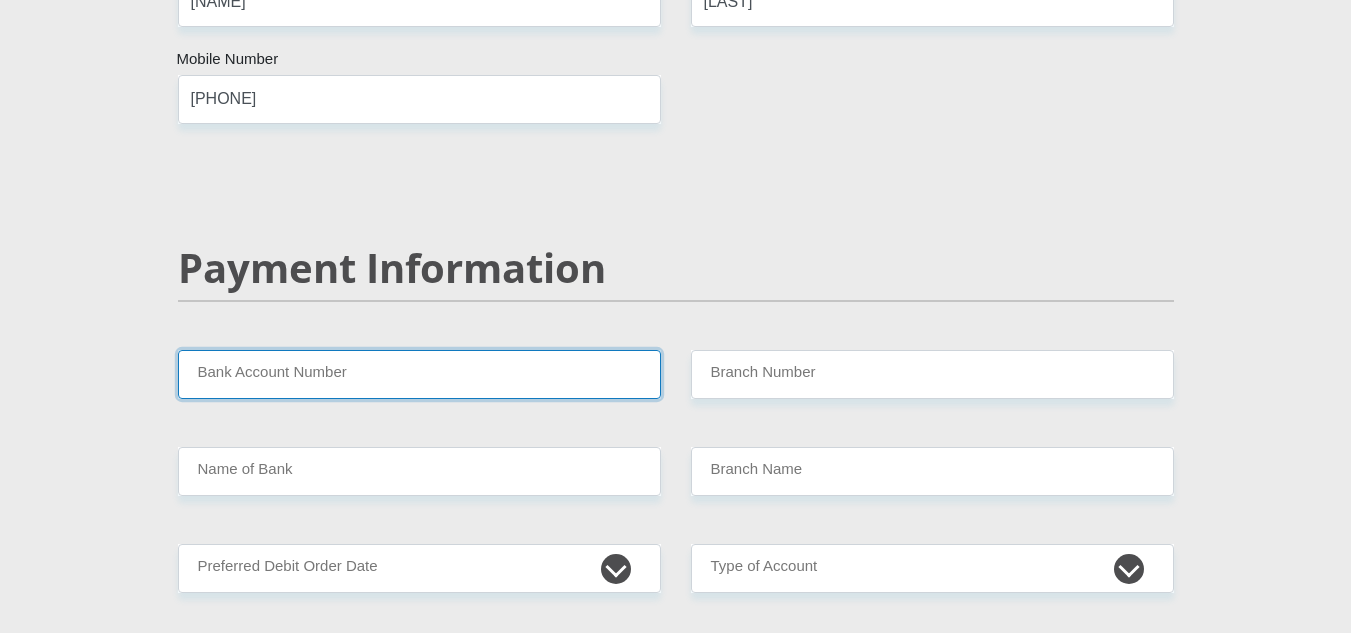 click on "Bank Account Number" at bounding box center (419, 374) 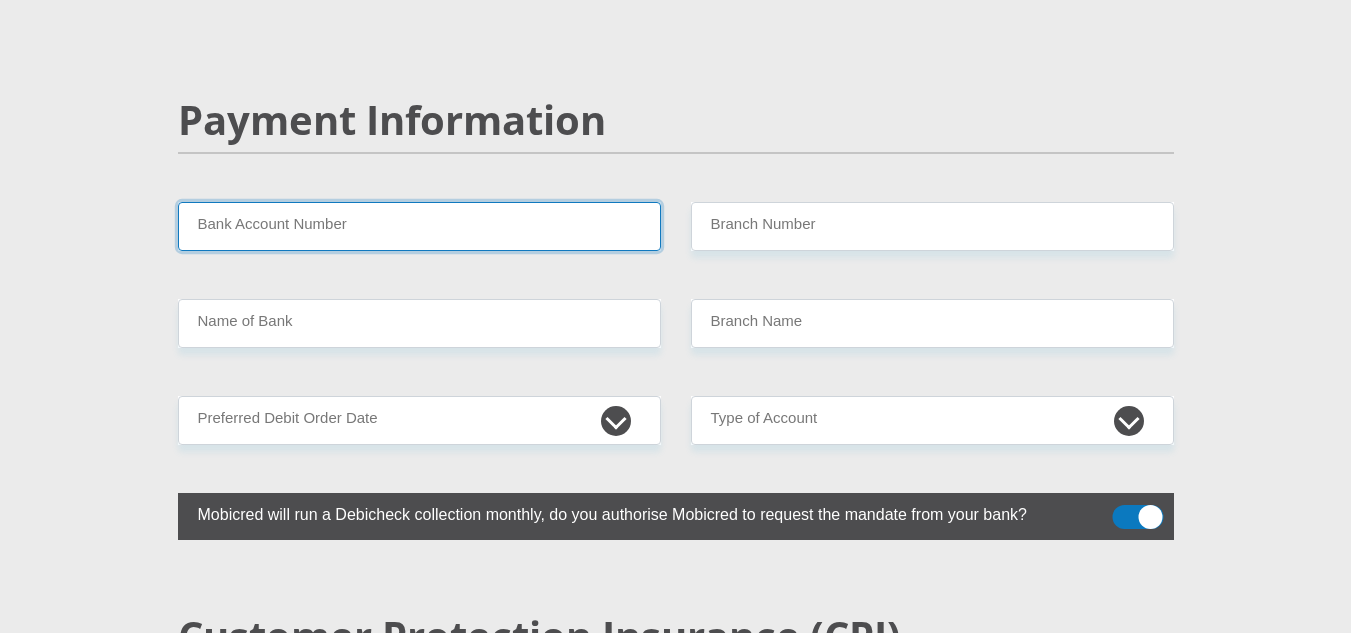 scroll, scrollTop: 3800, scrollLeft: 0, axis: vertical 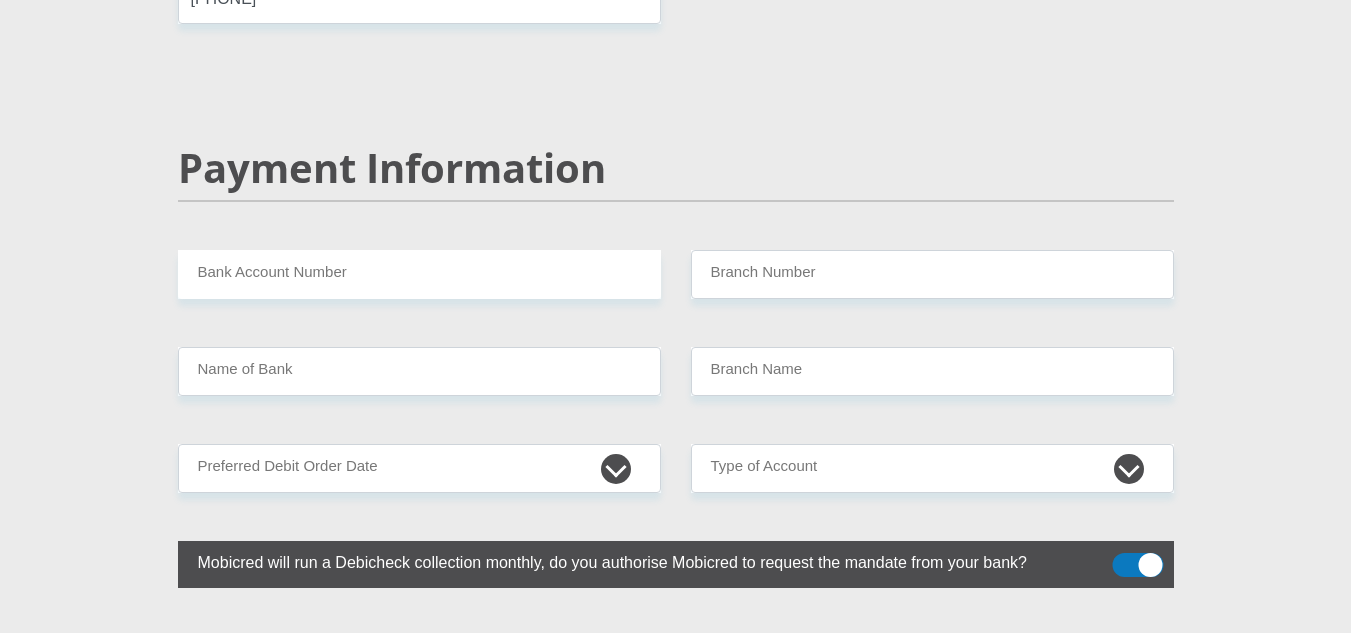 click on "Personal Details
Mr
Ms
Mrs
Dr
Other
Title
[FIRST]
First Name
[LAST]
Surname
9601050199088
South African ID Number
Please input valid ID number
South Africa
Afghanistan
Aland Islands
Albania
Algeria
America Samoa
American Virgin Islands
Andorra
Angola
Anguilla
Antarctica
Antigua and Barbuda
Argentina" at bounding box center (676, -622) 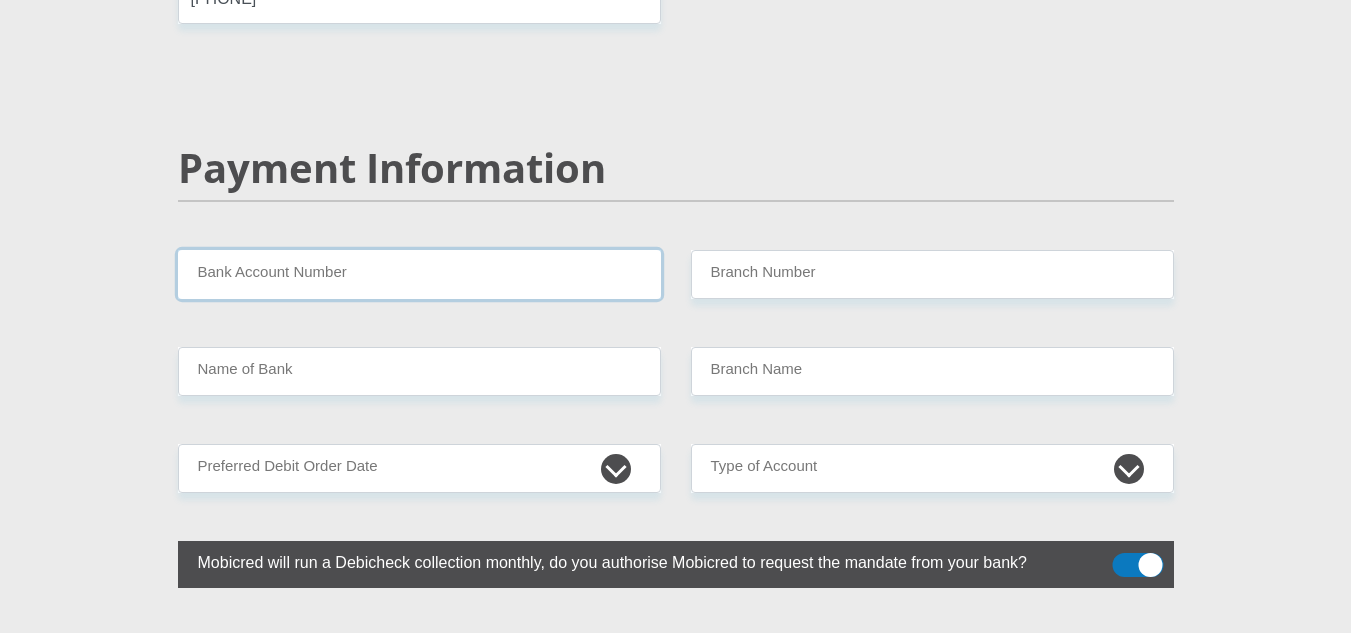 click on "Bank Account Number" at bounding box center [419, 274] 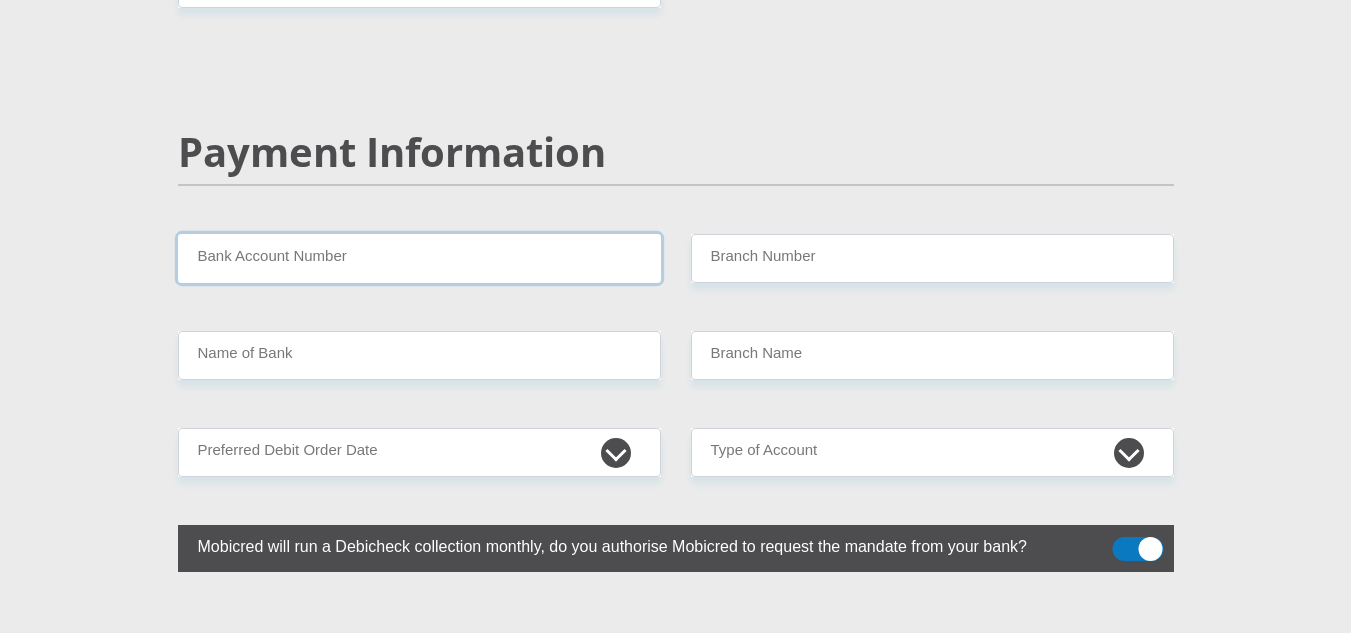 scroll, scrollTop: 3800, scrollLeft: 0, axis: vertical 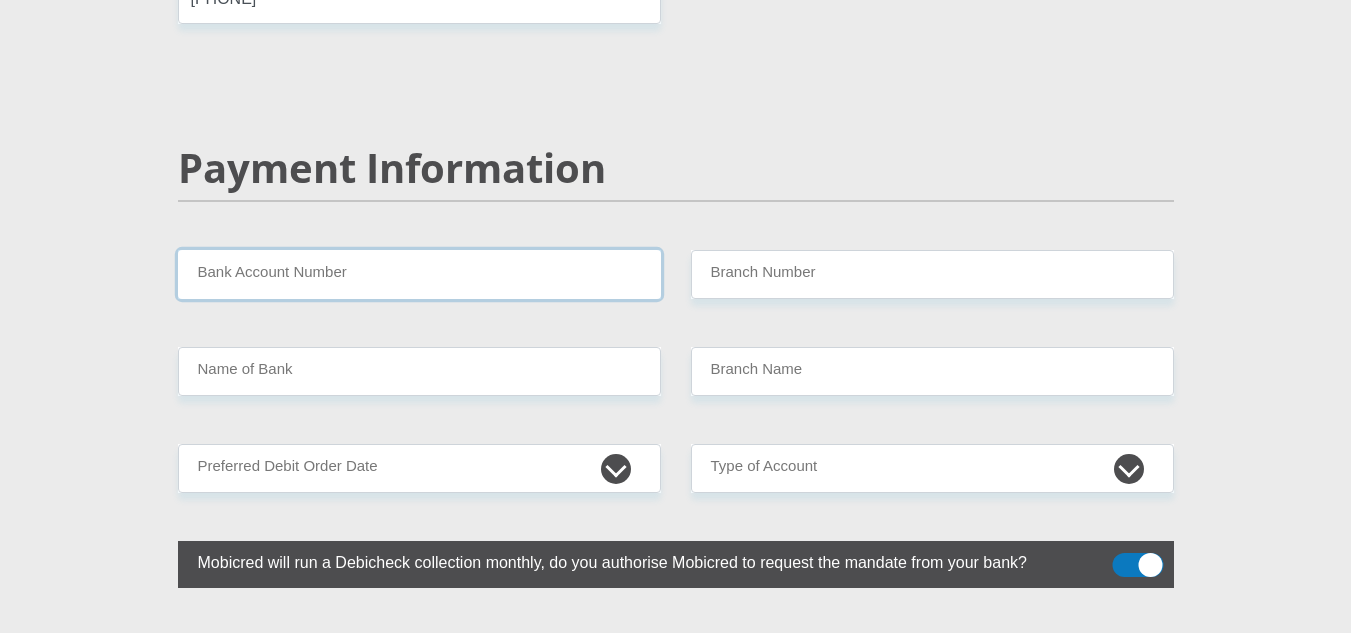 click on "Bank Account Number" at bounding box center [419, 274] 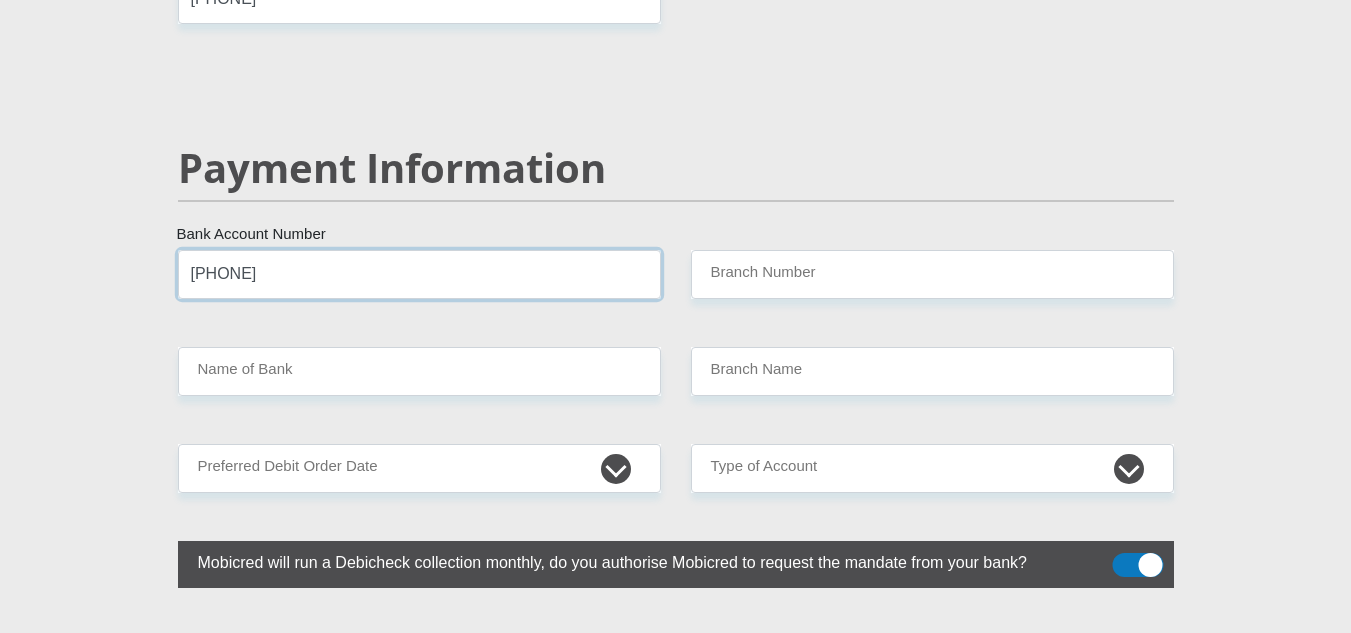 type on "[PHONE]" 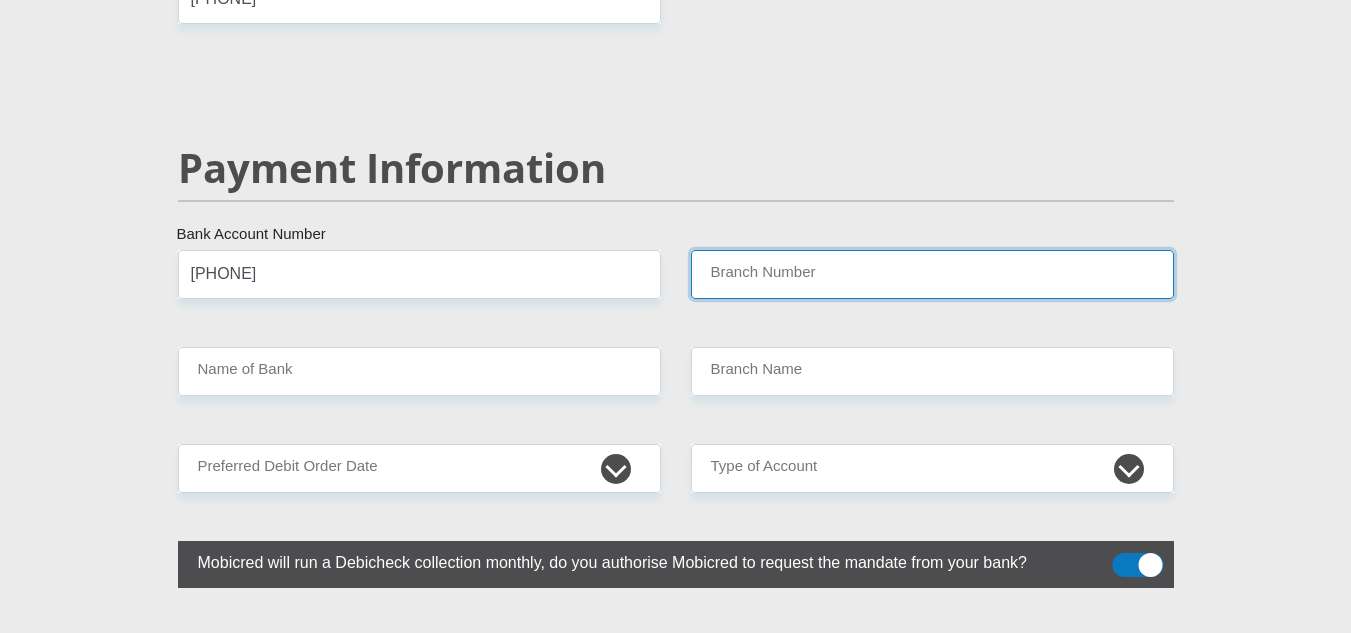 click on "Branch Number" at bounding box center (932, 274) 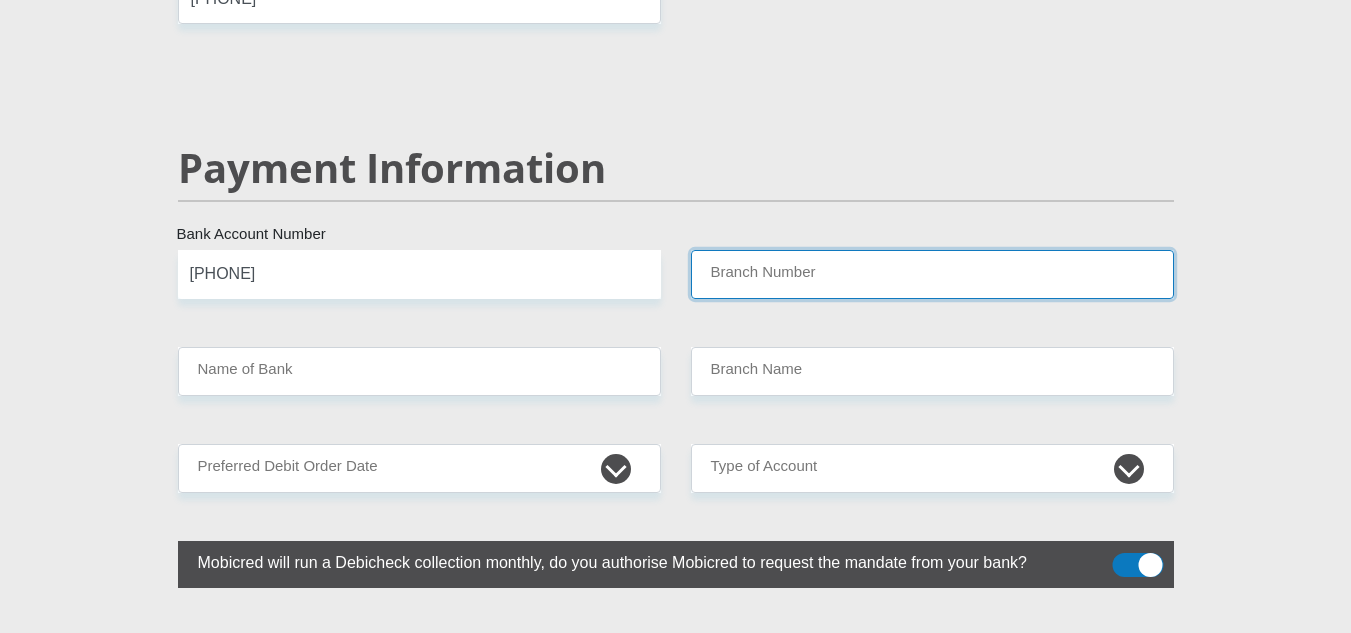 paste on "[PHONE]" 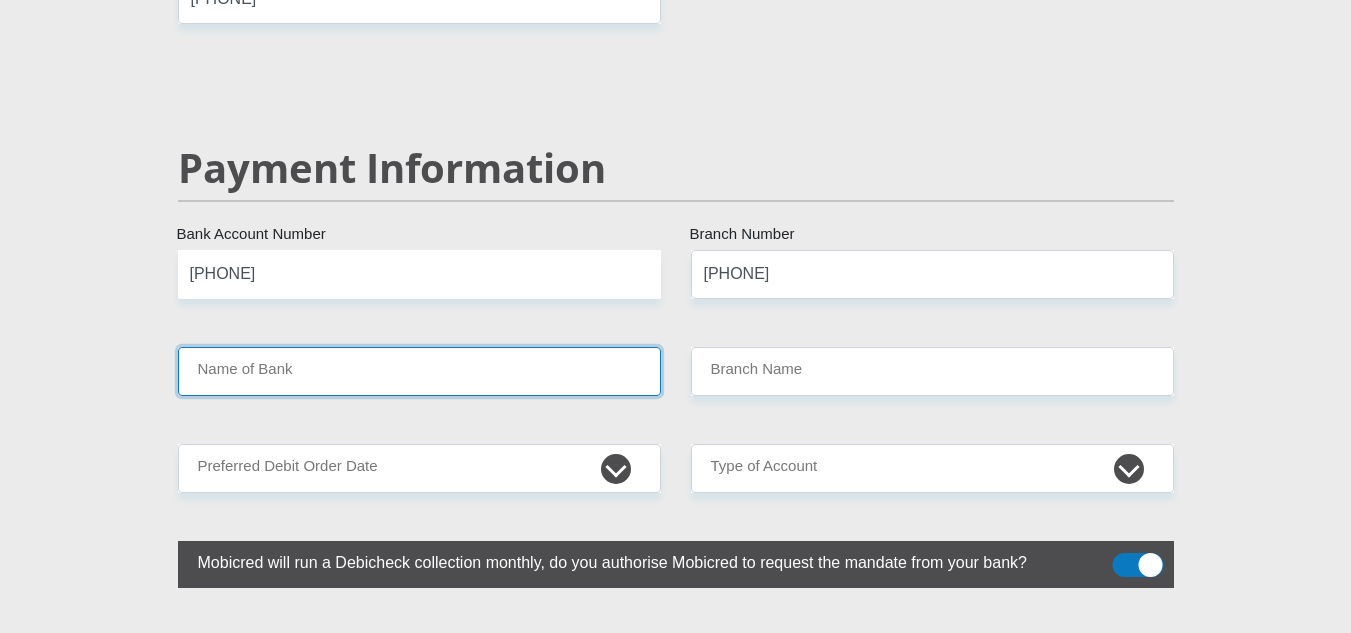 click on "Name of Bank" at bounding box center (419, 371) 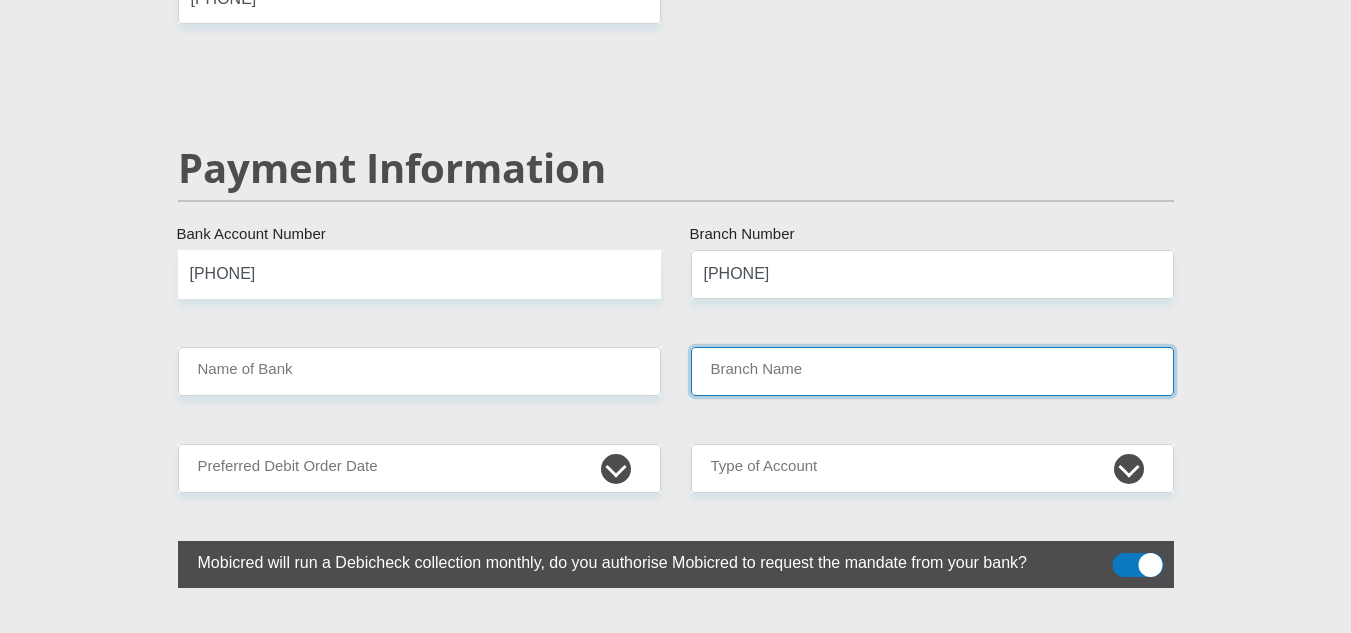 click on "Branch Name" at bounding box center (932, 371) 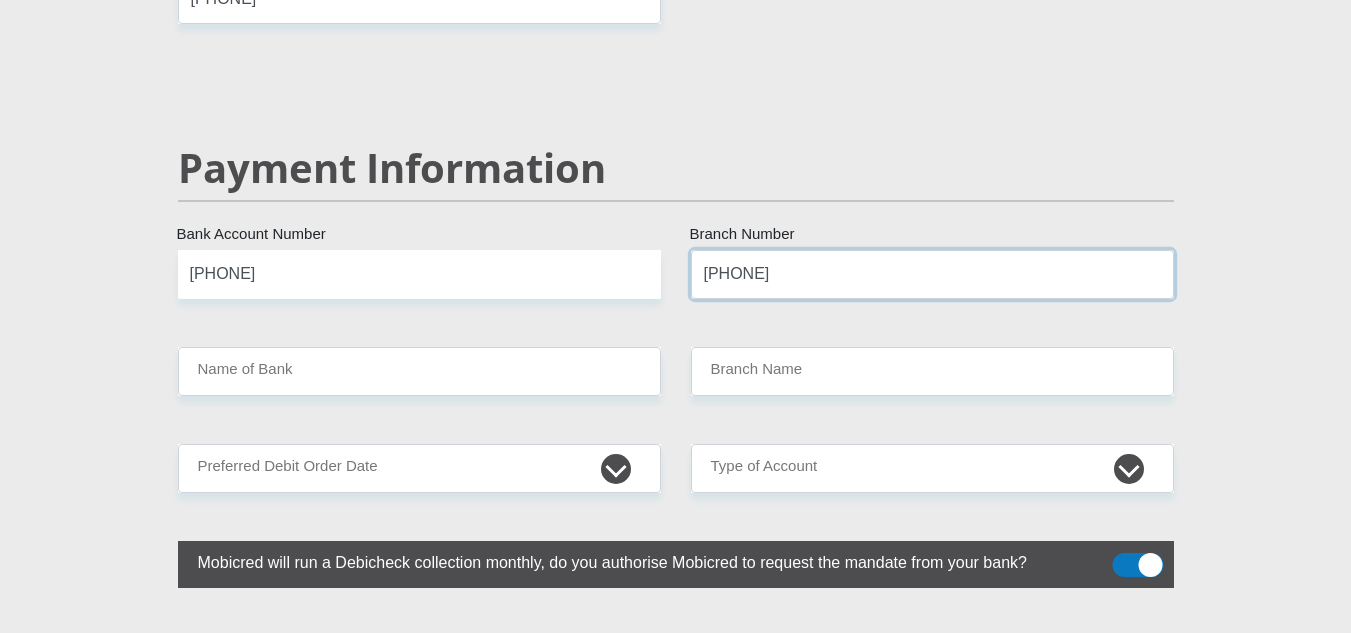 click on "[PHONE]" at bounding box center (932, 274) 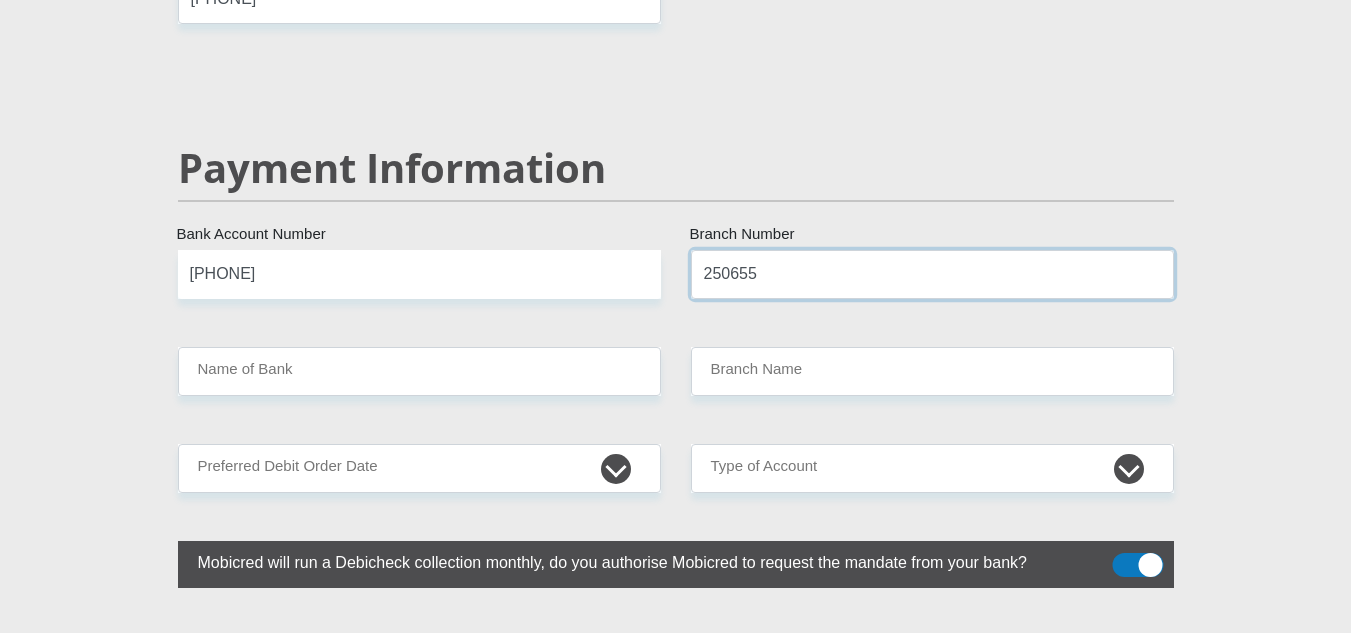 type on "250655" 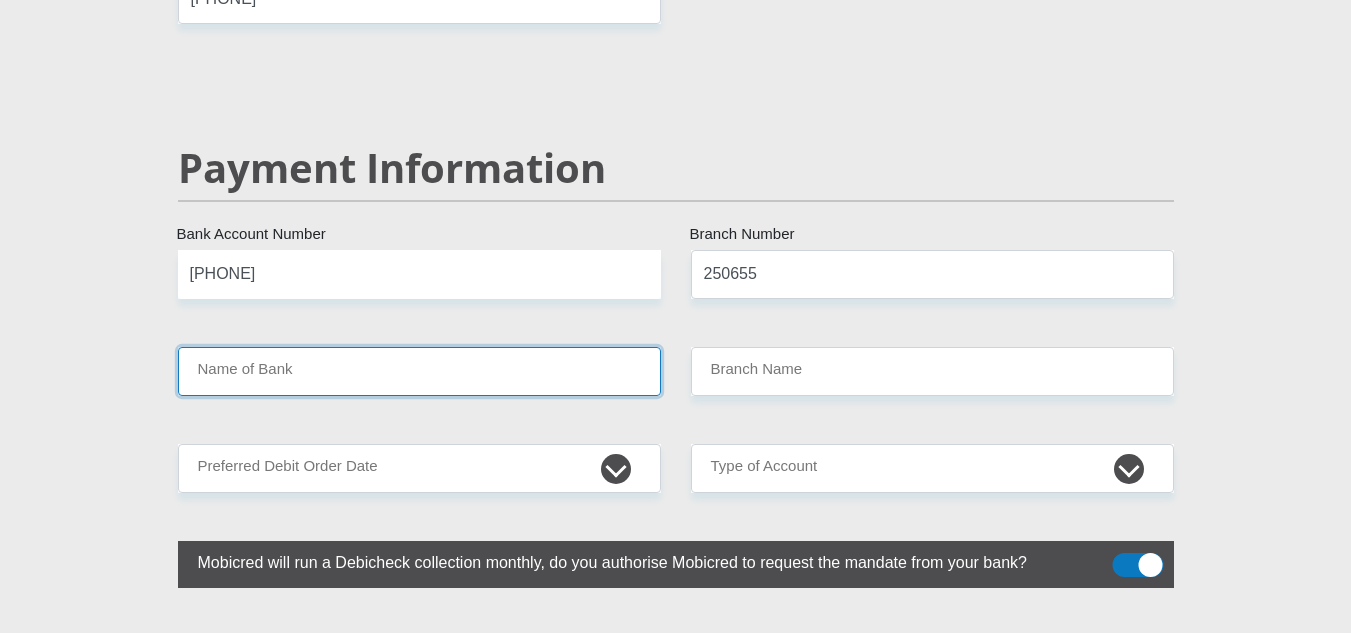click on "Name of Bank" at bounding box center (419, 371) 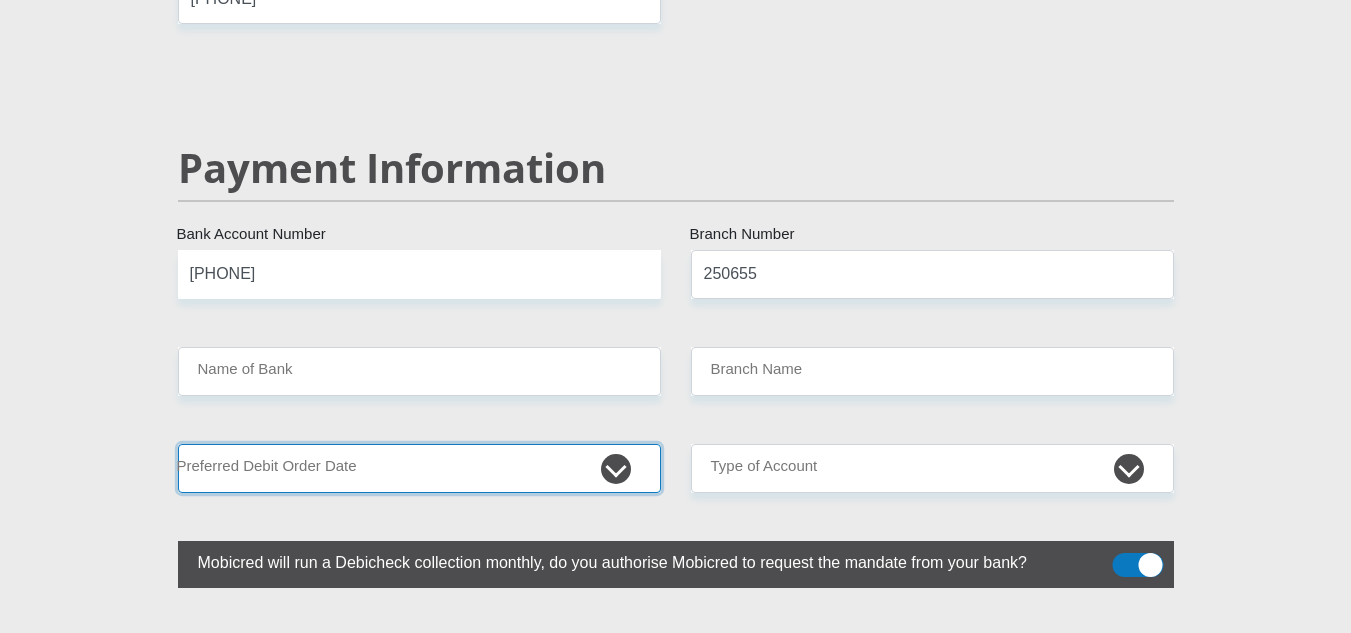 click on "1st
2nd
3rd
4th
5th
7th
18th
19th
20th
21st
22nd
23rd
24th
25th
26th
27th
28th
29th
30th" at bounding box center [419, 468] 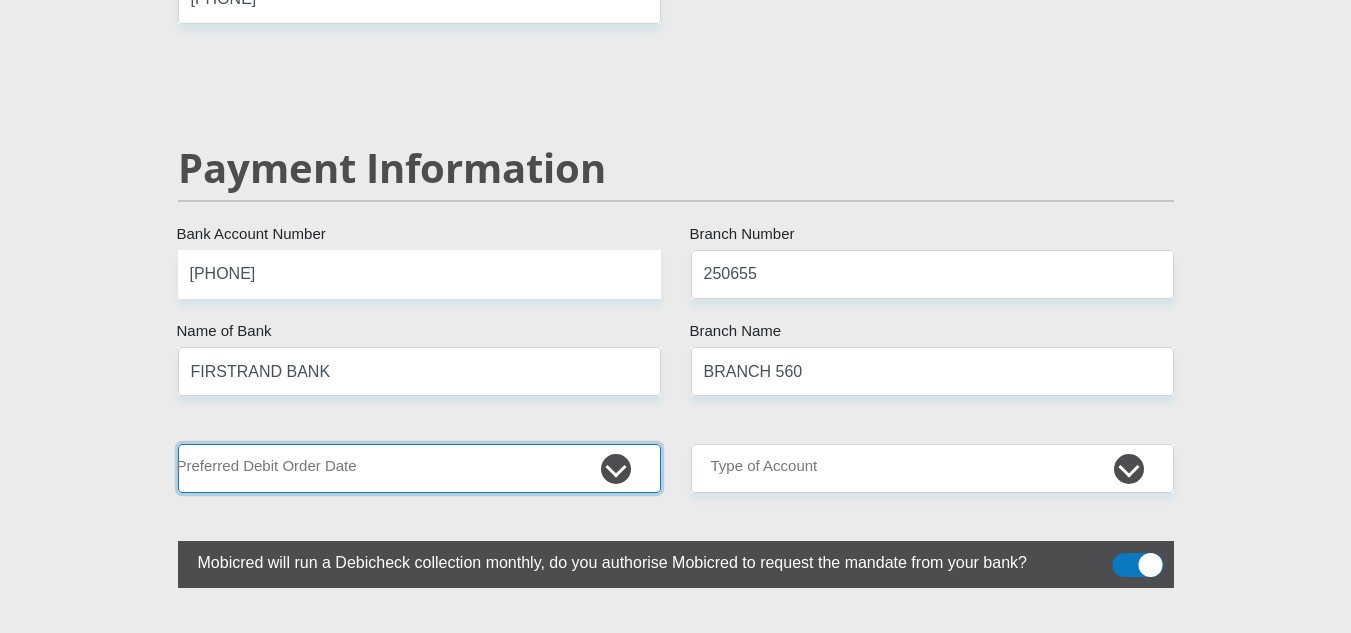 select on "26" 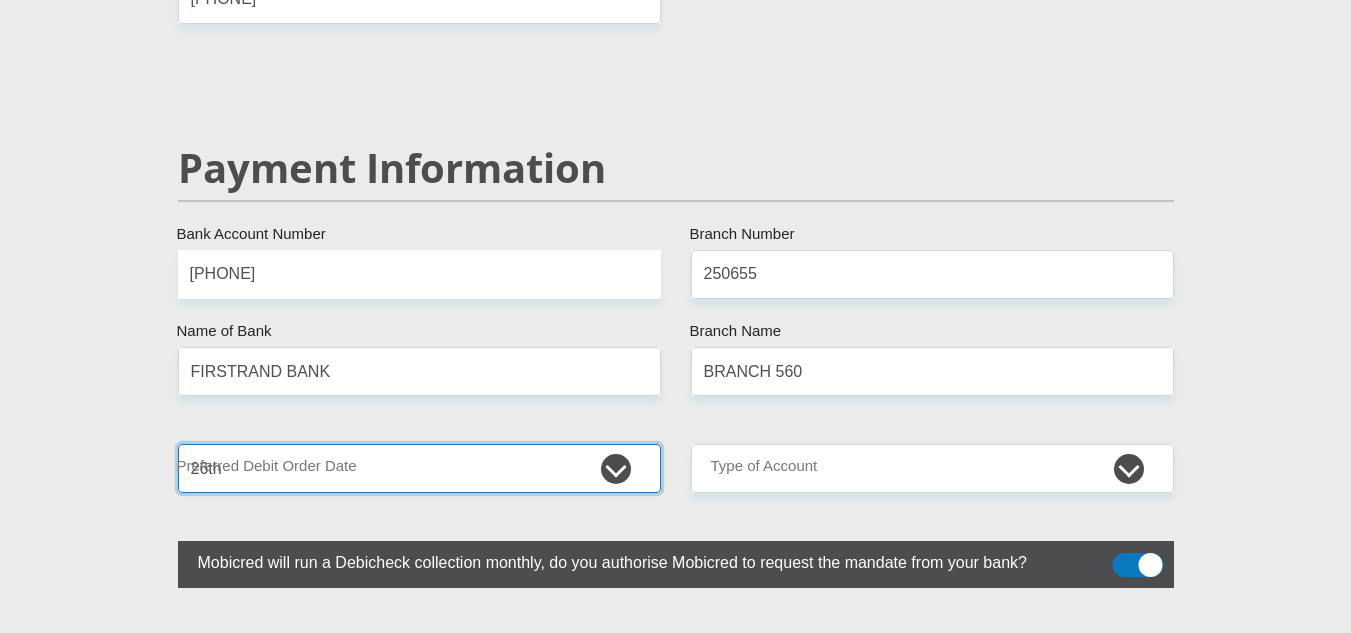 click on "1st
2nd
3rd
4th
5th
7th
18th
19th
20th
21st
22nd
23rd
24th
25th
26th
27th
28th
29th
30th" at bounding box center (419, 468) 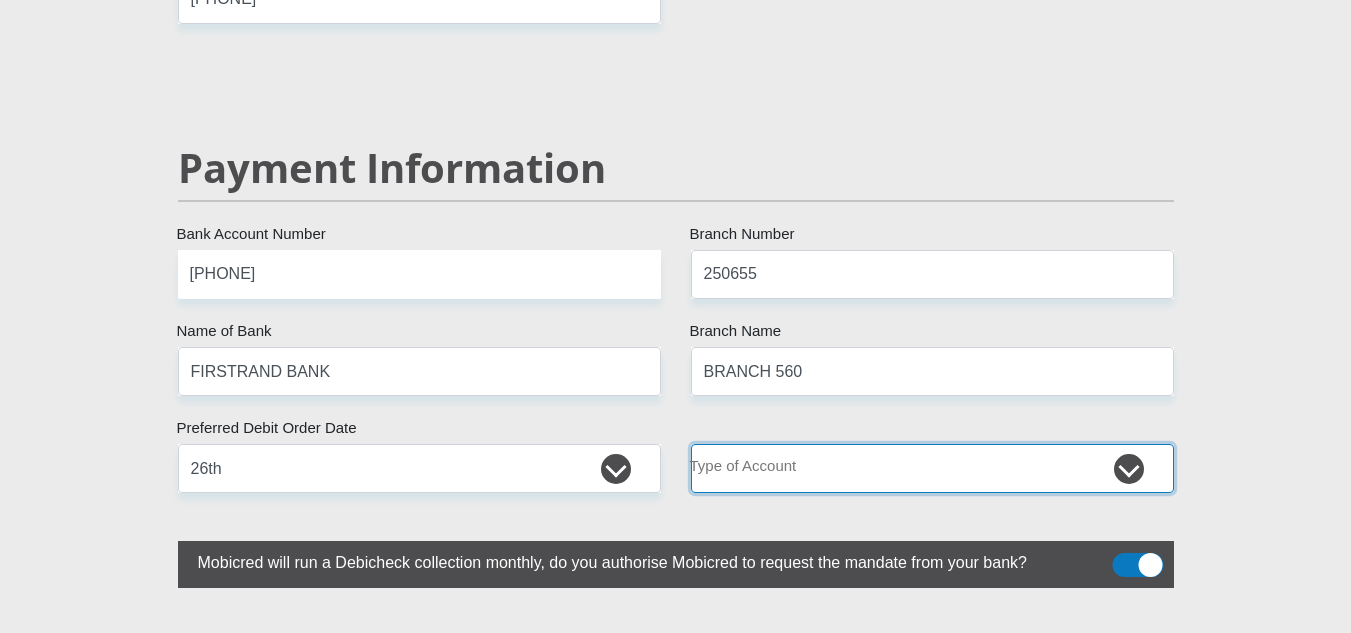 click on "Cheque
Savings" at bounding box center (932, 468) 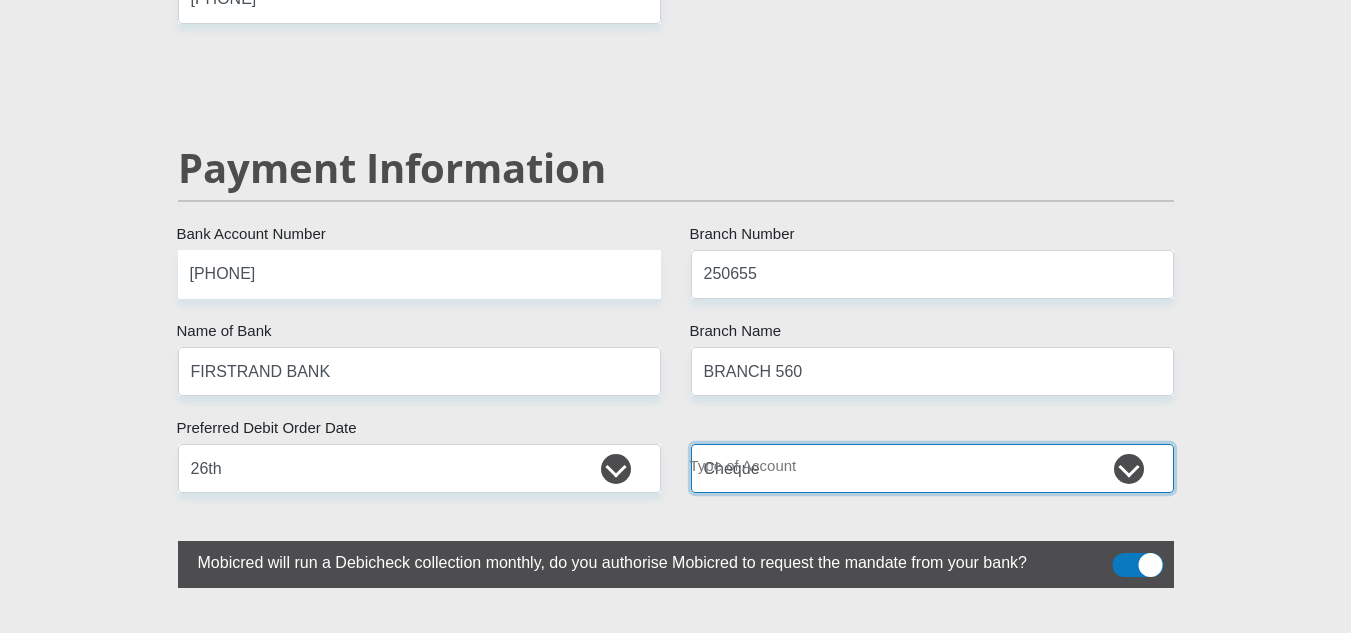 click on "Cheque
Savings" at bounding box center [932, 468] 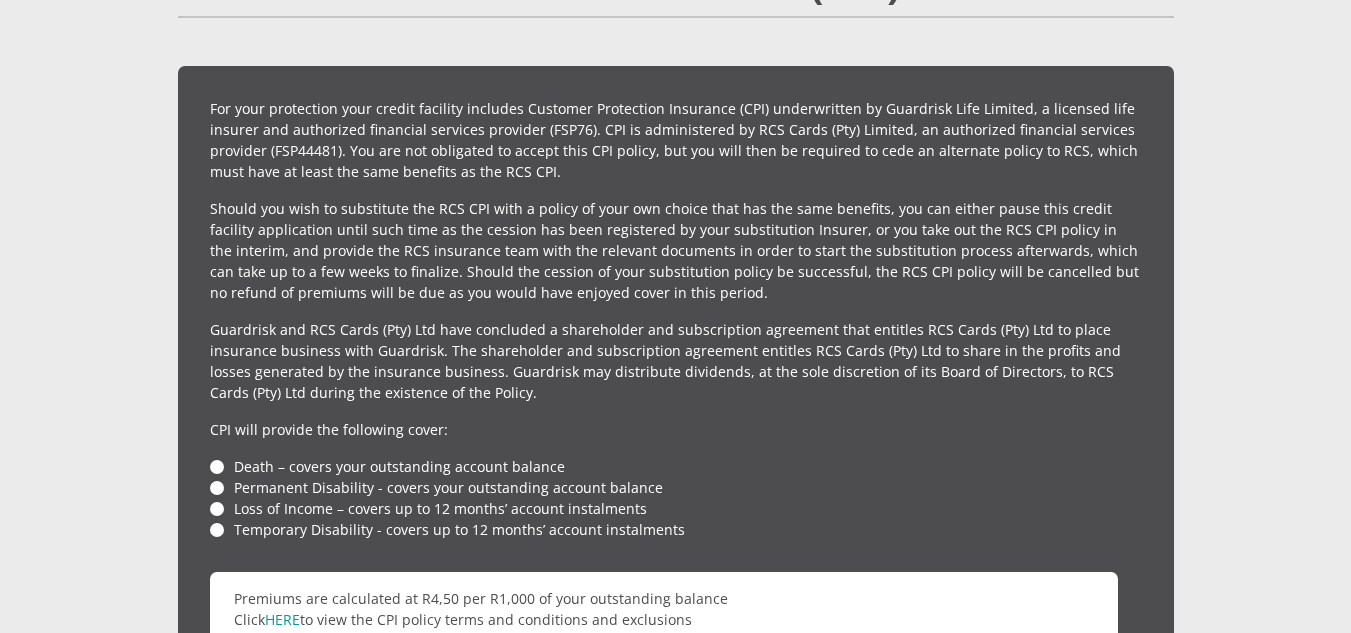 scroll, scrollTop: 4800, scrollLeft: 0, axis: vertical 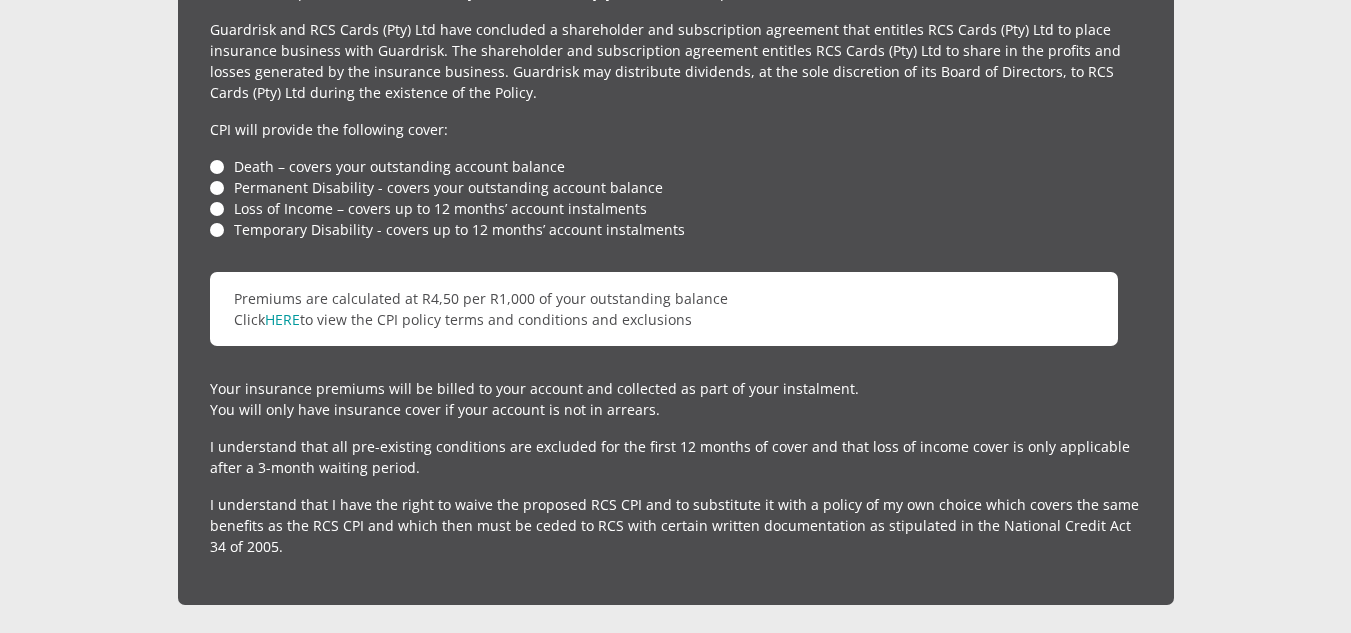 click on "Death – covers your outstanding account balance" at bounding box center (676, 166) 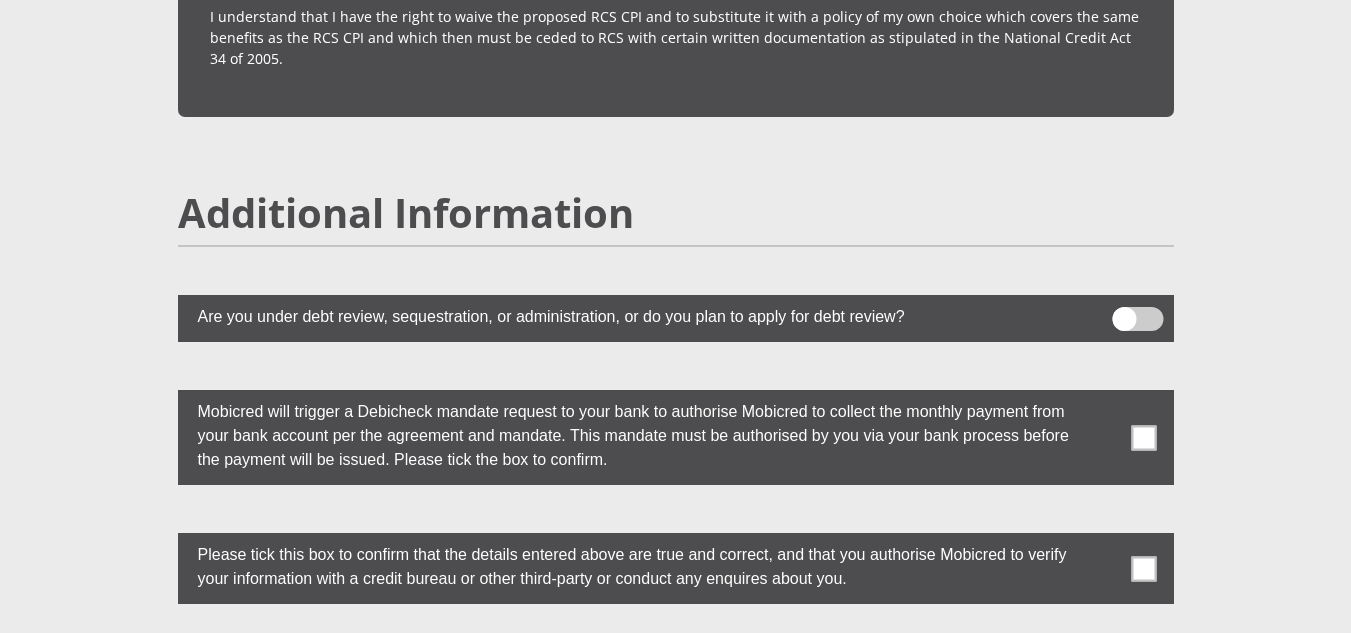 scroll, scrollTop: 5300, scrollLeft: 0, axis: vertical 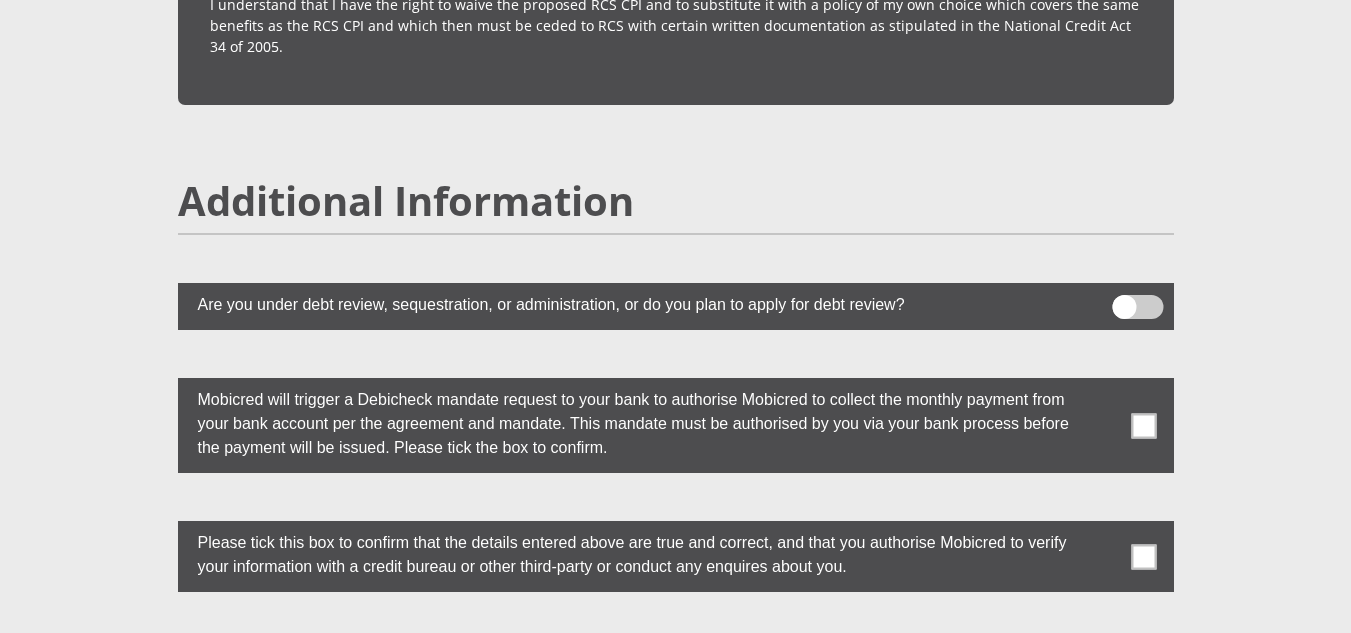 click at bounding box center [1143, 425] 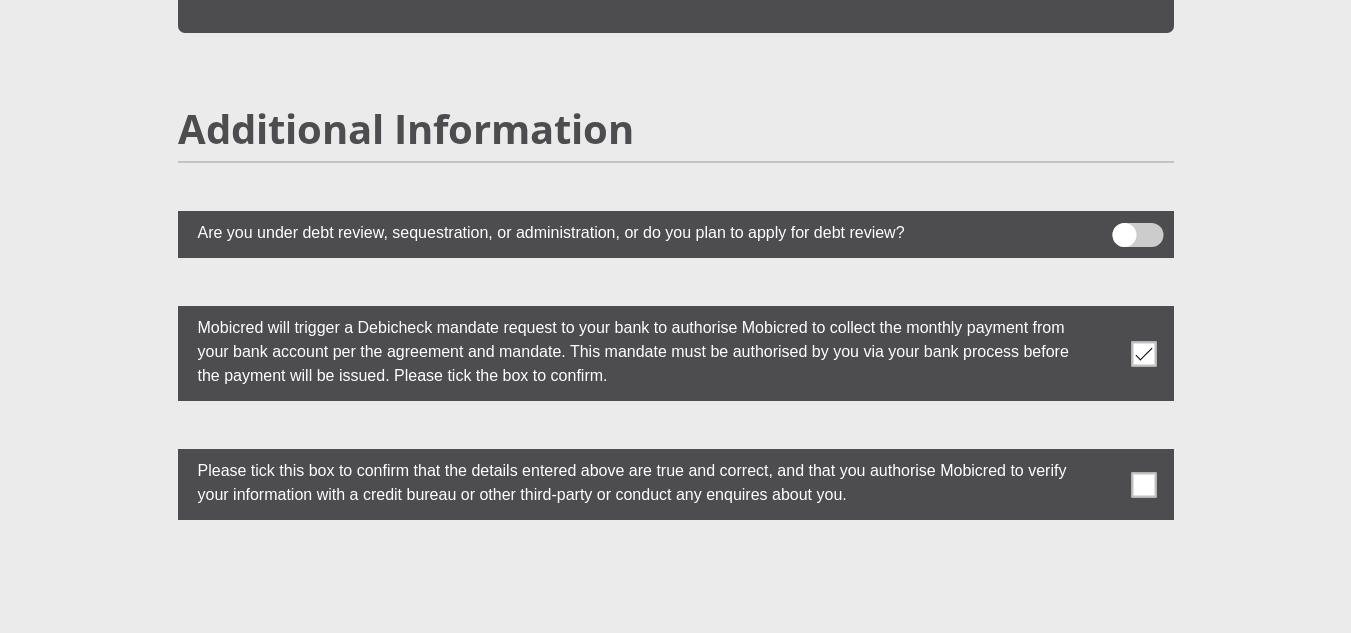 scroll, scrollTop: 5400, scrollLeft: 0, axis: vertical 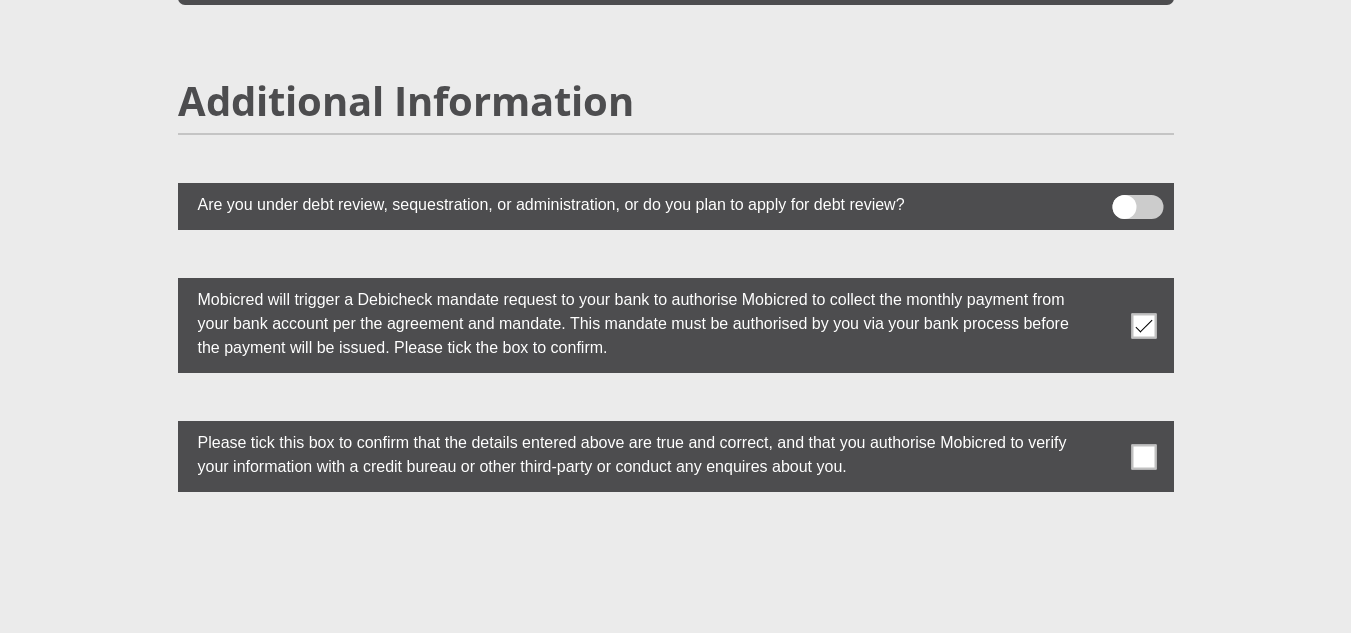 click at bounding box center (676, 456) 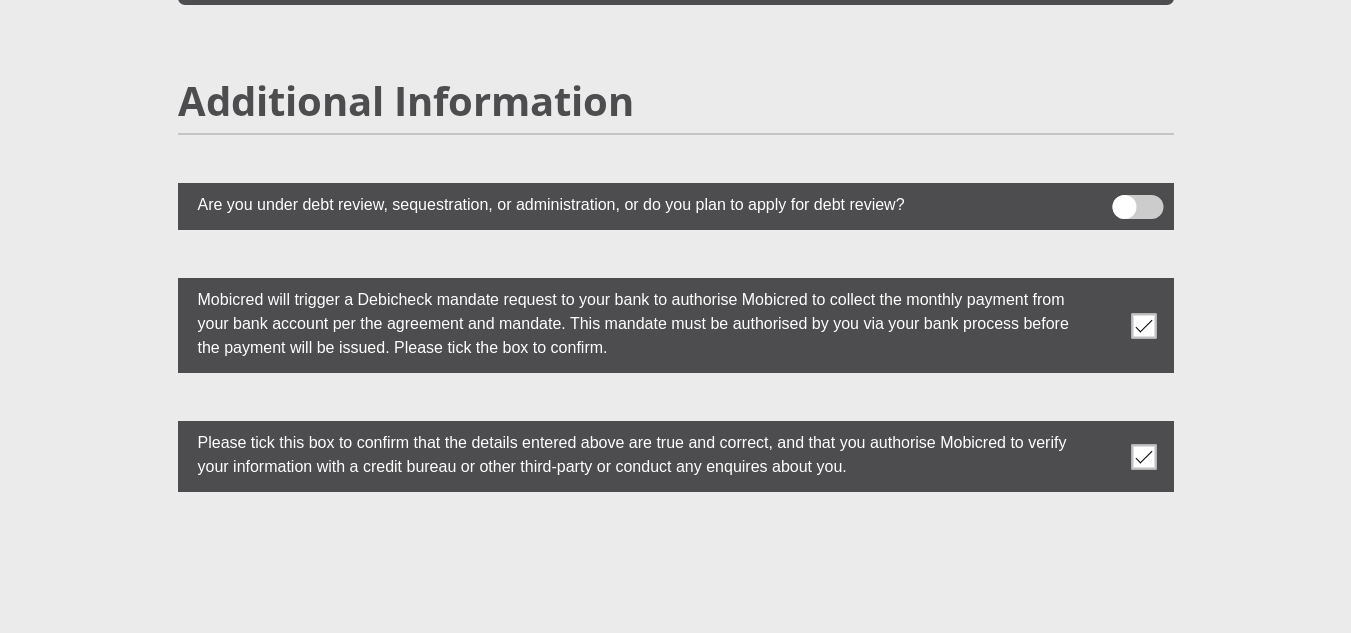 click at bounding box center [1143, 456] 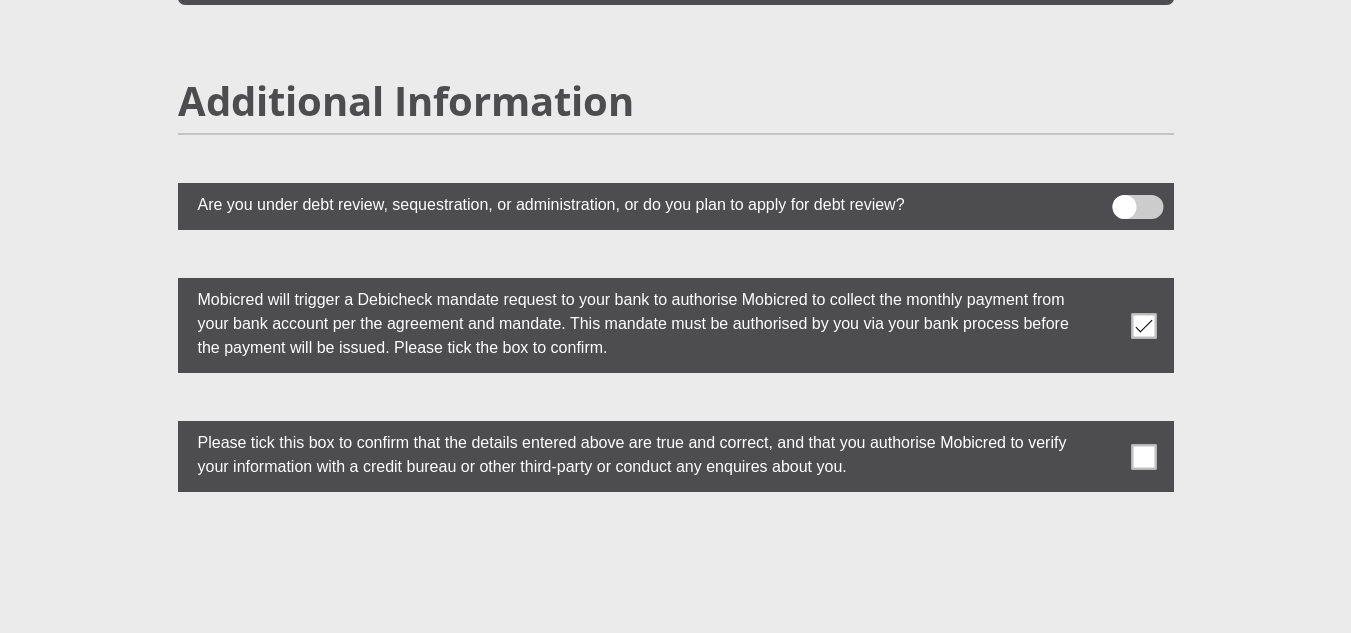 click at bounding box center [1143, 456] 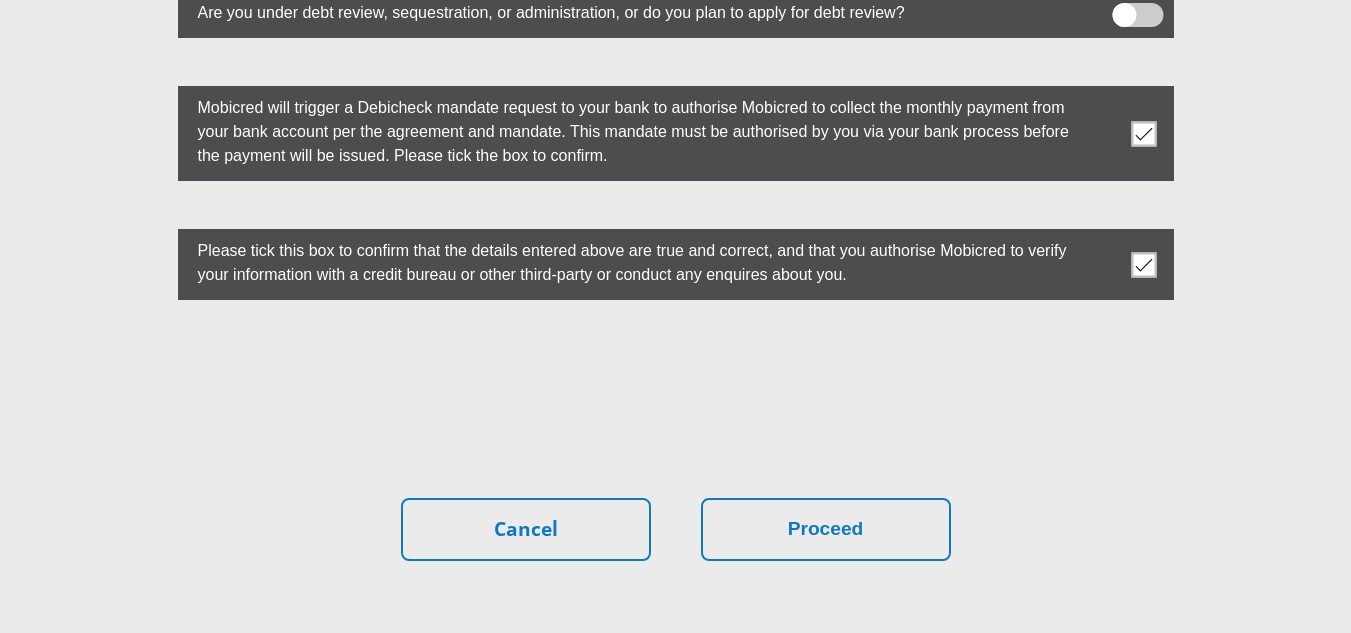 scroll, scrollTop: 5600, scrollLeft: 0, axis: vertical 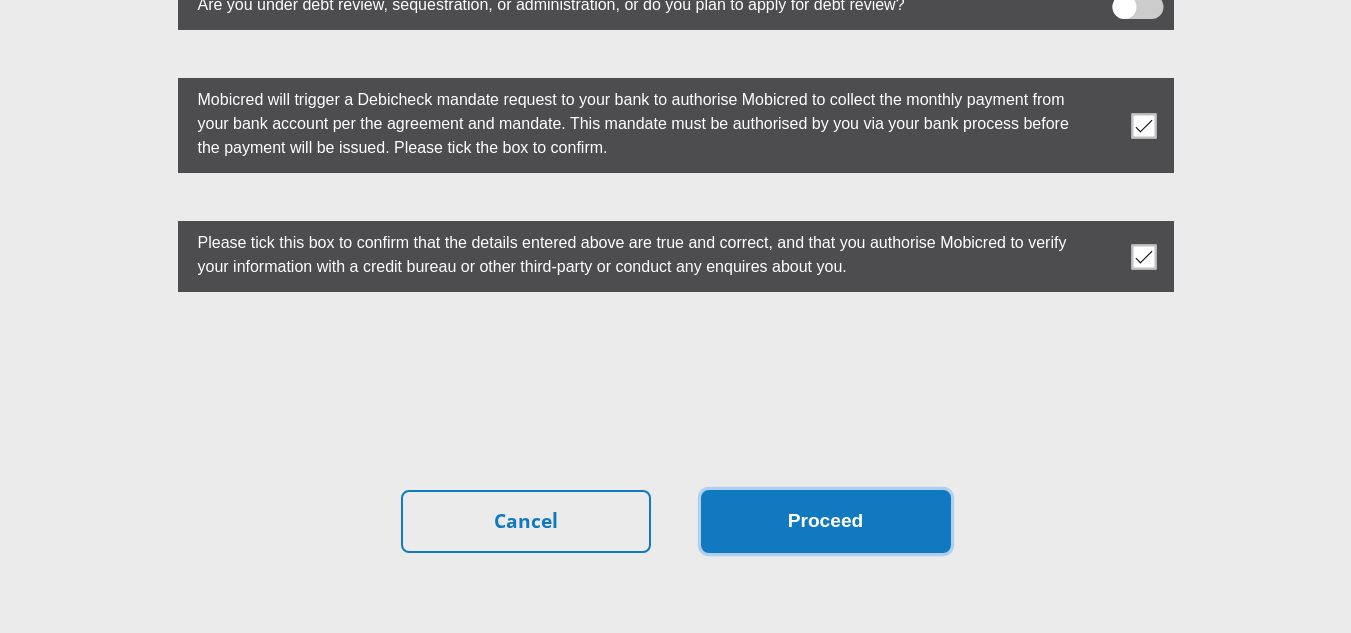 click on "Proceed" at bounding box center (826, 521) 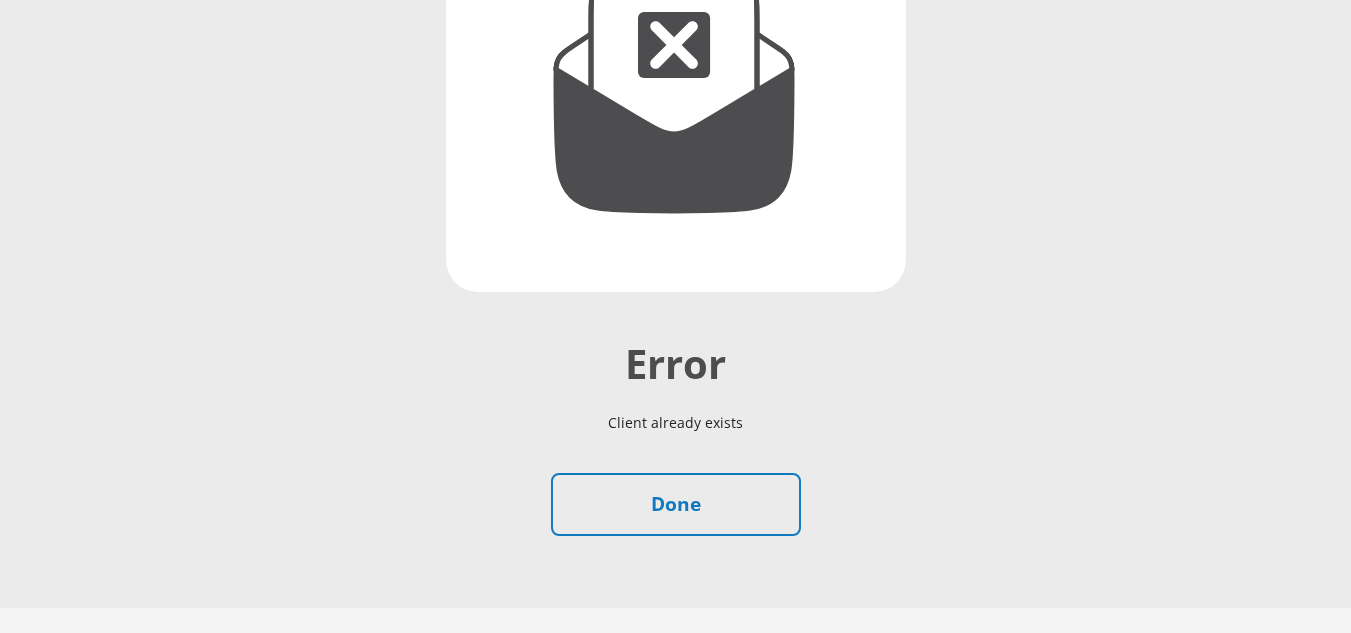 scroll, scrollTop: 400, scrollLeft: 0, axis: vertical 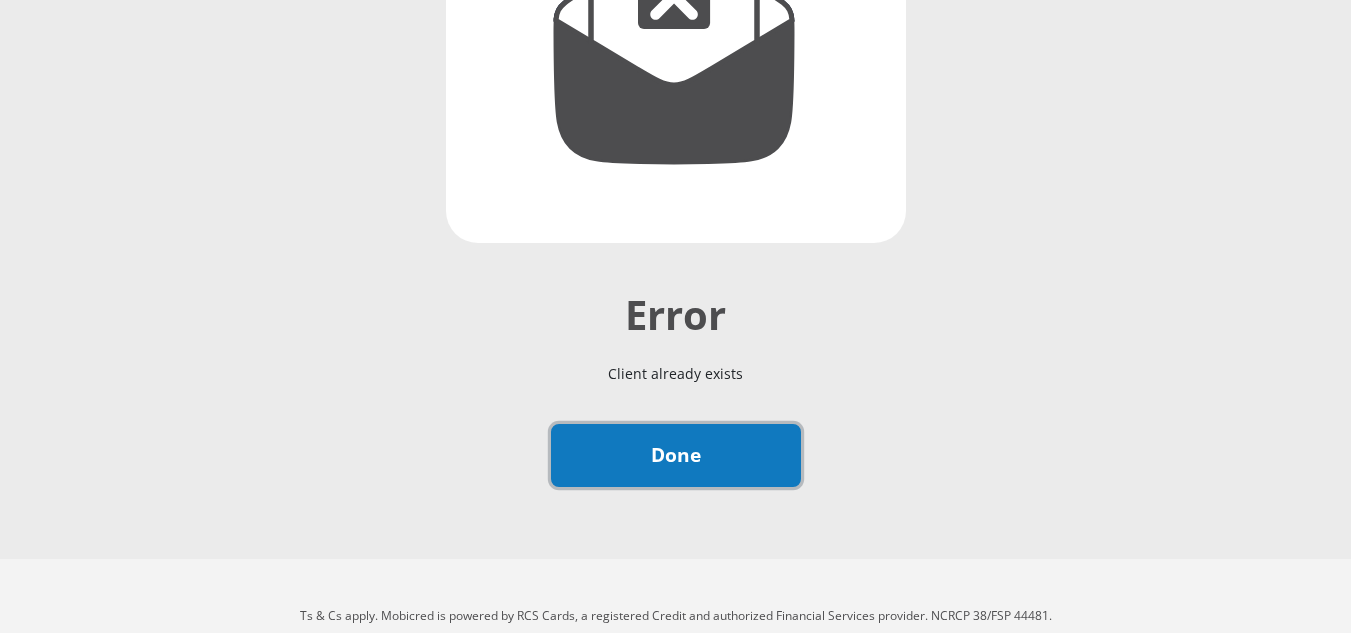 click on "Done" at bounding box center (676, 455) 